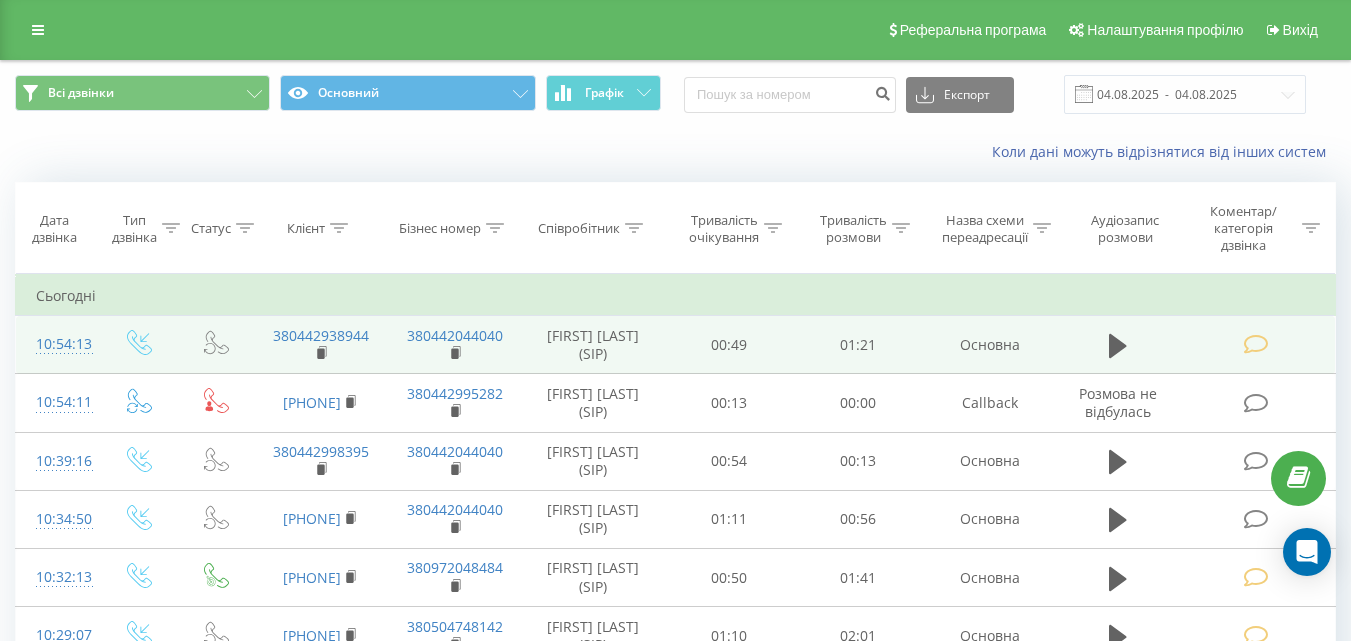 scroll, scrollTop: 0, scrollLeft: 0, axis: both 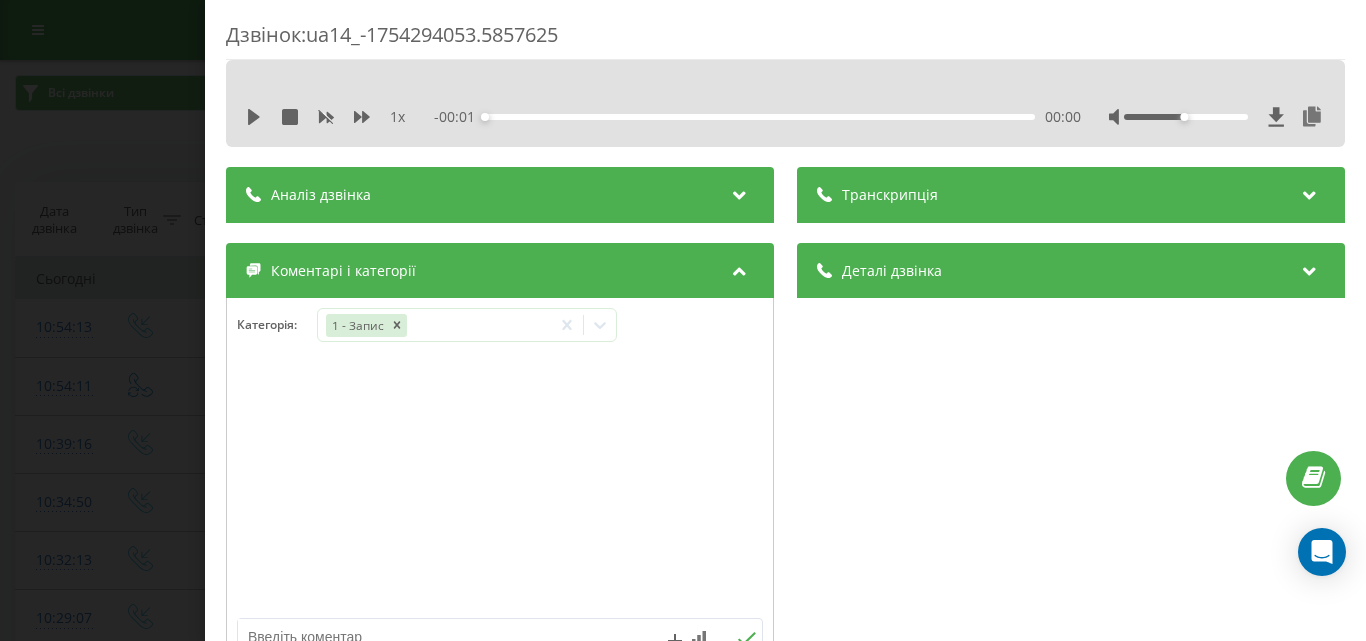 click on "Дзвінок :  ua14_-1754294053.5857625   1 x  - 00:01 00:00   00:00   Транскрипція Для AI-аналізу майбутніх дзвінків  налаштуйте та активуйте профіль на сторінці . Якщо профіль вже є і дзвінок відповідає його умовам, оновіть сторінку через 10 хвилин - AI аналізує поточний дзвінок. Аналіз дзвінка Для AI-аналізу майбутніх дзвінків  налаштуйте та активуйте профіль на сторінці . Якщо профіль вже є і дзвінок відповідає його умовам, оновіть сторінку через 10 хвилин - AI аналізує поточний дзвінок. Деталі дзвінка Загальне Дата дзвінка 2025-08-04 10:54:13 Тип дзвінка Вхідний Статус дзвінка Повторний 380442938944" at bounding box center (683, 320) 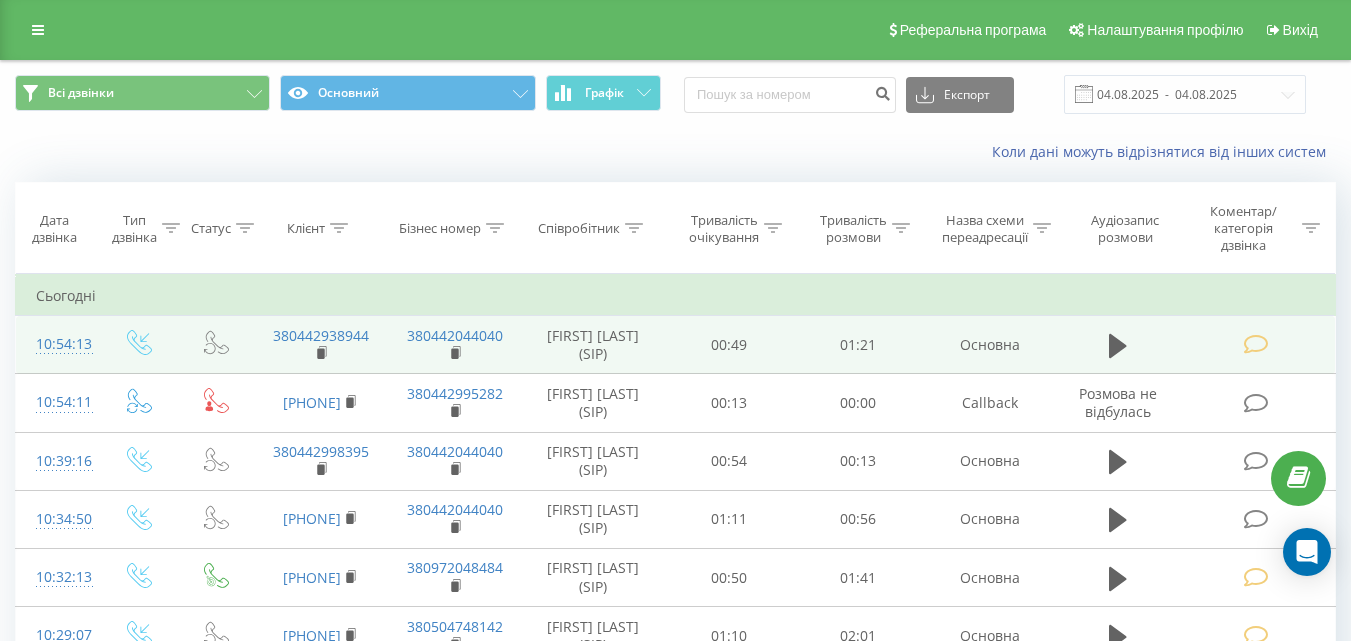 click at bounding box center (1255, 344) 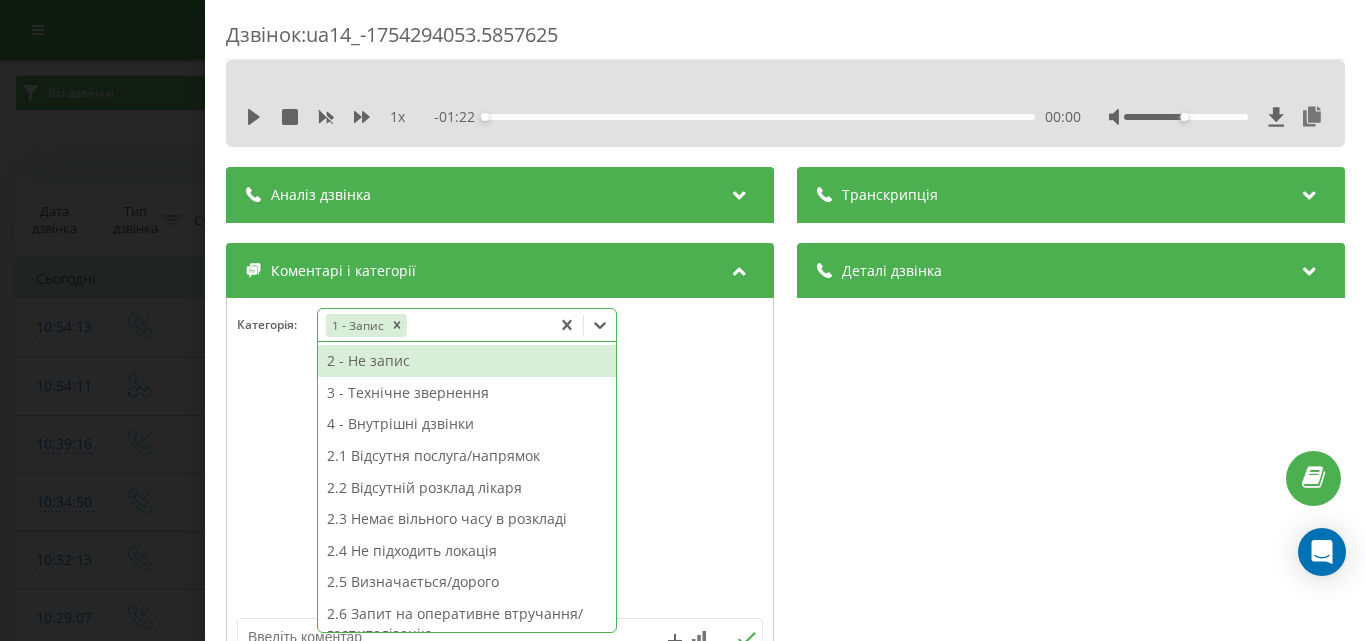 click on "1 - Запис" at bounding box center (434, 325) 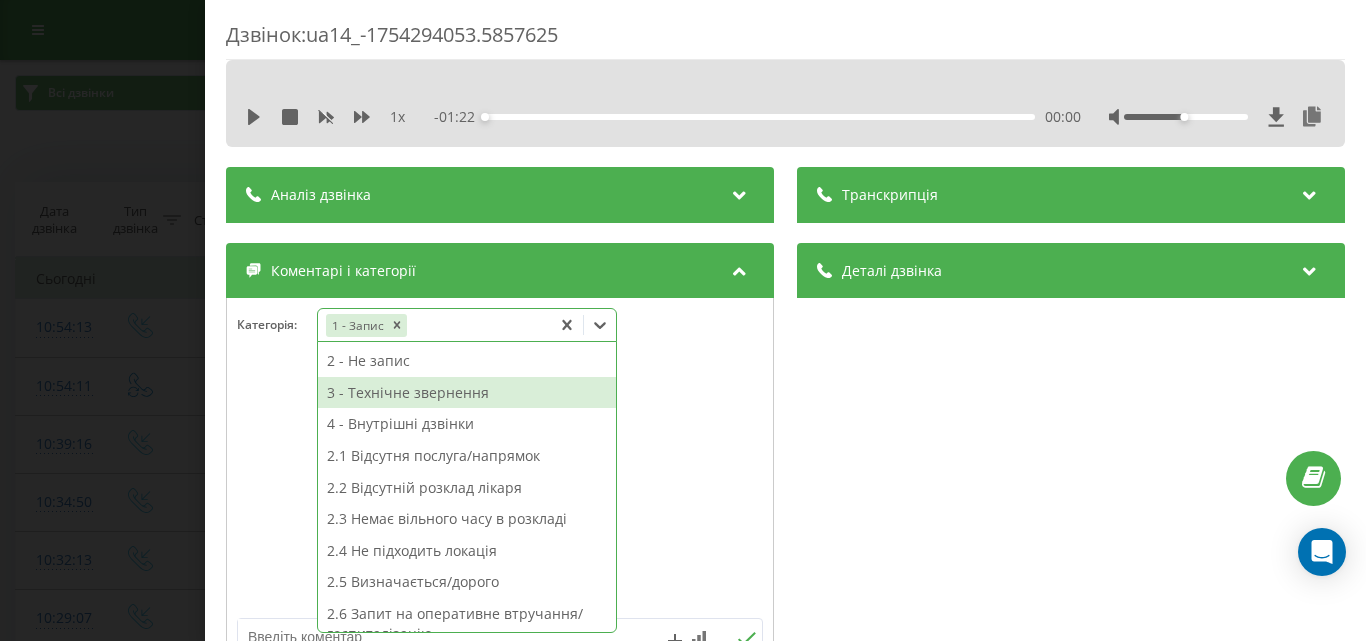click on "3 - Технічне звернення" at bounding box center (467, 393) 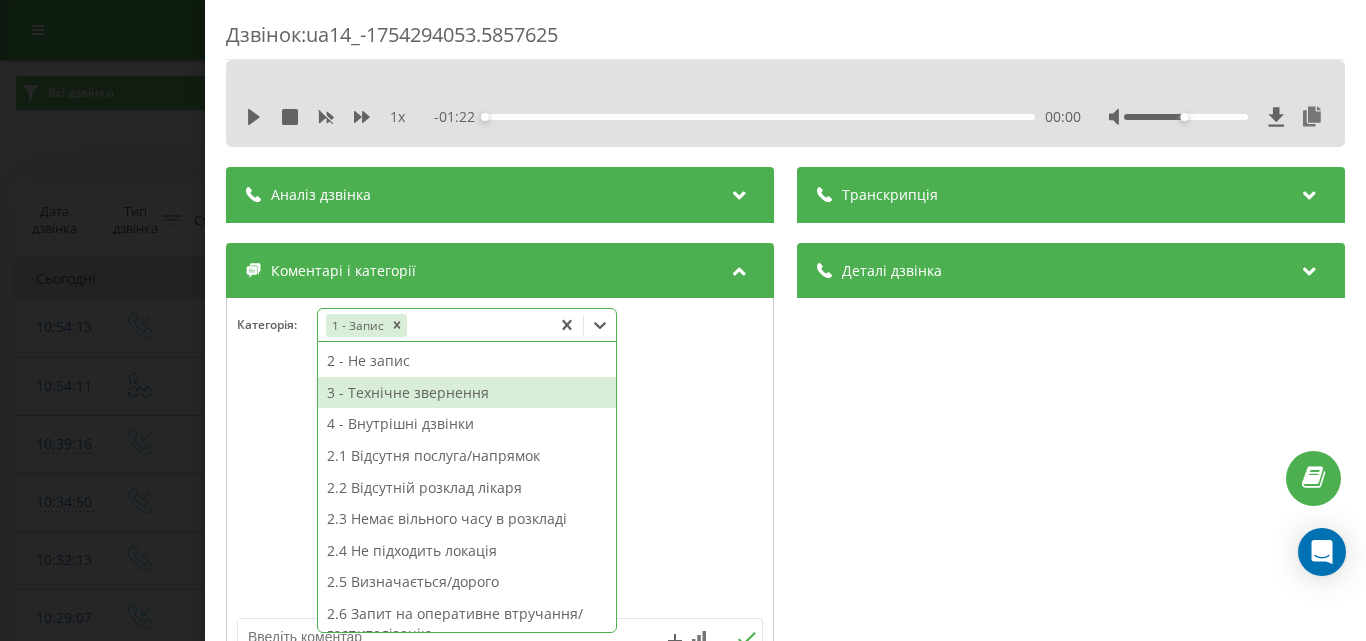 click on "3 - Технічне звернення" at bounding box center [467, 393] 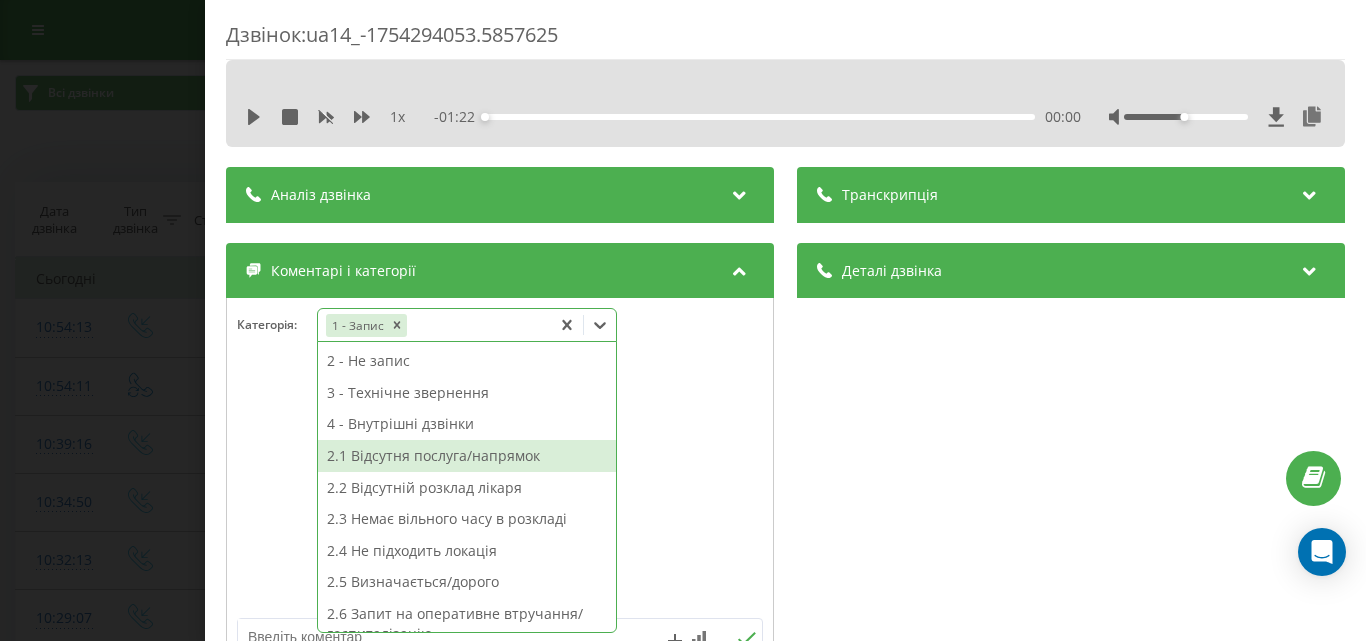 click at bounding box center [500, 488] 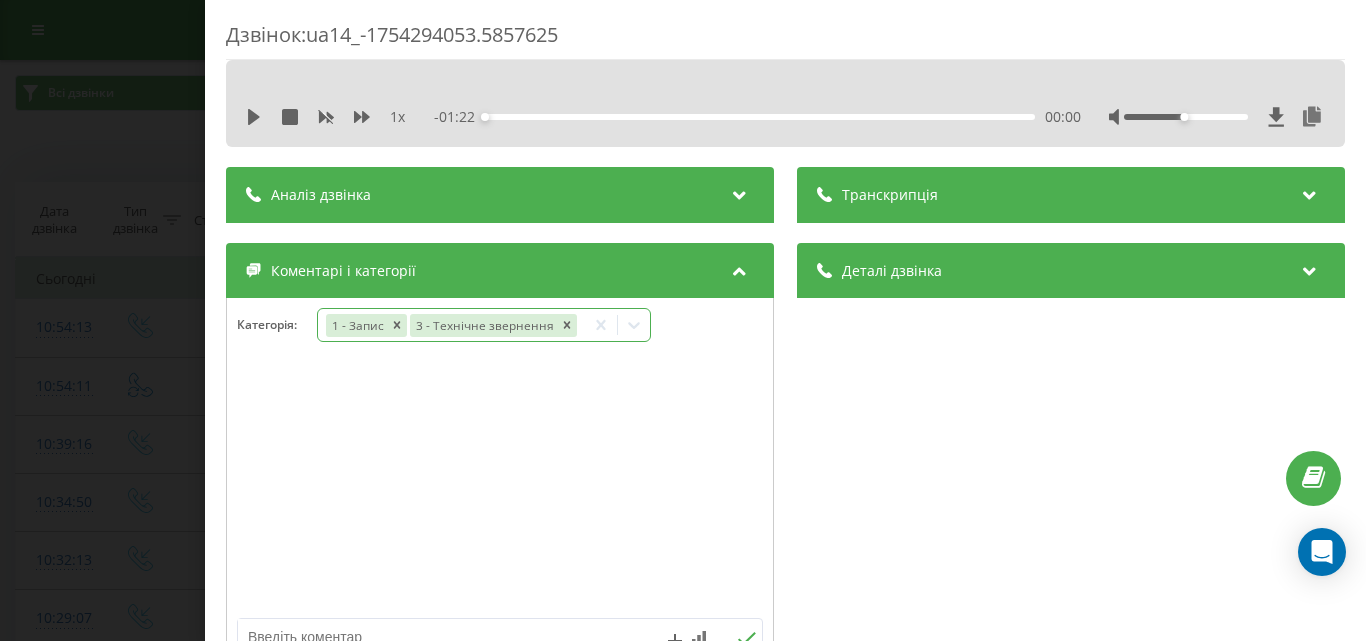 click 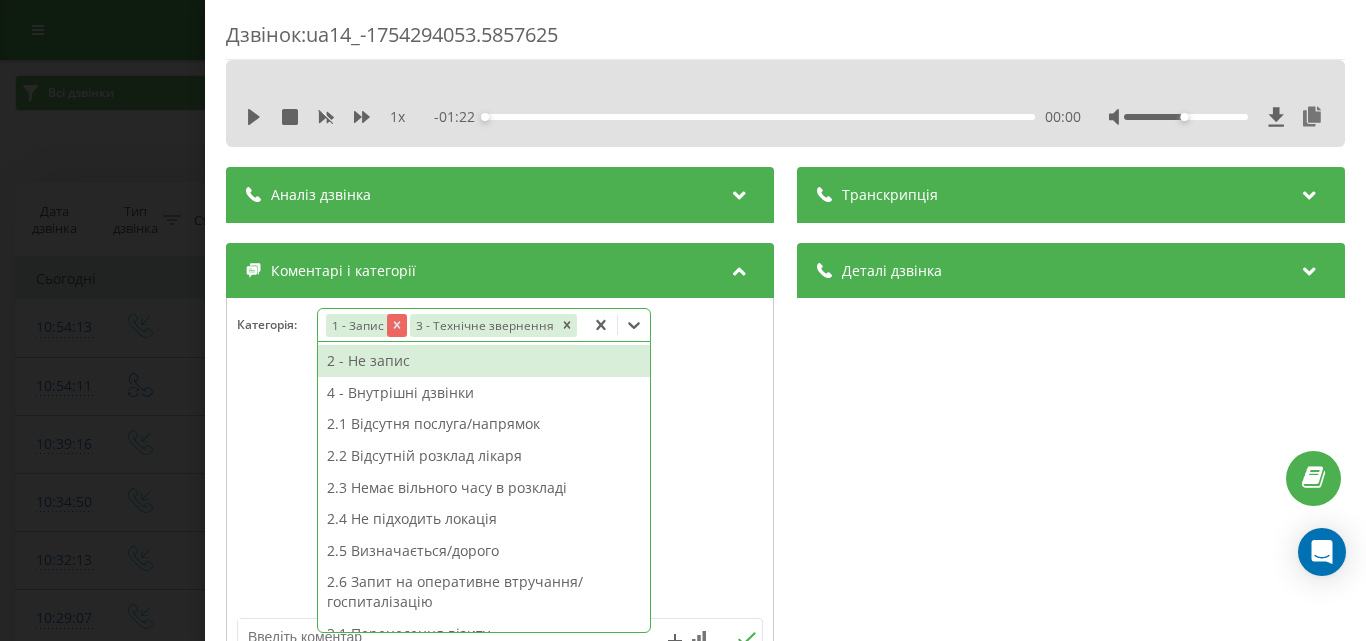 click 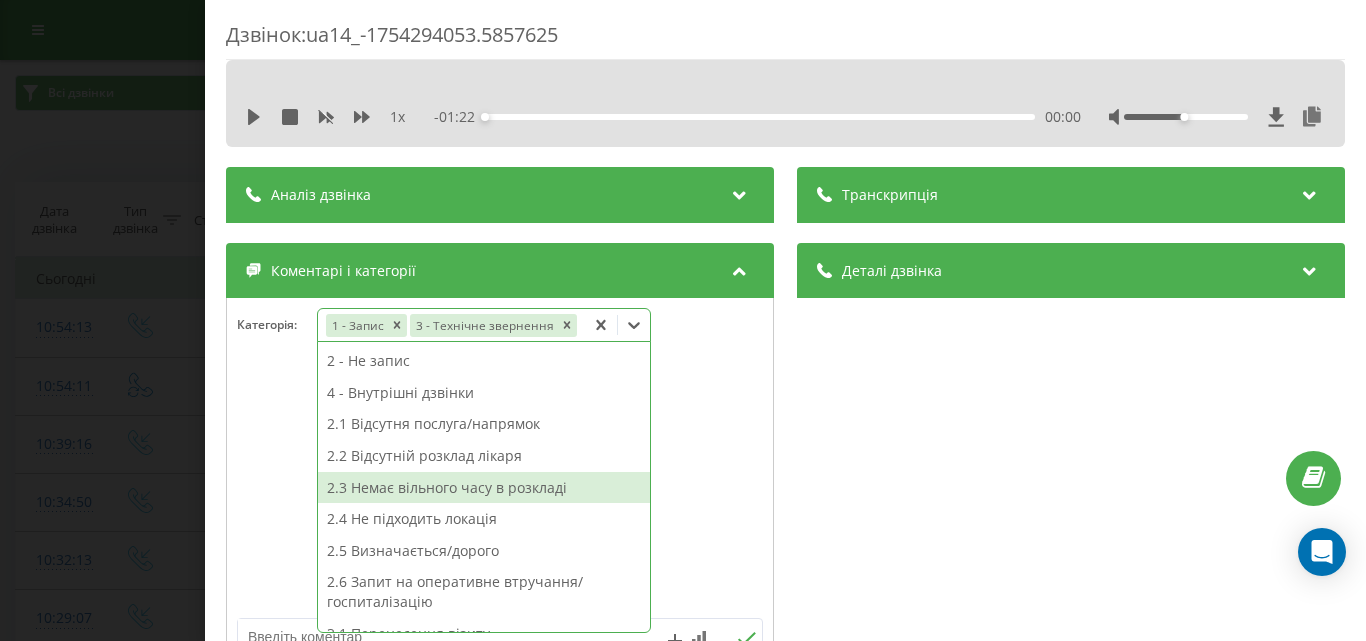 scroll, scrollTop: 292, scrollLeft: 0, axis: vertical 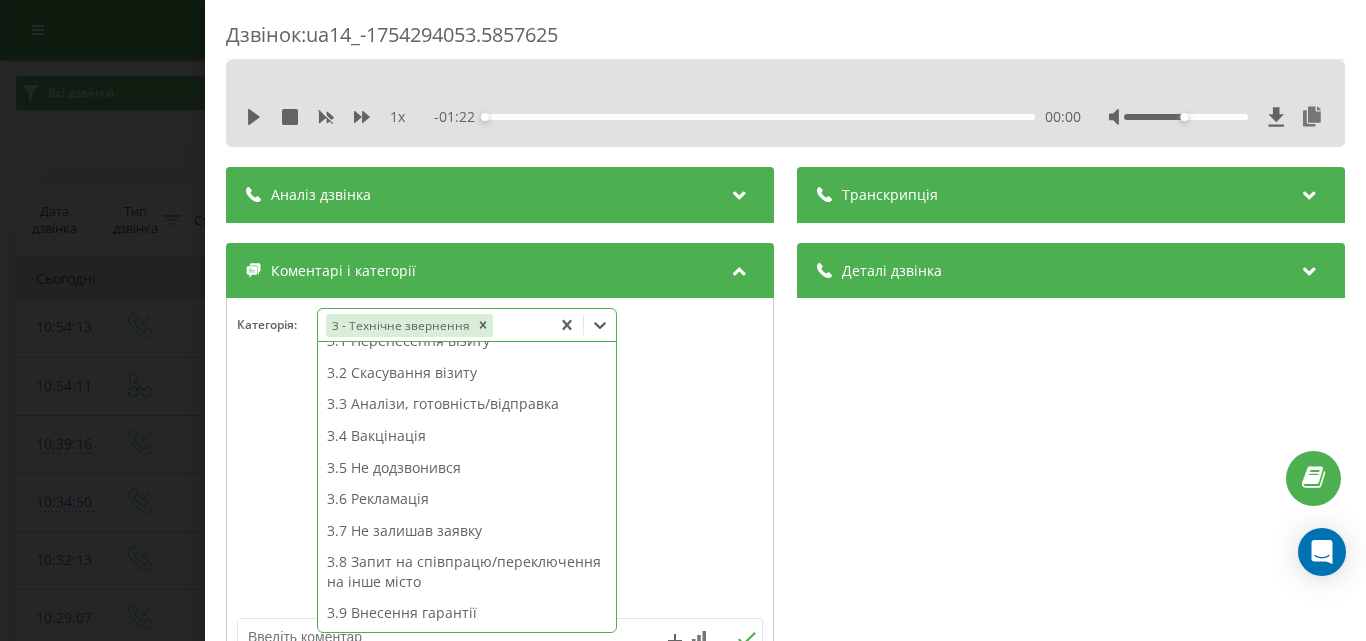 drag, startPoint x: 408, startPoint y: 614, endPoint x: 397, endPoint y: 602, distance: 16.27882 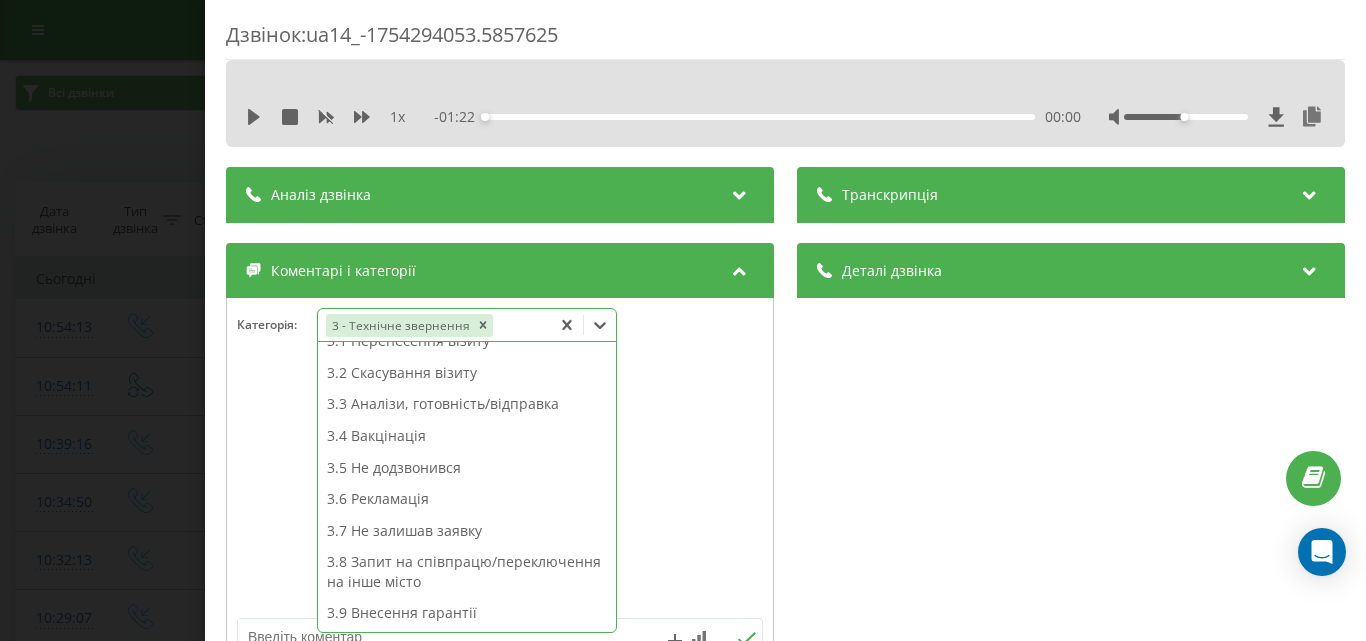 click on "3.9 Внесення гарантії" at bounding box center (467, 613) 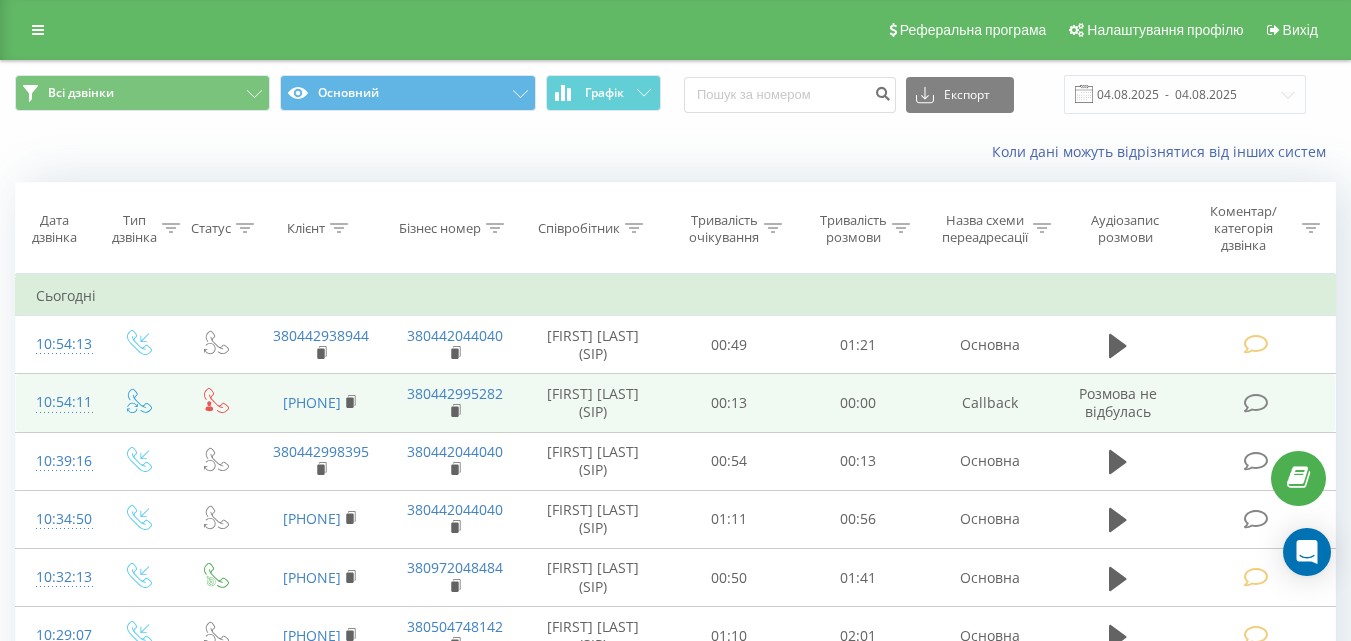 click at bounding box center (1255, 403) 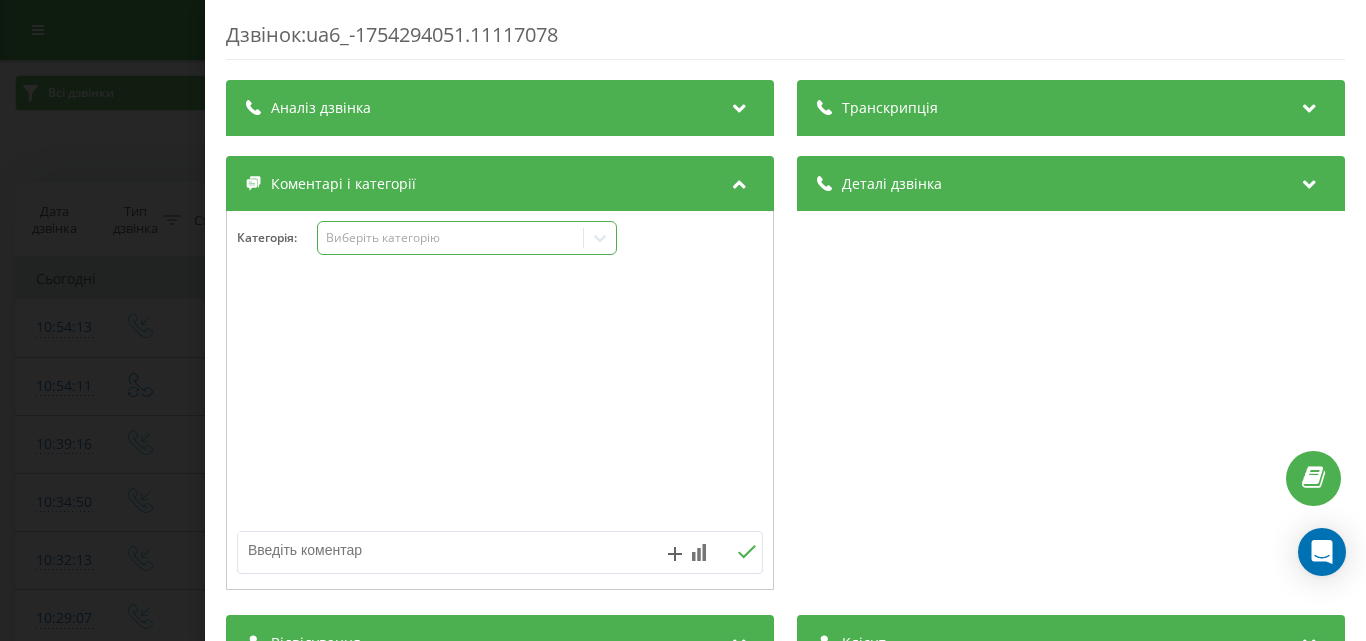 click on "Виберіть категорію" at bounding box center (450, 238) 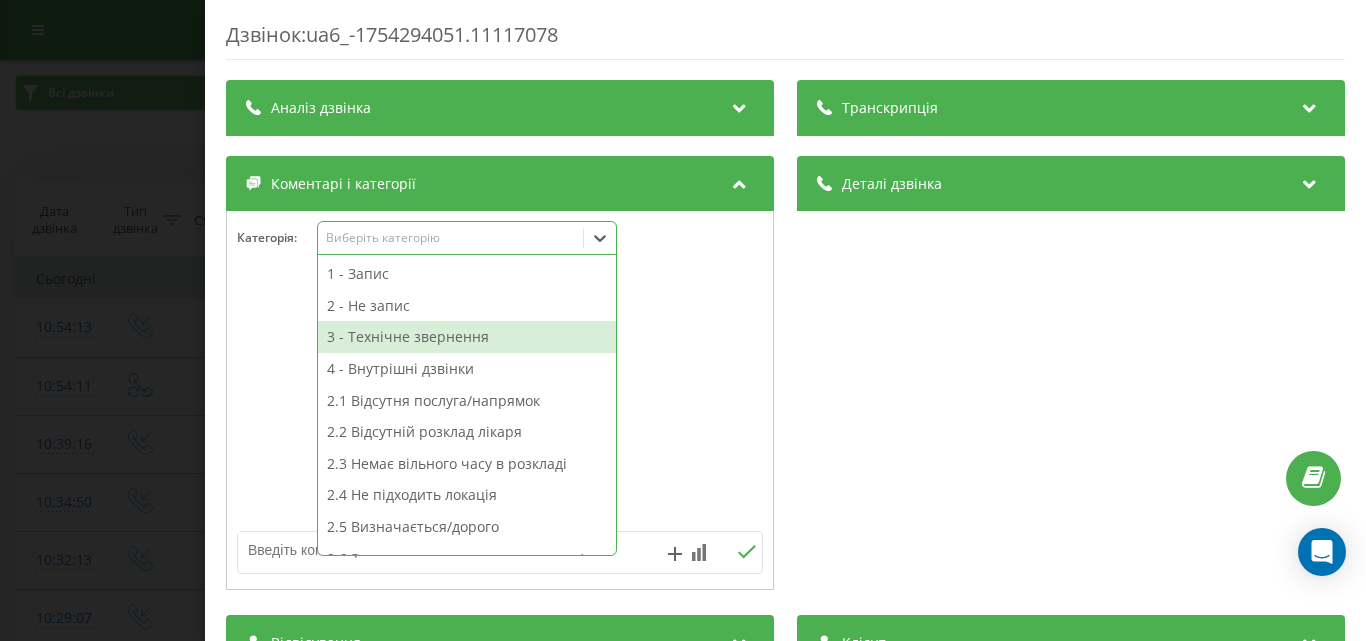 click on "3 - Технічне звернення" at bounding box center (467, 337) 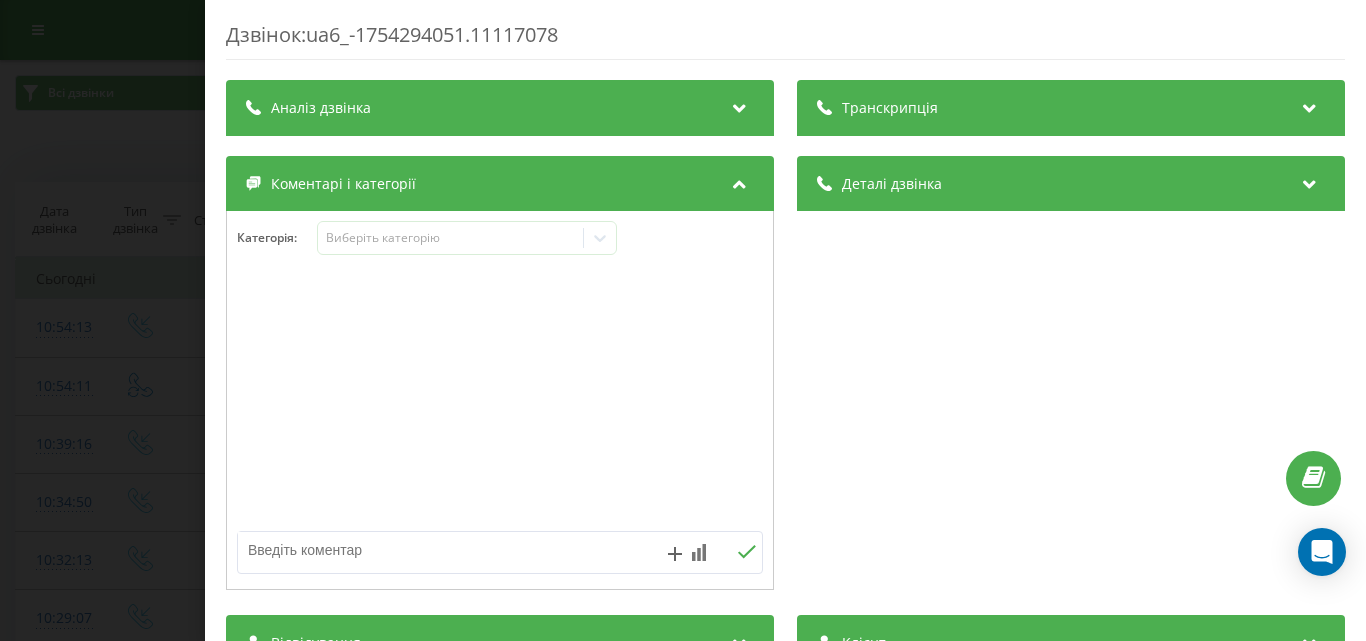 drag, startPoint x: 46, startPoint y: 324, endPoint x: 1362, endPoint y: 411, distance: 1318.8727 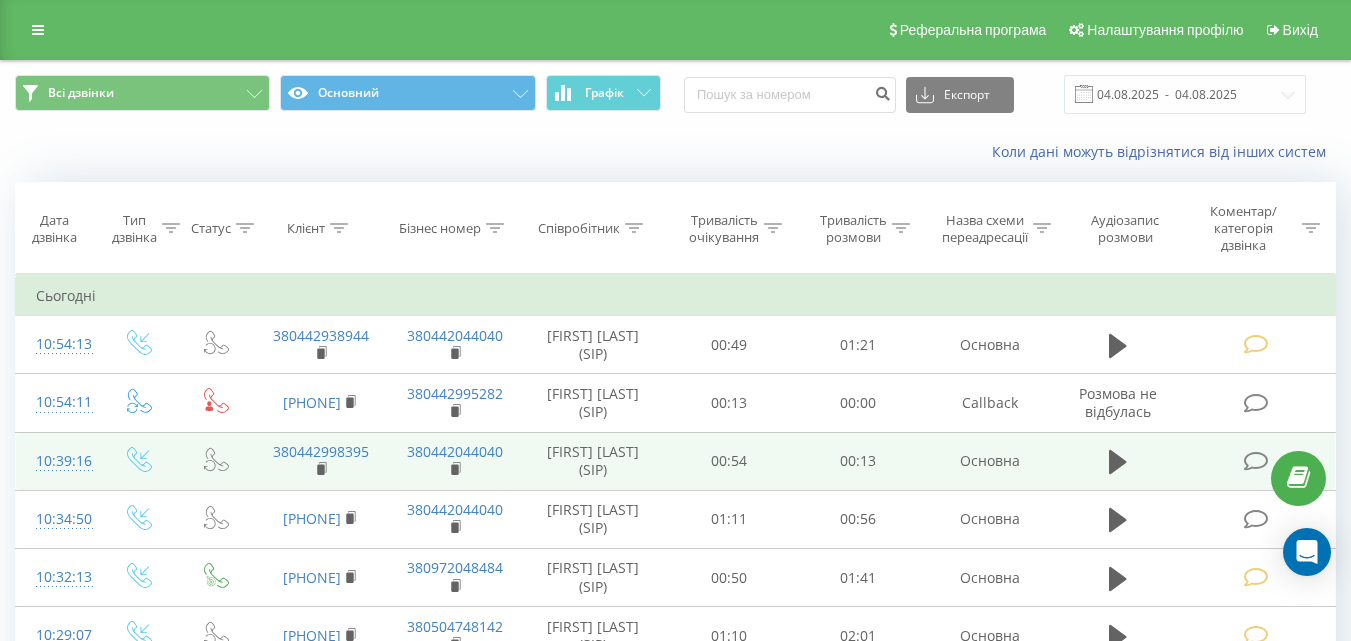 click at bounding box center [1255, 461] 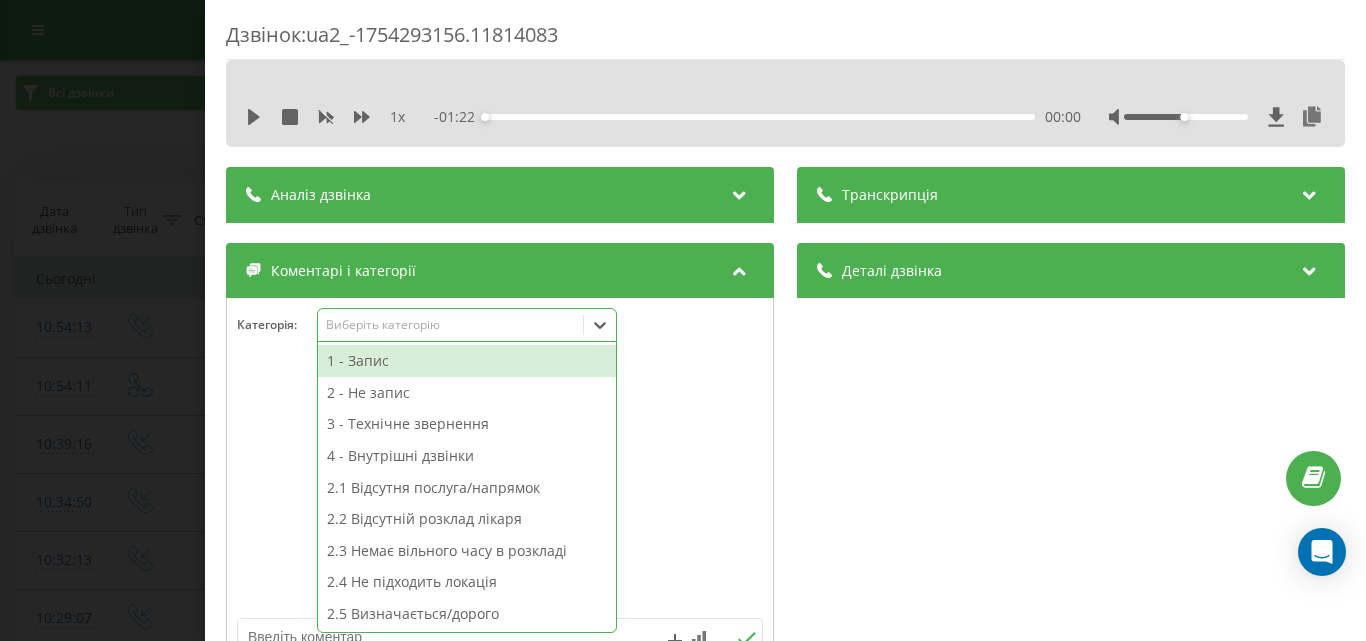 click on "Виберіть категорію" at bounding box center (450, 325) 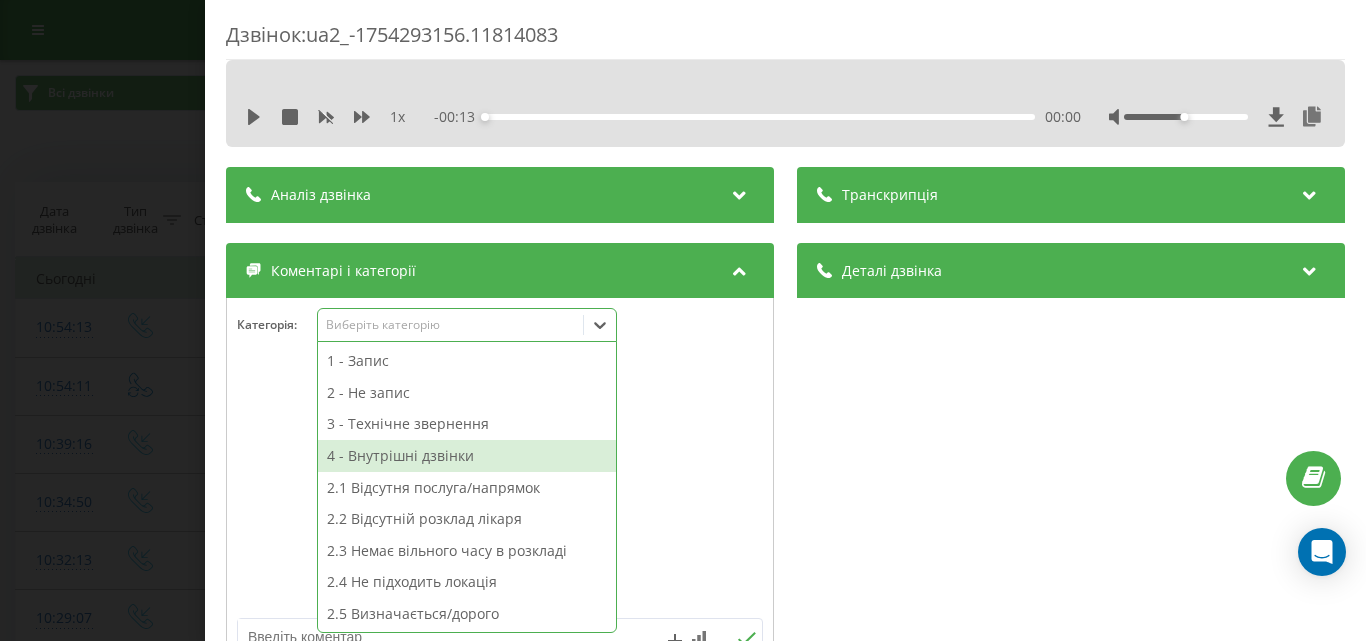 click on "4 - Внутрішні дзвінки" at bounding box center (467, 456) 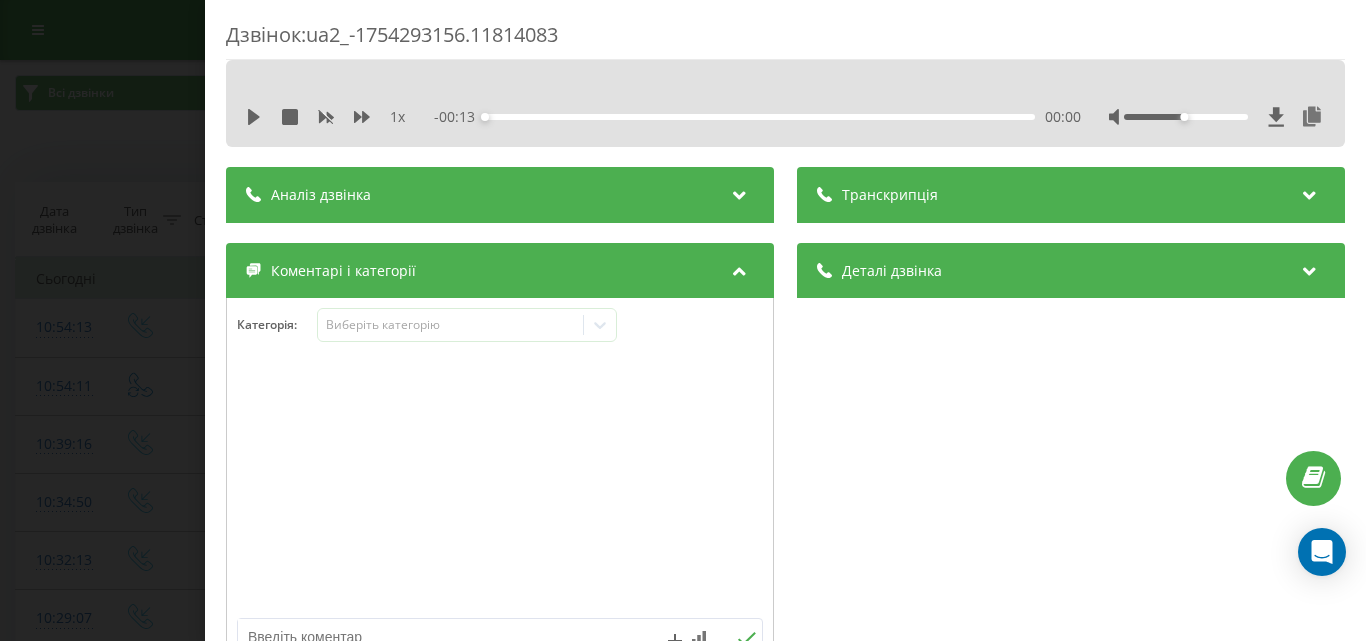 click on "Дзвінок :  ua2_-1754293156.11814083   1 x  - 00:13 00:00   00:00   Транскрипція Для AI-аналізу майбутніх дзвінків  налаштуйте та активуйте профіль на сторінці . Якщо профіль вже є і дзвінок відповідає його умовам, оновіть сторінку через 10 хвилин - AI аналізує поточний дзвінок. Аналіз дзвінка Для AI-аналізу майбутніх дзвінків  налаштуйте та активуйте профіль на сторінці . Якщо профіль вже є і дзвінок відповідає його умовам, оновіть сторінку через 10 хвилин - AI аналізує поточний дзвінок. Деталі дзвінка Загальне Дата дзвінка 2025-08-04 10:39:16 Тип дзвінка Вхідний Статус дзвінка Повторний 380442998395" at bounding box center (683, 320) 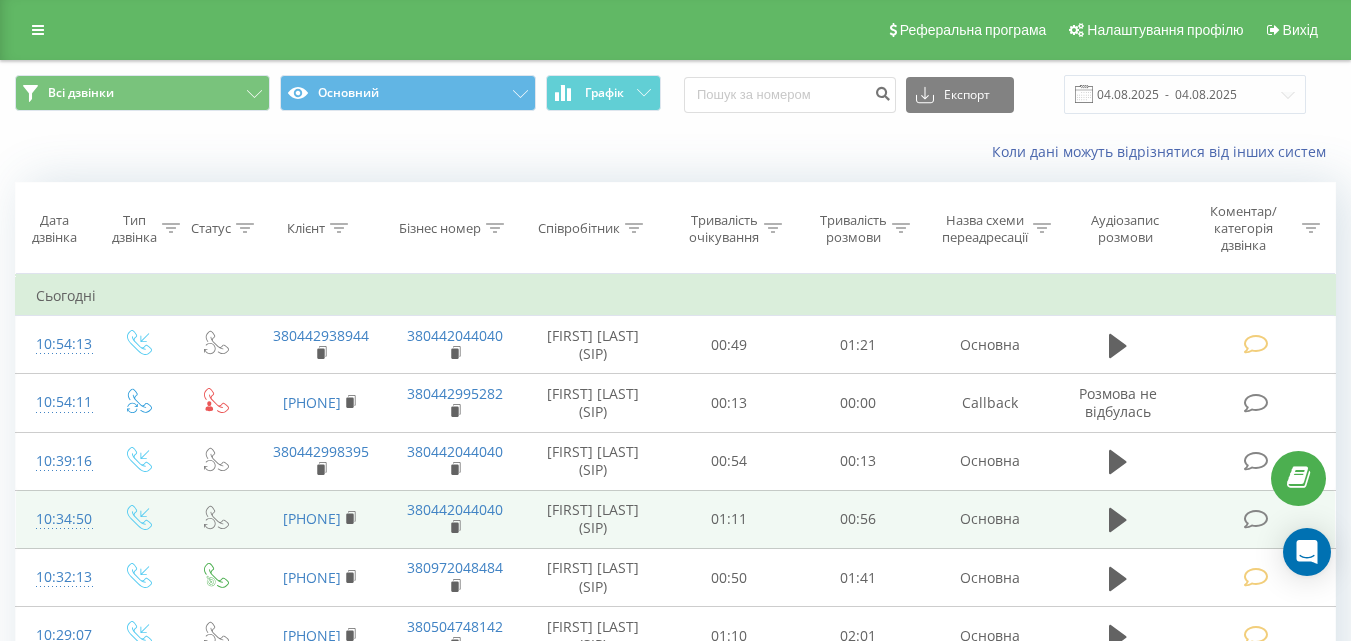 click at bounding box center [1255, 519] 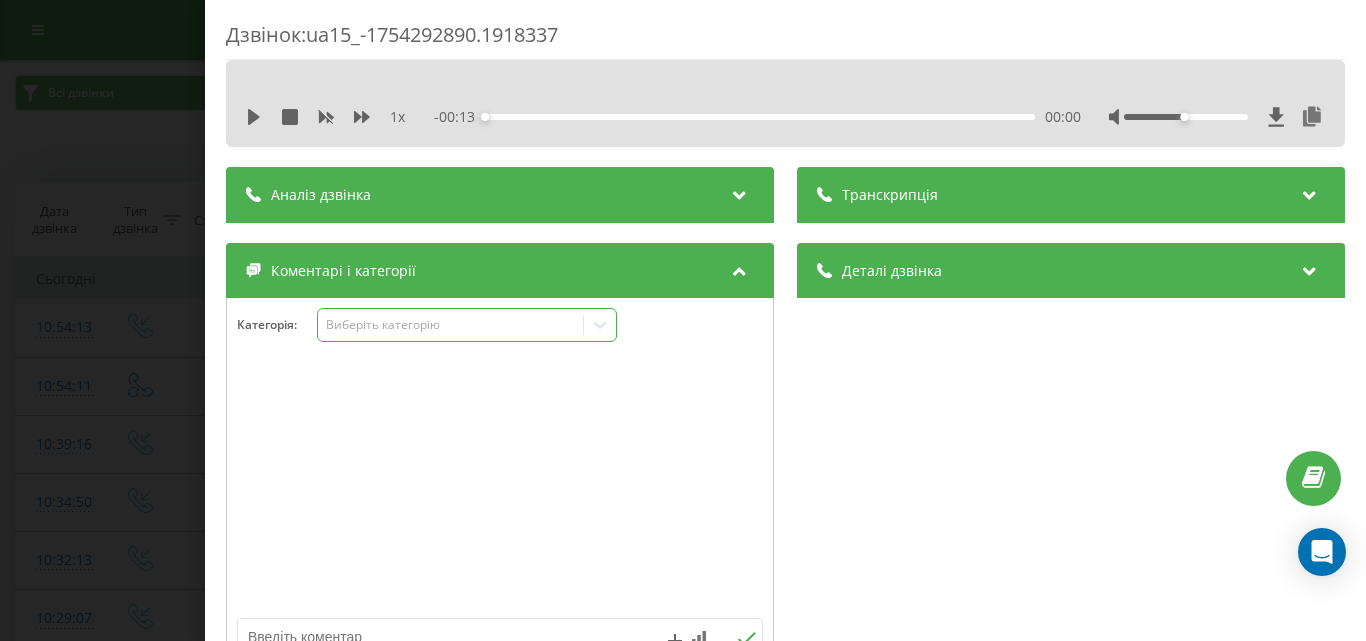 click on "Виберіть категорію" at bounding box center (450, 325) 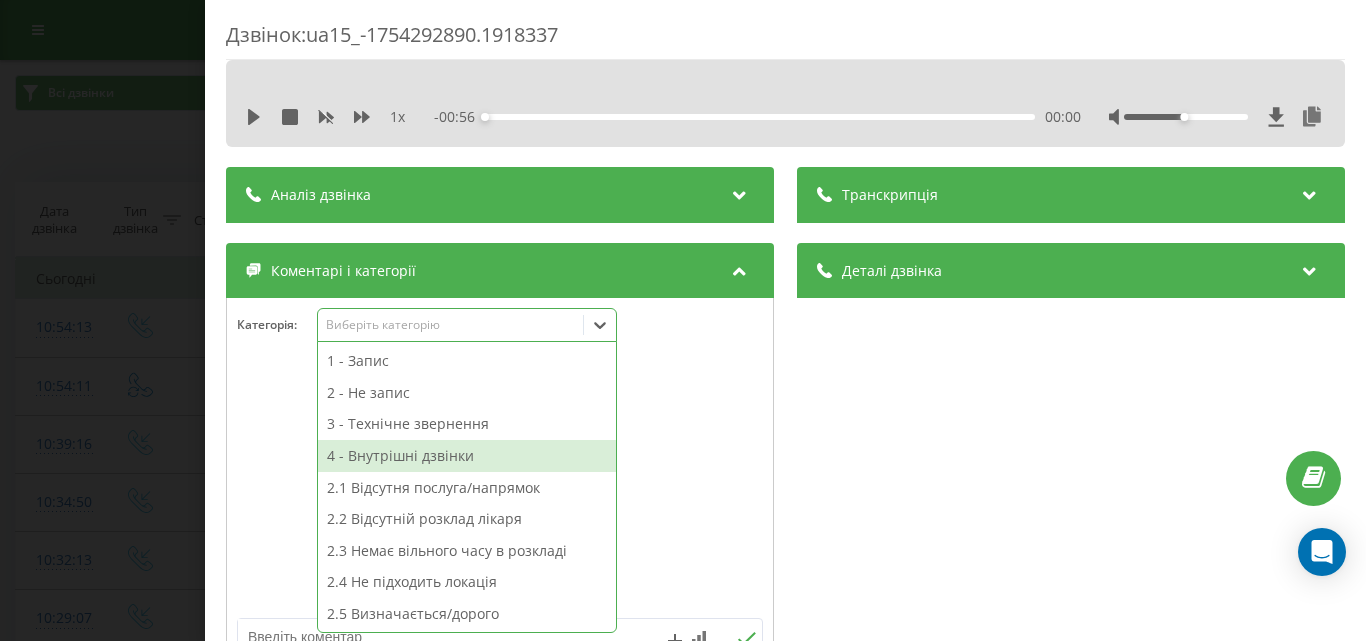 click on "4 - Внутрішні дзвінки" at bounding box center [467, 456] 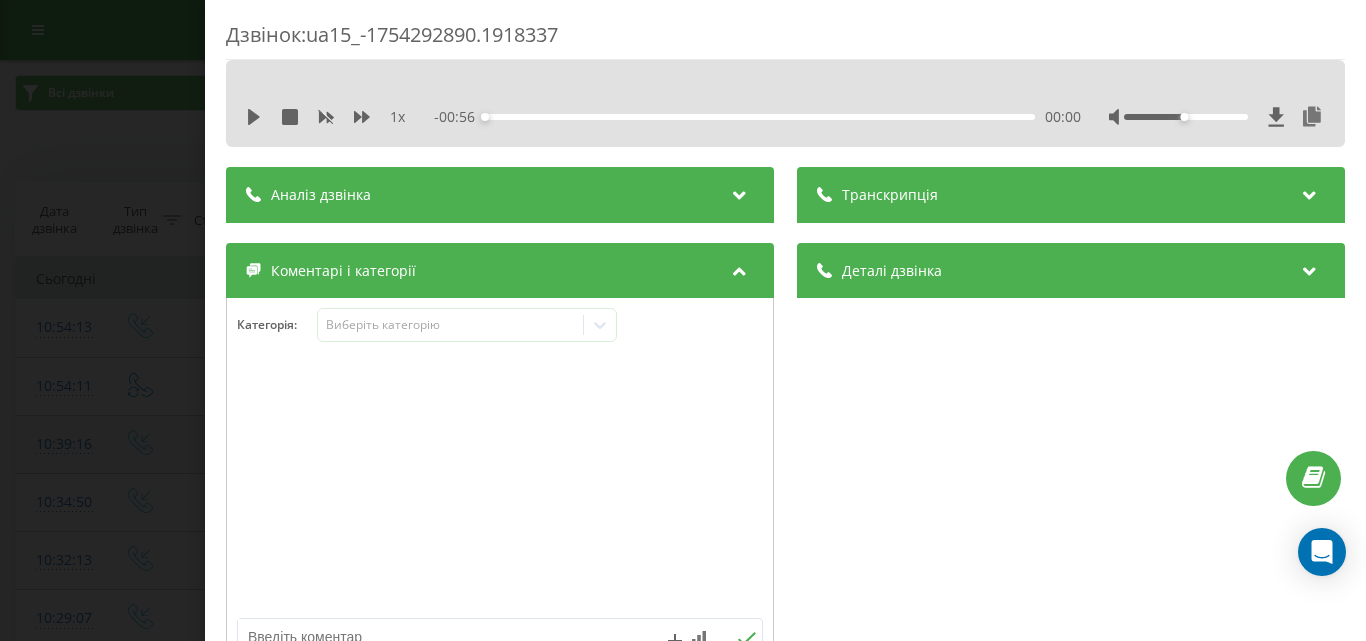 drag, startPoint x: 111, startPoint y: 418, endPoint x: 1009, endPoint y: 445, distance: 898.4058 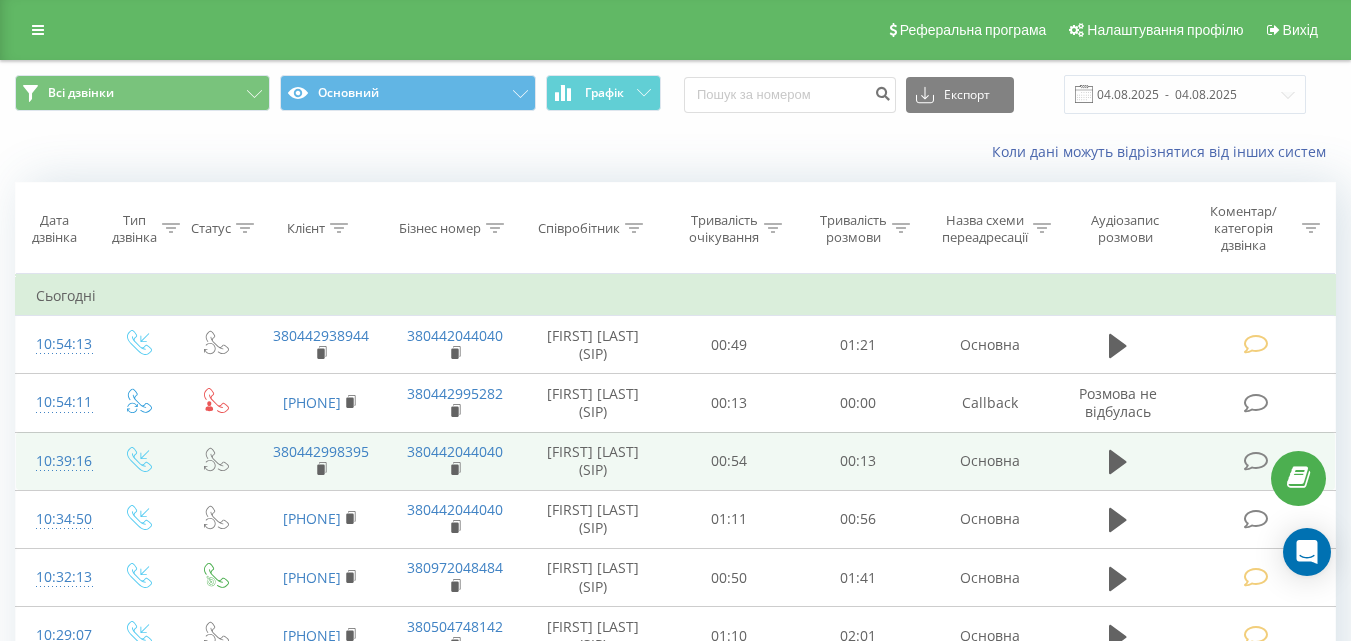 click at bounding box center (1257, 459) 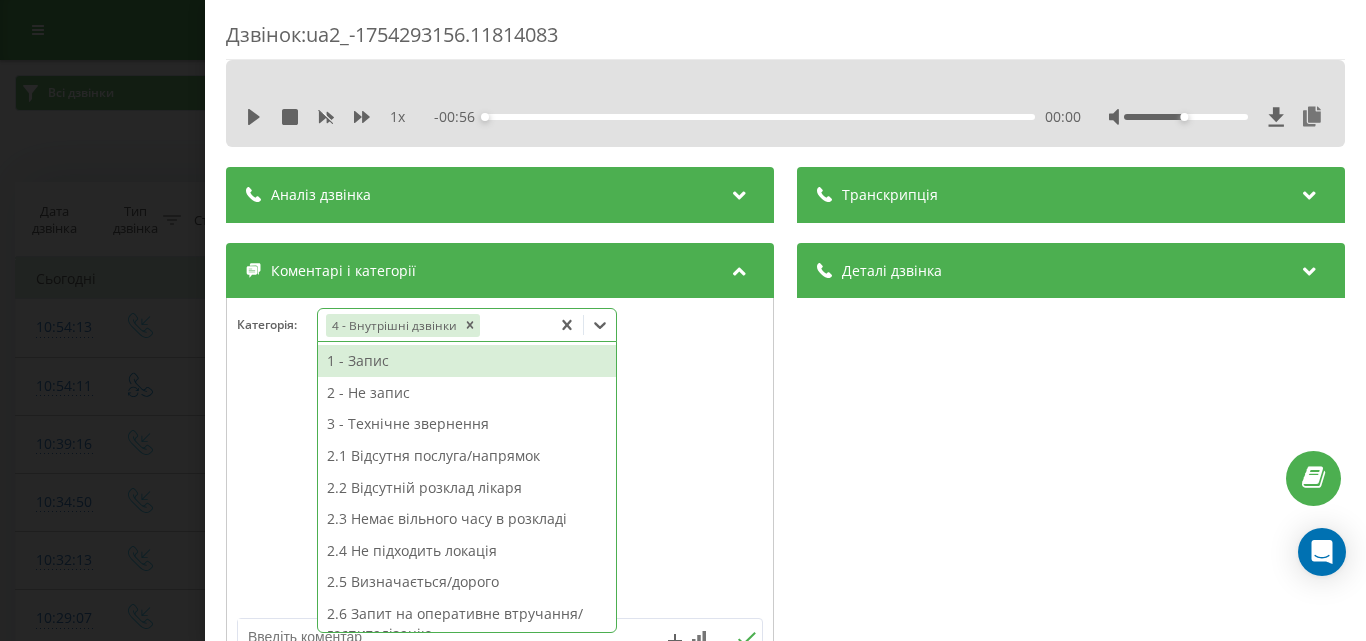 click on "4 - Внутрішні дзвінки" at bounding box center [392, 325] 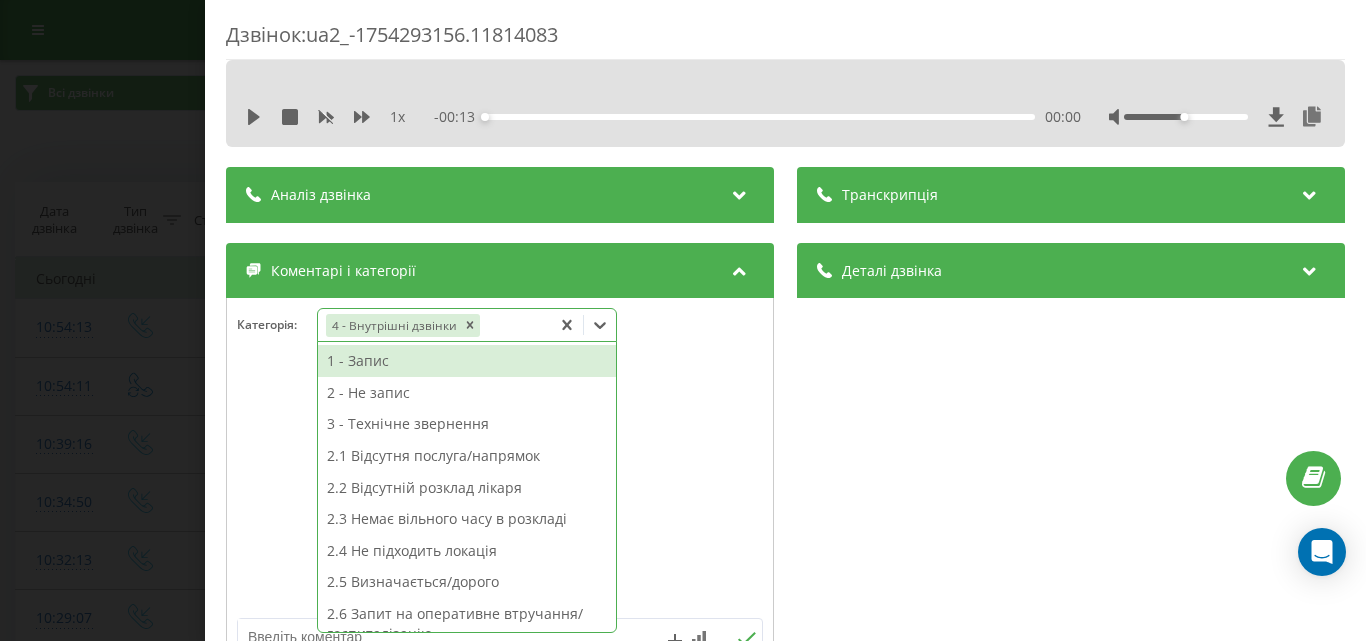 click on "Дзвінок :  ua2_-1754293156.11814083   1 x  - 00:13 00:00   00:00   Транскрипція Для AI-аналізу майбутніх дзвінків  налаштуйте та активуйте профіль на сторінці . Якщо профіль вже є і дзвінок відповідає його умовам, оновіть сторінку через 10 хвилин - AI аналізує поточний дзвінок. Аналіз дзвінка Для AI-аналізу майбутніх дзвінків  налаштуйте та активуйте профіль на сторінці . Якщо профіль вже є і дзвінок відповідає його умовам, оновіть сторінку через 10 хвилин - AI аналізує поточний дзвінок. Деталі дзвінка Загальне Дата дзвінка 2025-08-04 10:39:16 Тип дзвінка Вхідний Статус дзвінка Повторний 380442998395" at bounding box center [683, 320] 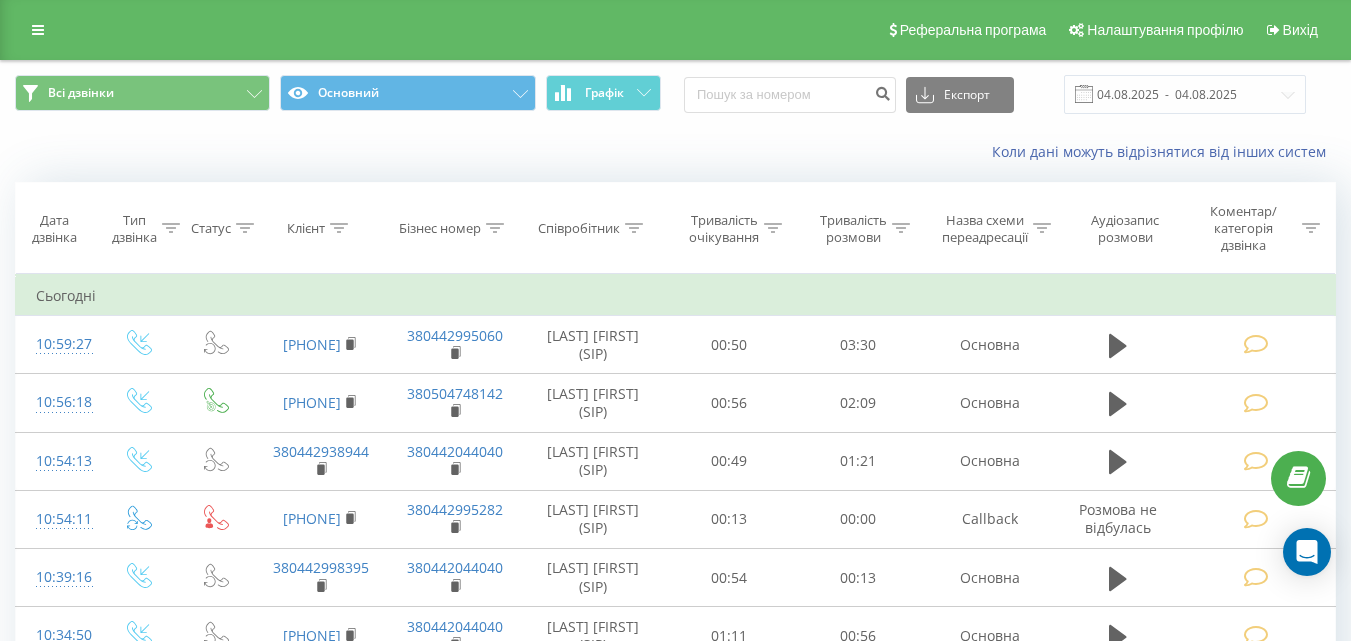 scroll, scrollTop: 0, scrollLeft: 0, axis: both 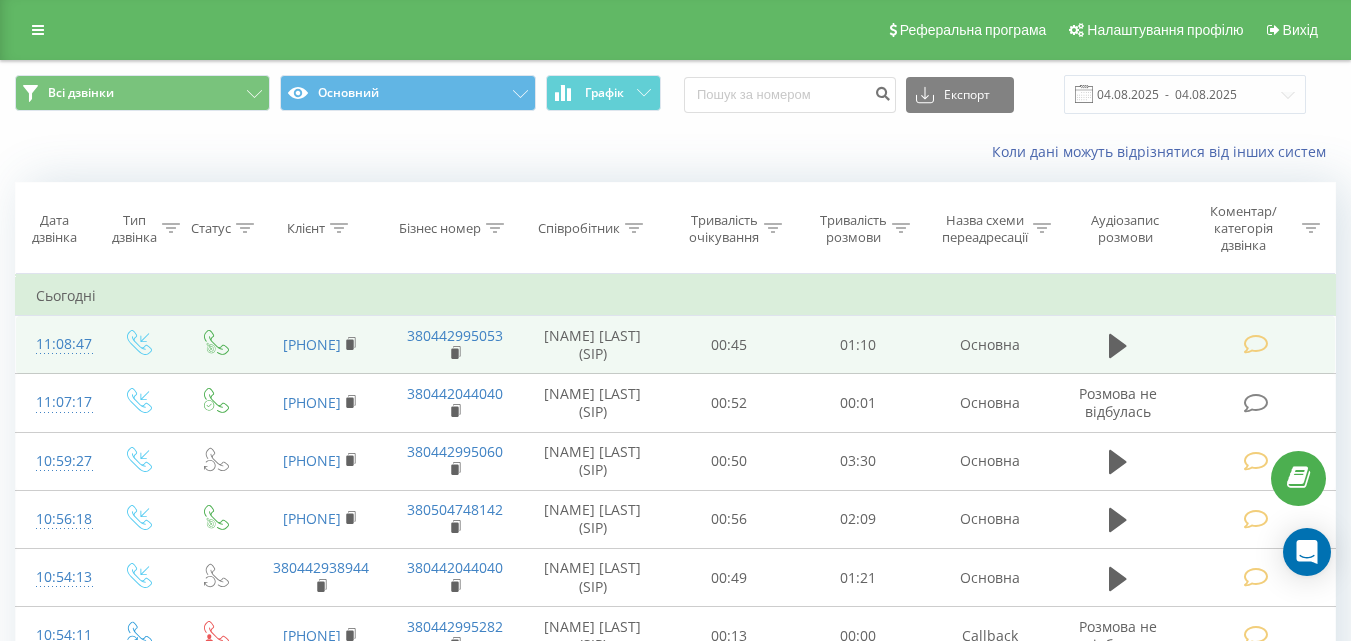 click at bounding box center [1255, 344] 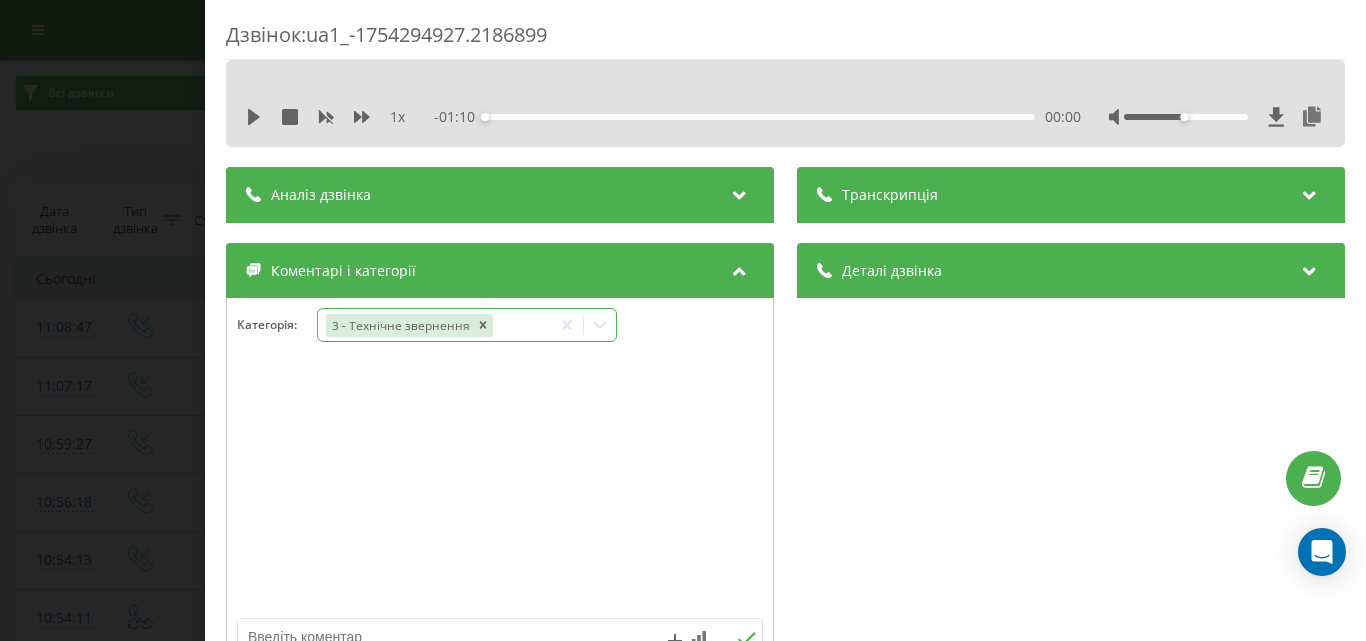 click 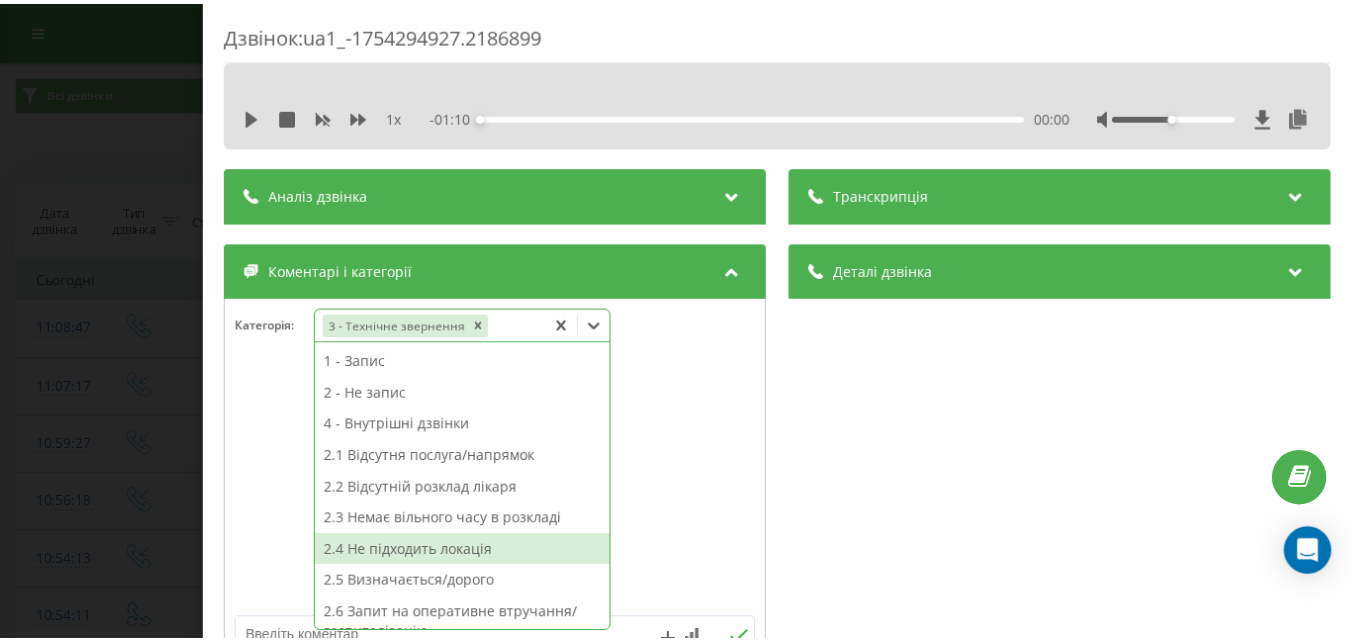 scroll, scrollTop: 100, scrollLeft: 0, axis: vertical 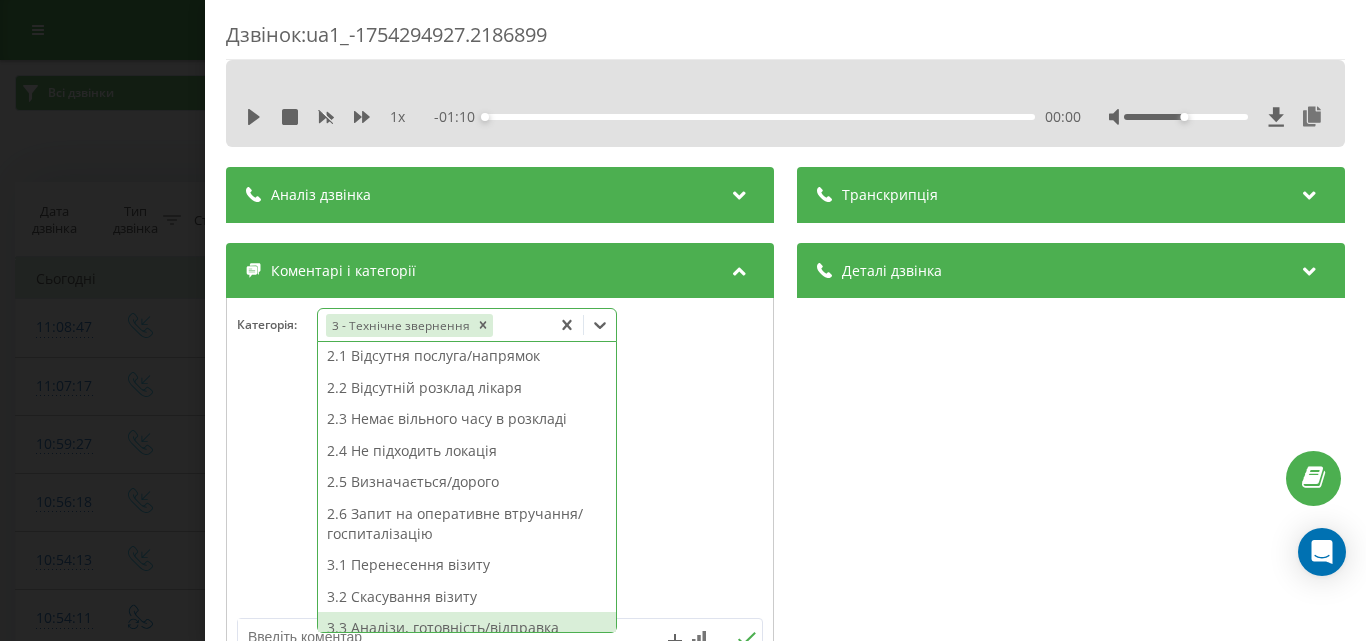 click on "3.3 Аналізи, готовність/відправка" at bounding box center [467, 628] 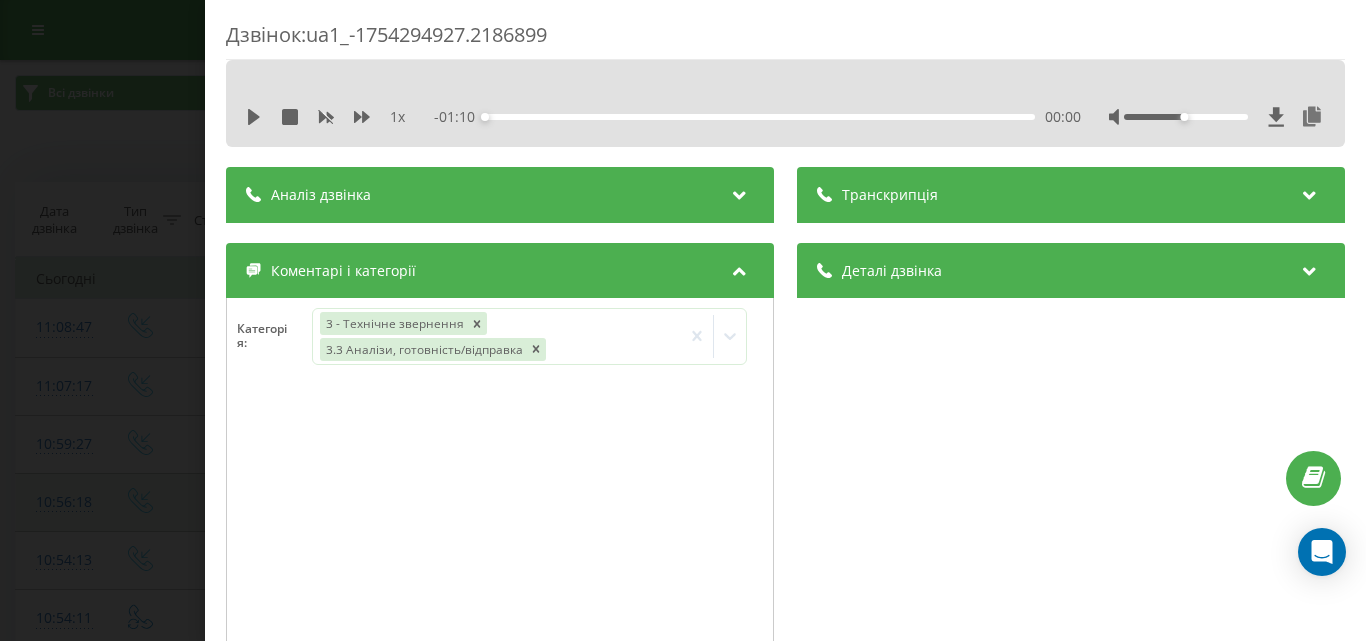click on "Дзвінок :  ua1_-1754294927.2186899   1 x  - 01:10 00:00   00:00   Транскрипція Для AI-аналізу майбутніх дзвінків  налаштуйте та активуйте профіль на сторінці . Якщо профіль вже є і дзвінок відповідає його умовам, оновіть сторінку через 10 хвилин - AI аналізує поточний дзвінок. Аналіз дзвінка Для AI-аналізу майбутніх дзвінків  налаштуйте та активуйте профіль на сторінці . Якщо профіль вже є і дзвінок відповідає його умовам, оновіть сторінку через 10 хвилин - AI аналізує поточний дзвінок. Деталі дзвінка Загальне Дата дзвінка 2025-08-04 11:08:47 Тип дзвінка Вхідний Статус дзвінка Цільовий 380637601528 :" at bounding box center [683, 320] 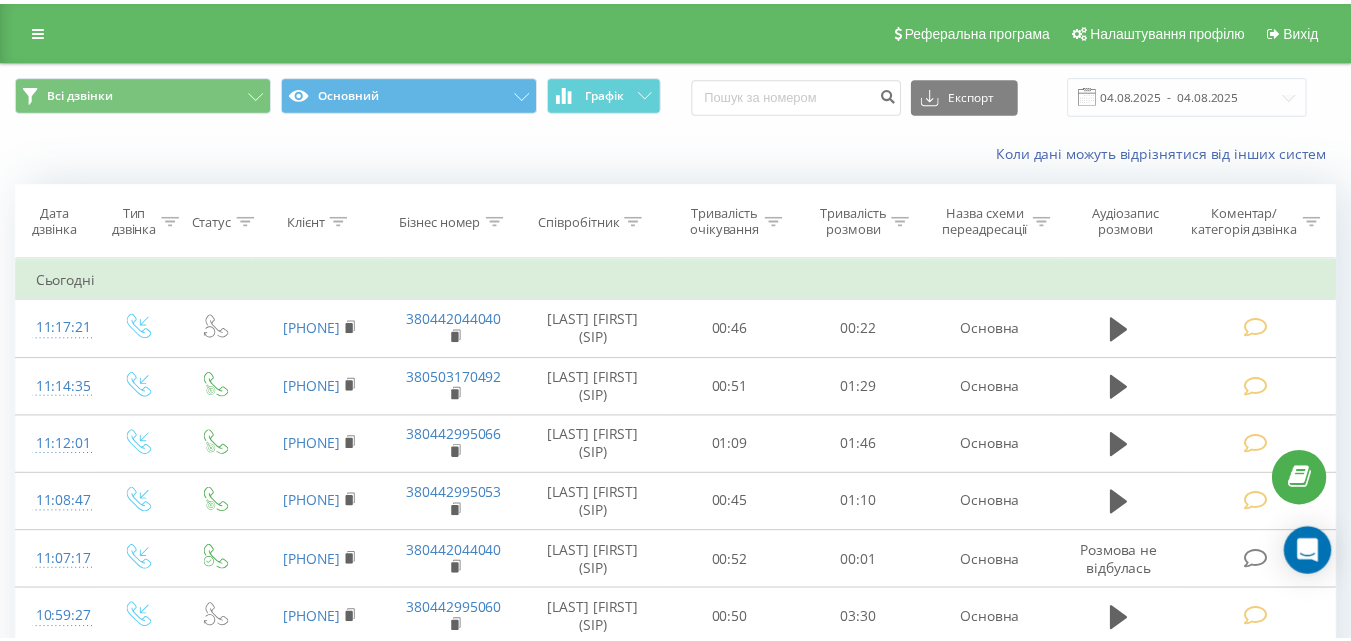 scroll, scrollTop: 0, scrollLeft: 0, axis: both 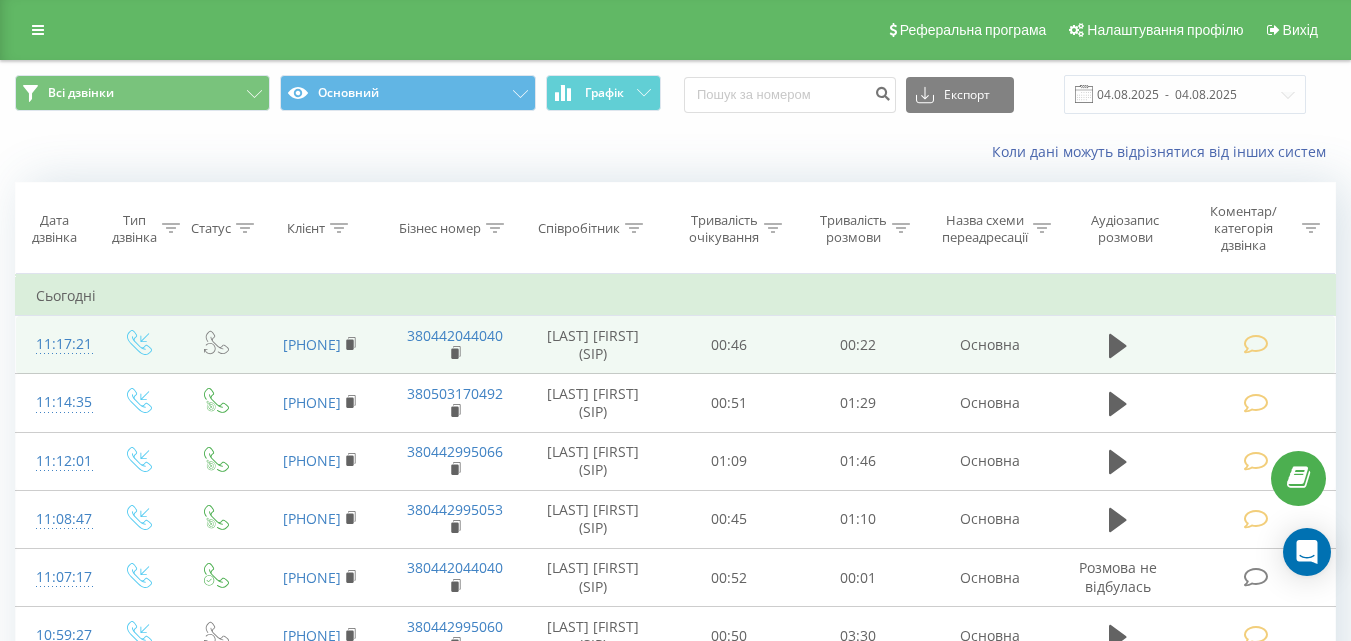 click at bounding box center (1255, 344) 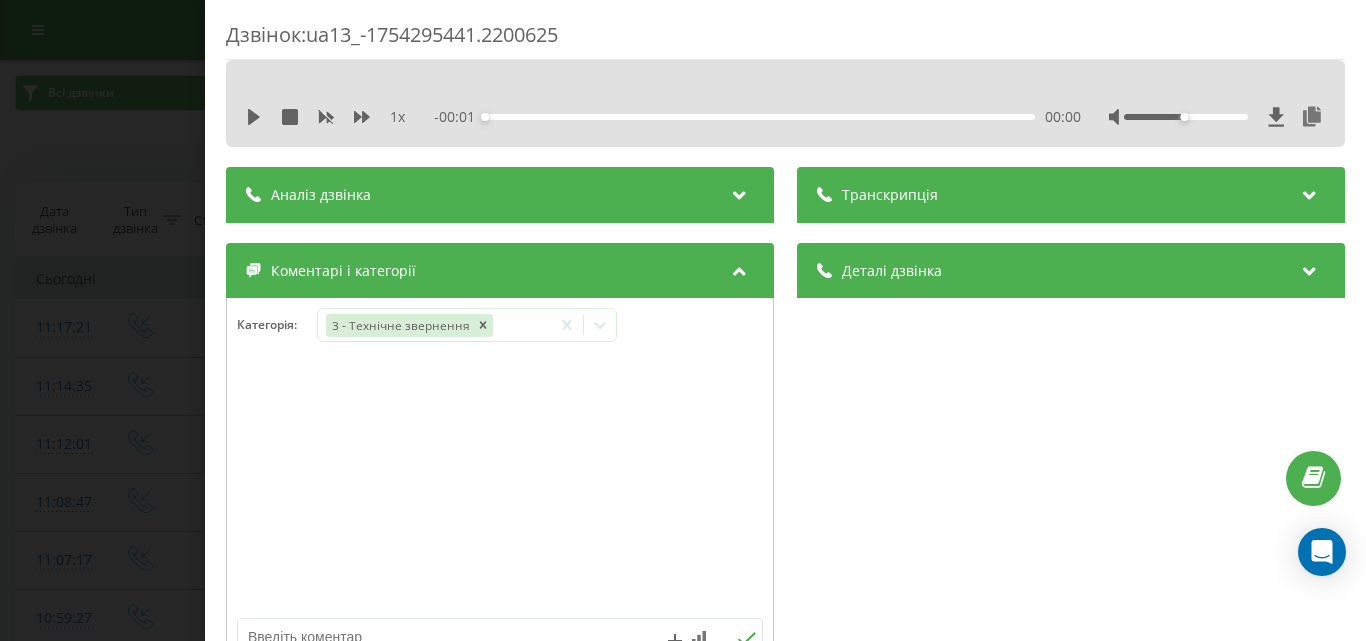 scroll, scrollTop: 400, scrollLeft: 0, axis: vertical 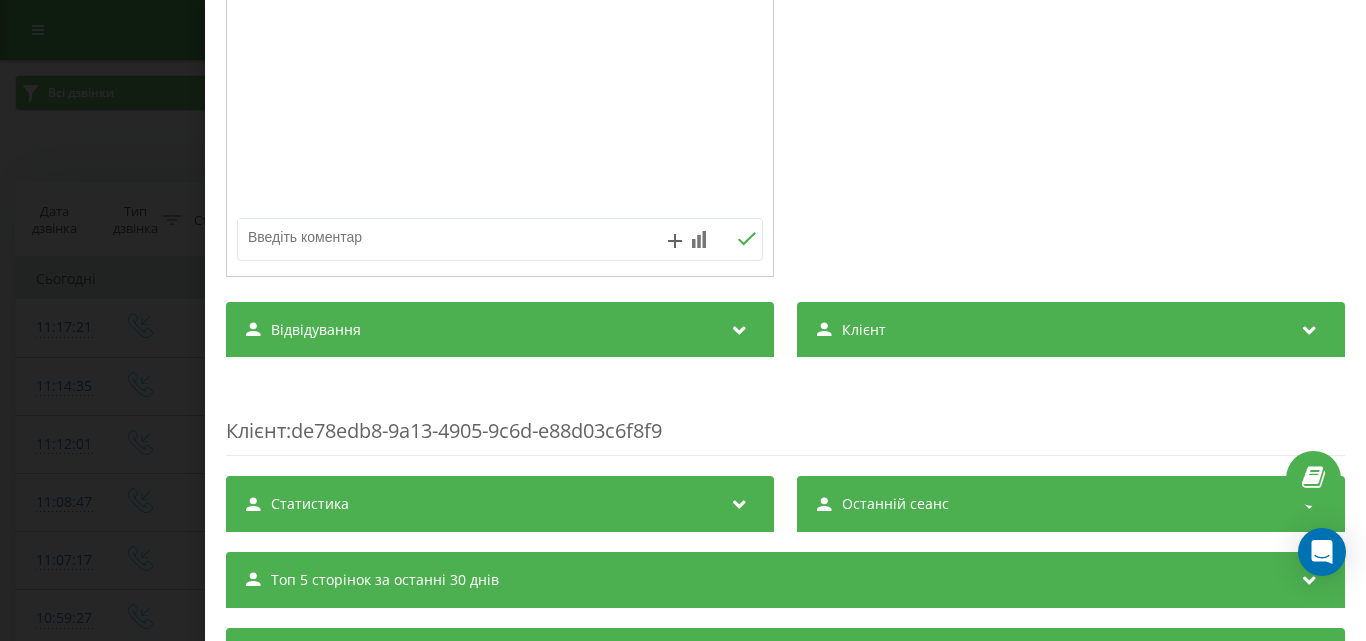 click at bounding box center (447, 237) 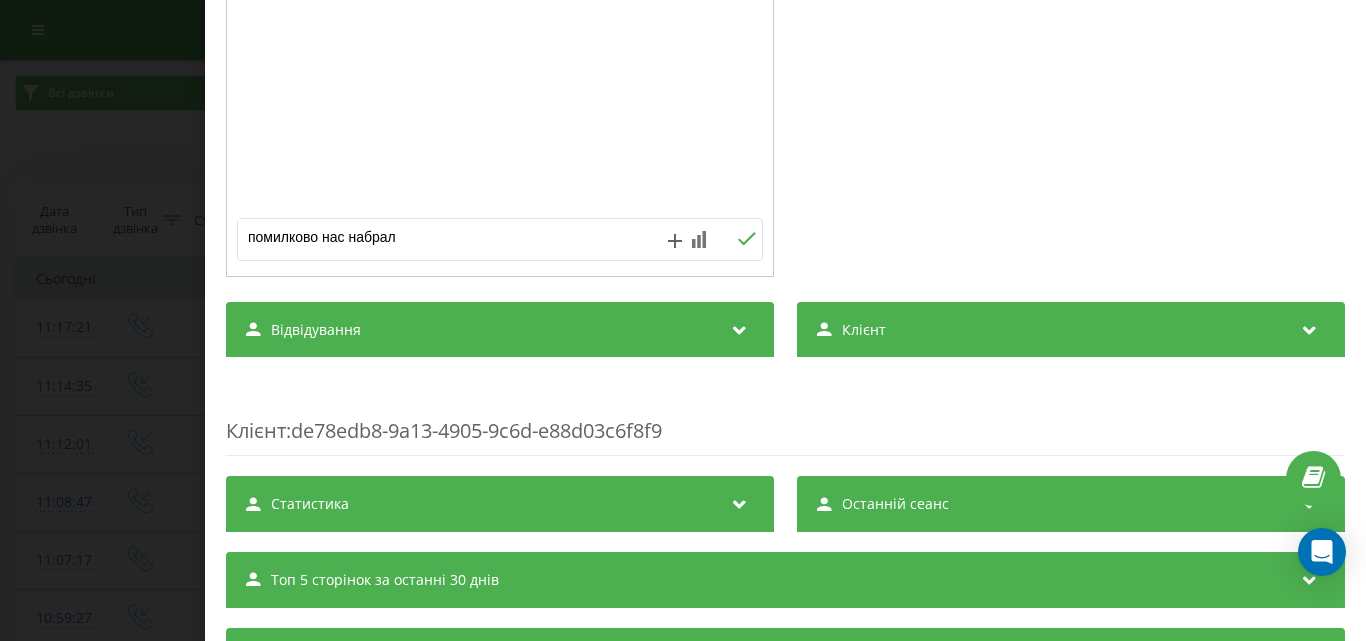 type on "помилково нас набрала" 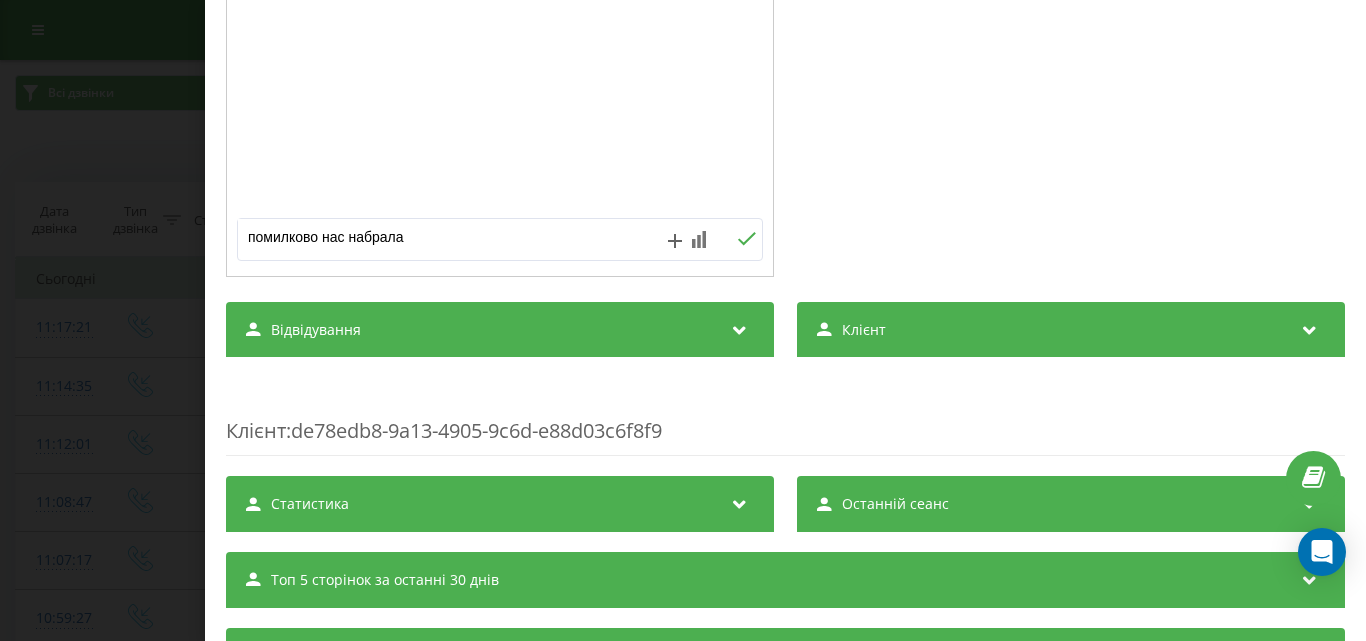 click 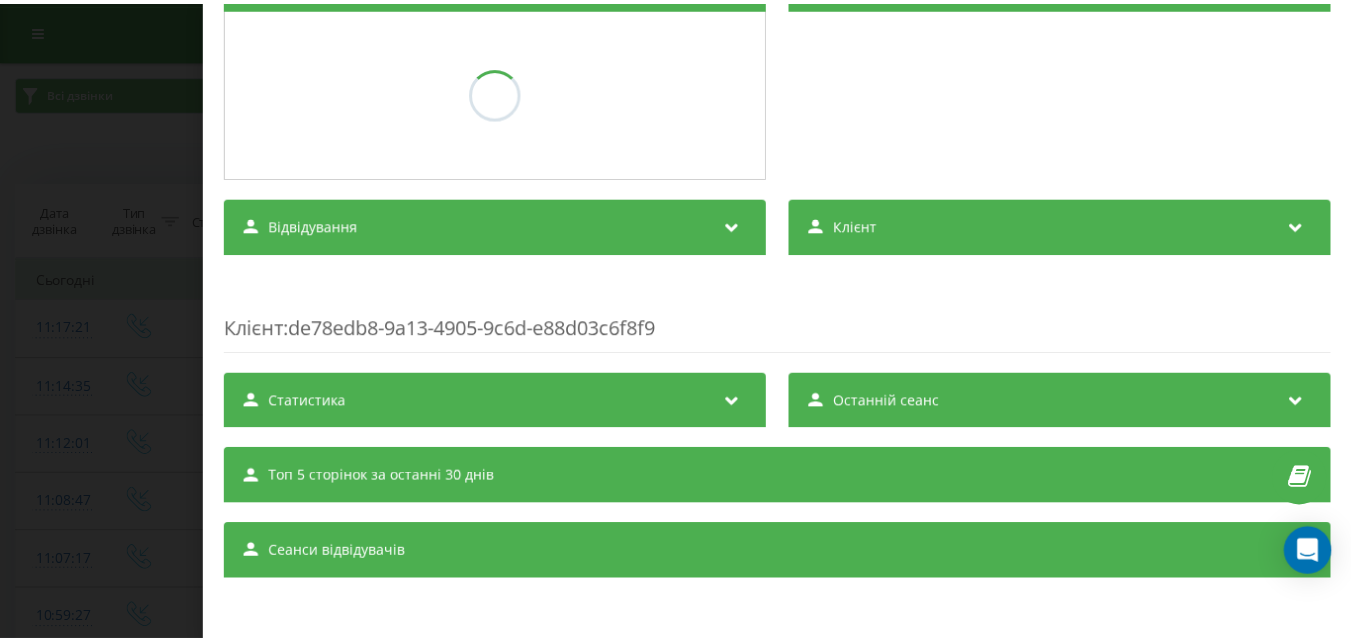 scroll, scrollTop: 290, scrollLeft: 0, axis: vertical 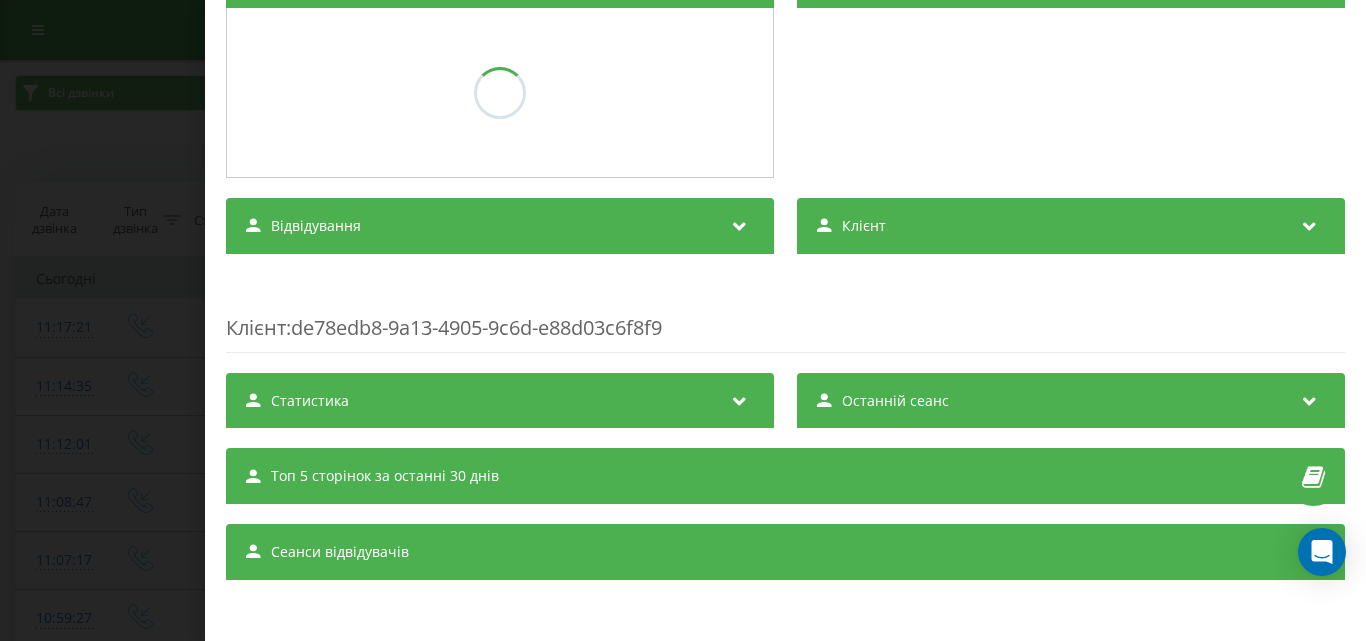 click on "Дзвінок :  ua13_-1754295441.2200625   1 x  - 00:22 00:00   00:00   Транскрипція Для AI-аналізу майбутніх дзвінків  налаштуйте та активуйте профіль на сторінці . Якщо профіль вже є і дзвінок відповідає його умовам, оновіть сторінку через 10 хвилин - AI аналізує поточний дзвінок. Аналіз дзвінка Для AI-аналізу майбутніх дзвінків  налаштуйте та активуйте профіль на сторінці . Якщо профіль вже є і дзвінок відповідає його умовам, оновіть сторінку через 10 хвилин - AI аналізує поточний дзвінок. Деталі дзвінка Загальне Дата дзвінка 2025-08-04 11:17:21 Тип дзвінка Вхідний Статус дзвінка Повторний 380503802425" at bounding box center [683, 320] 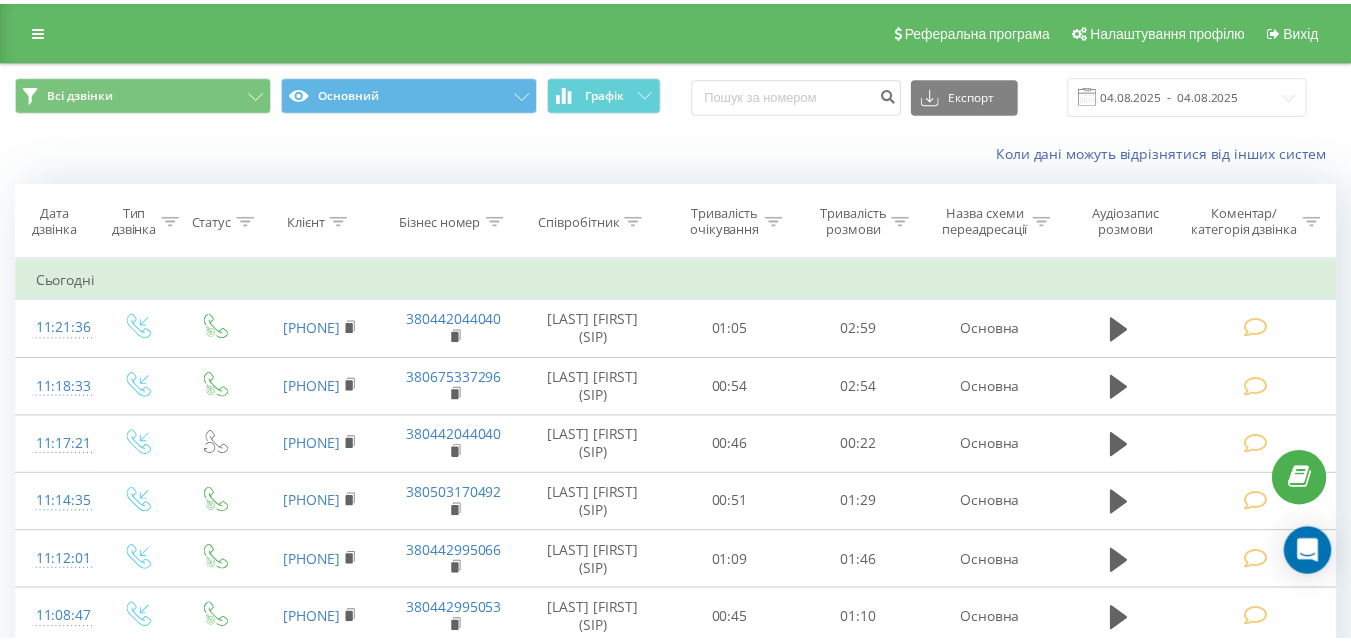scroll, scrollTop: 0, scrollLeft: 0, axis: both 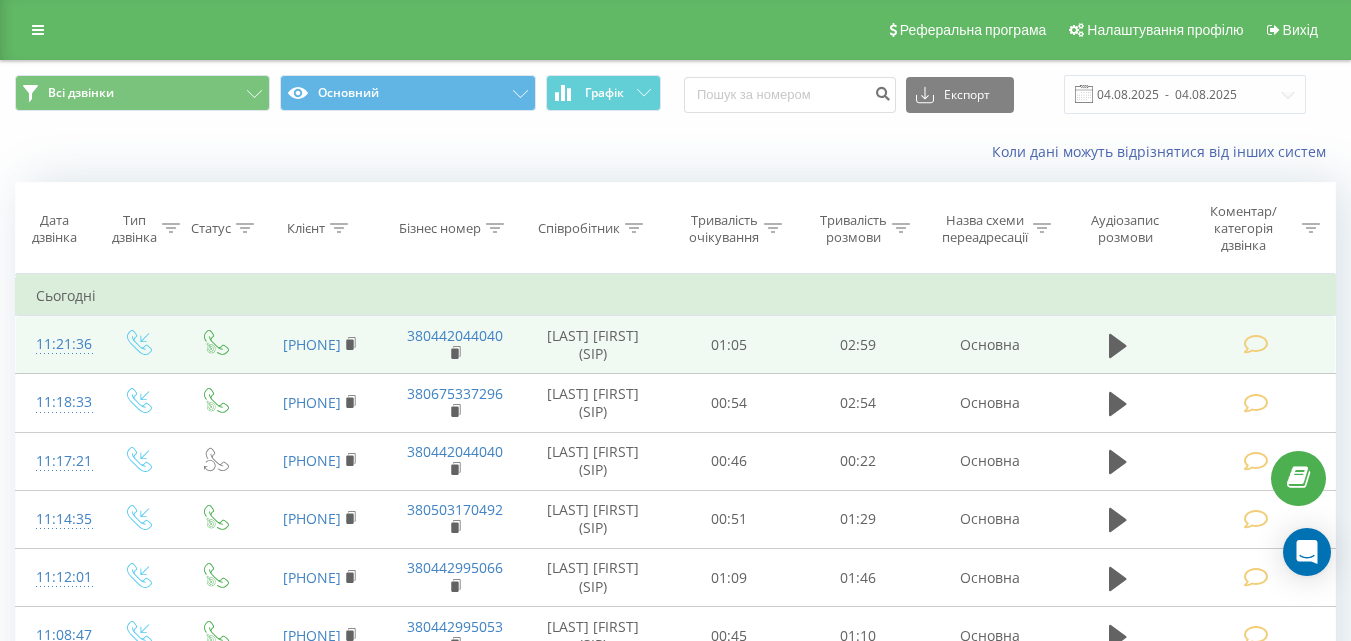 click at bounding box center [1255, 344] 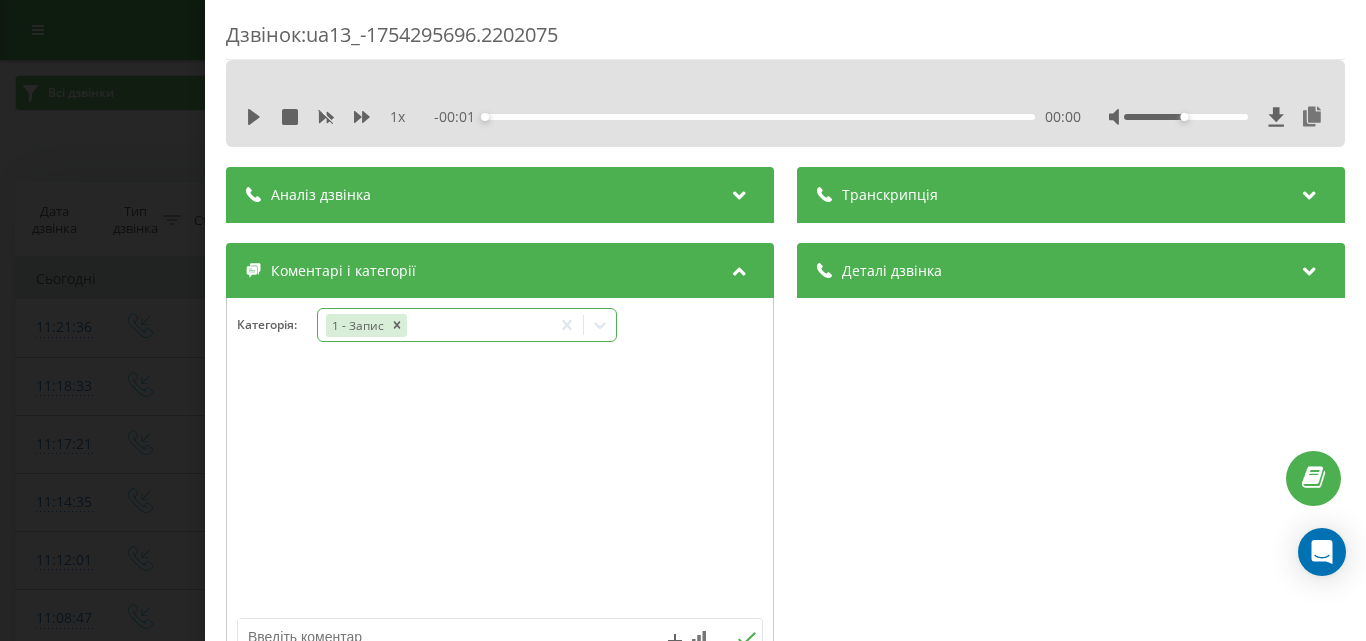 click 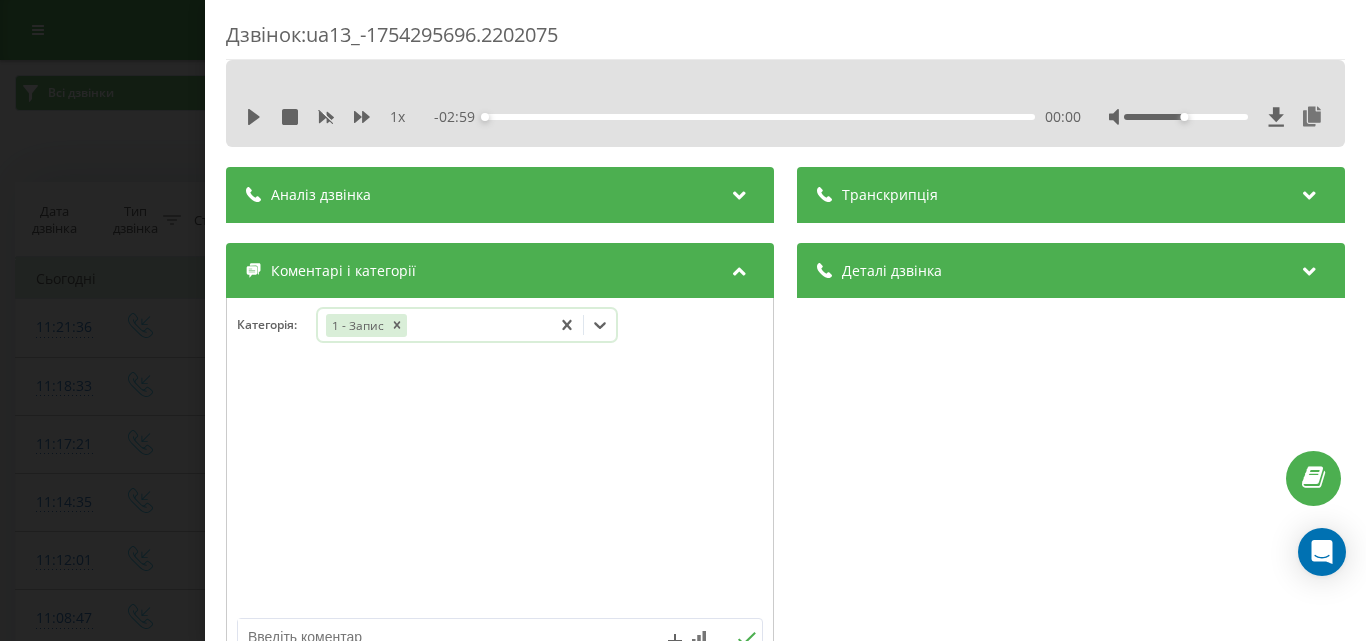click 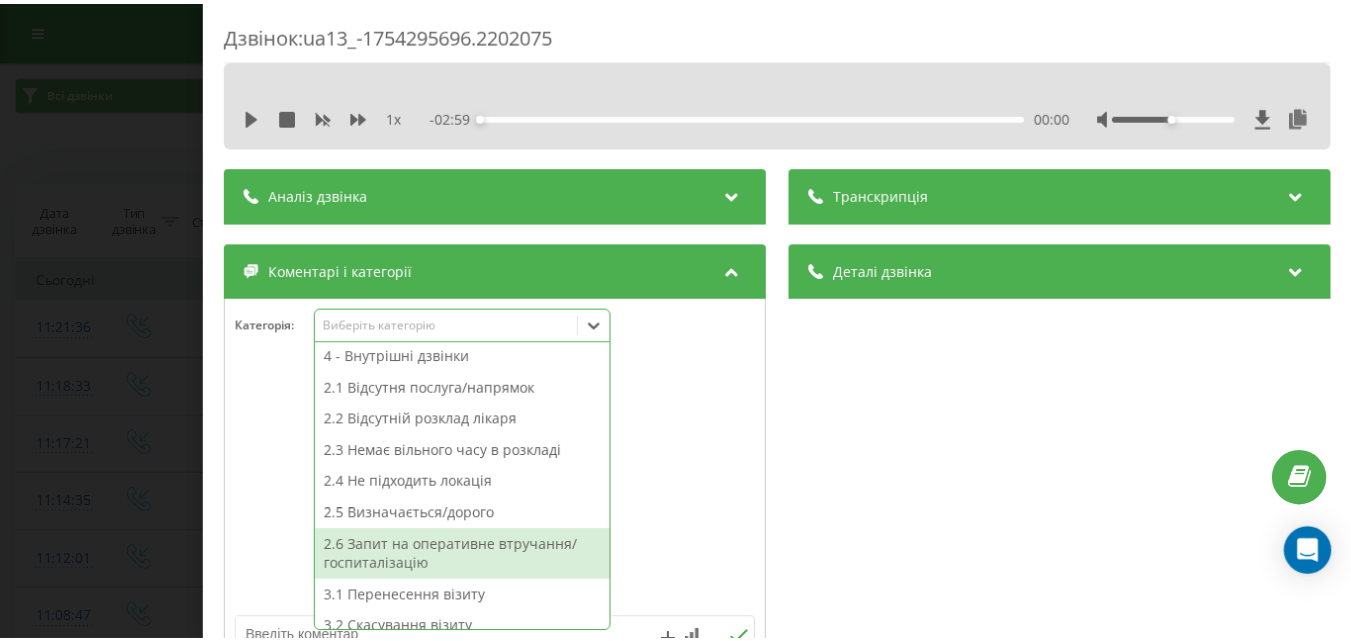 scroll, scrollTop: 200, scrollLeft: 0, axis: vertical 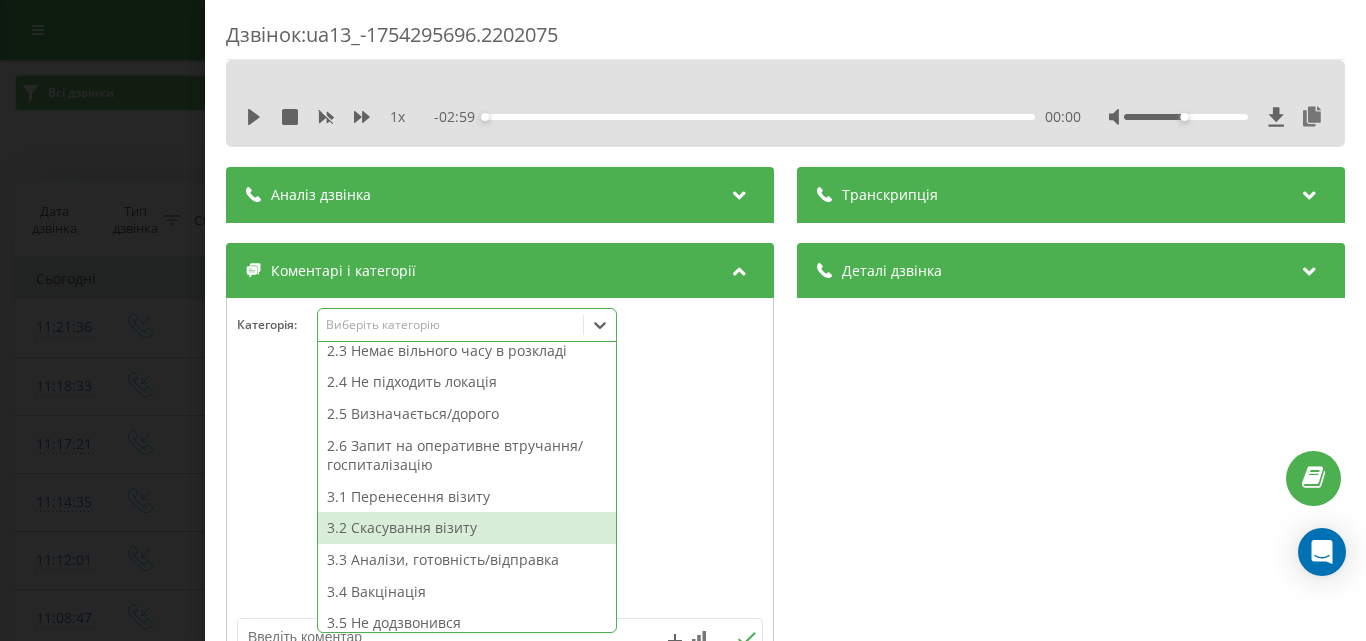 click on "3.2 Скасування візиту" at bounding box center [467, 528] 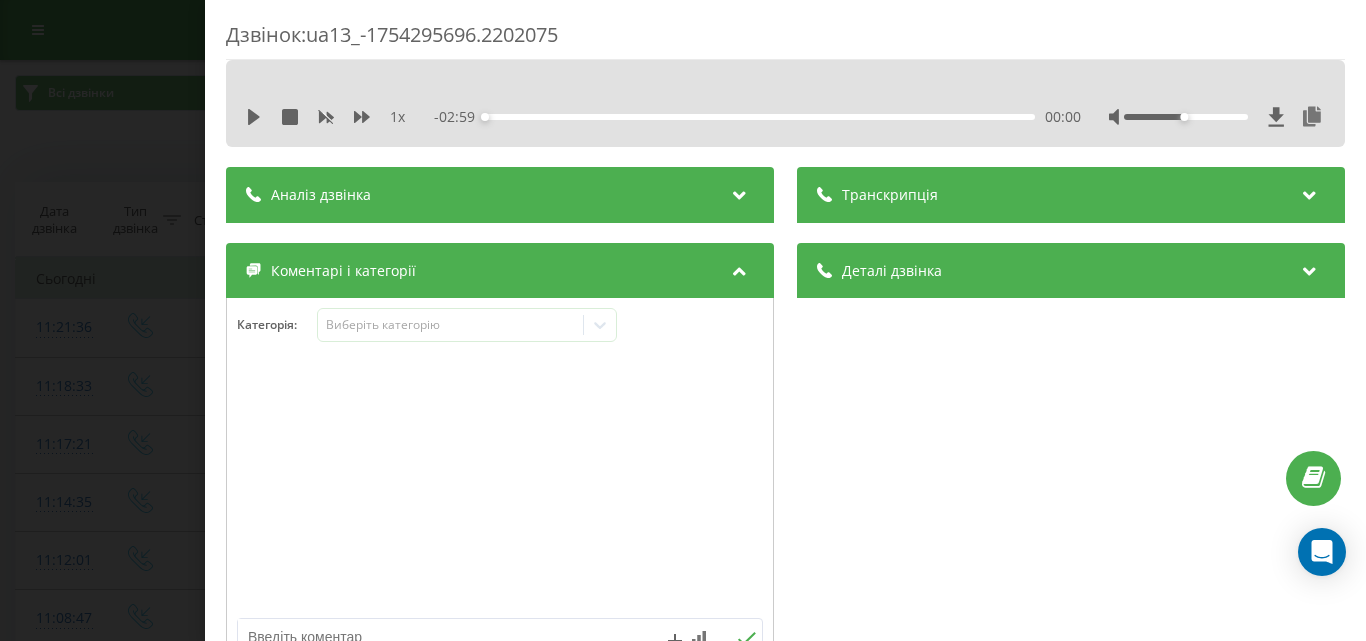 click on "Дзвінок :  ua13_-1754295696.2202075   1 x  - 02:59 00:00   00:00   Транскрипція Для AI-аналізу майбутніх дзвінків  налаштуйте та активуйте профіль на сторінці . Якщо профіль вже є і дзвінок відповідає його умовам, оновіть сторінку через 10 хвилин - AI аналізує поточний дзвінок. Аналіз дзвінка Для AI-аналізу майбутніх дзвінків  налаштуйте та активуйте профіль на сторінці . Якщо профіль вже є і дзвінок відповідає його умовам, оновіть сторінку через 10 хвилин - AI аналізує поточний дзвінок. Деталі дзвінка Загальне Дата дзвінка 2025-08-04 11:21:36 Тип дзвінка Вхідний Статус дзвінка Цільовий 380973491015 /" at bounding box center (683, 320) 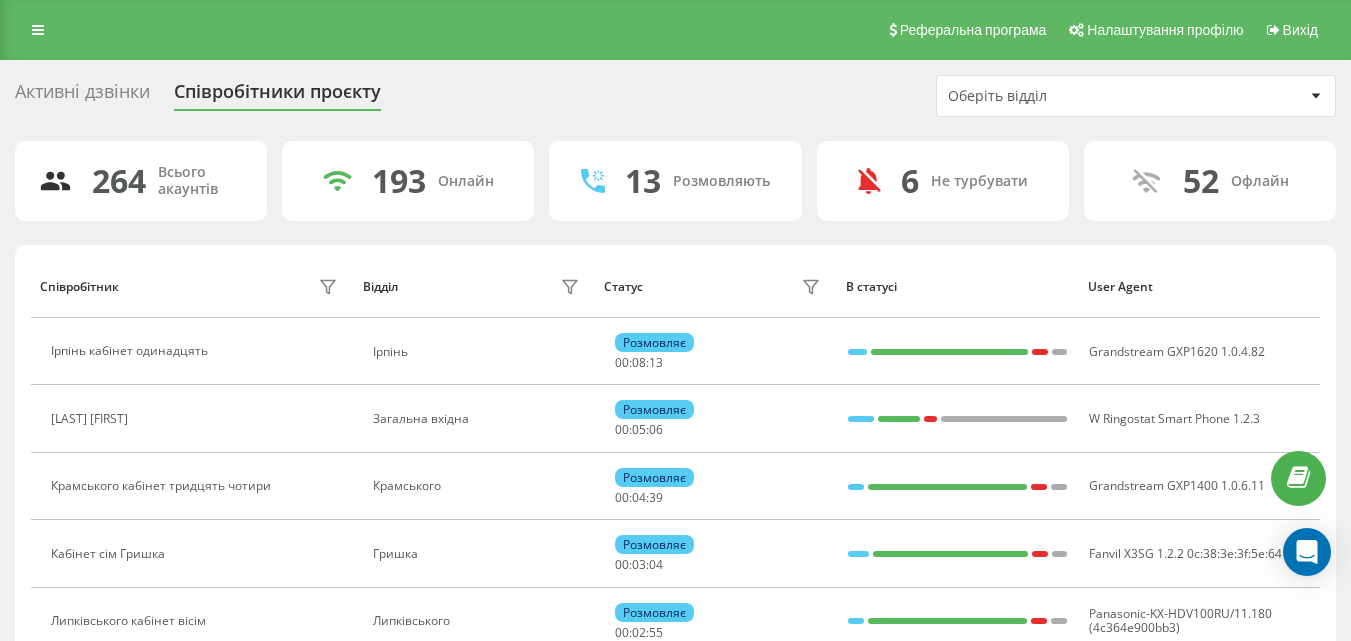 scroll, scrollTop: 0, scrollLeft: 0, axis: both 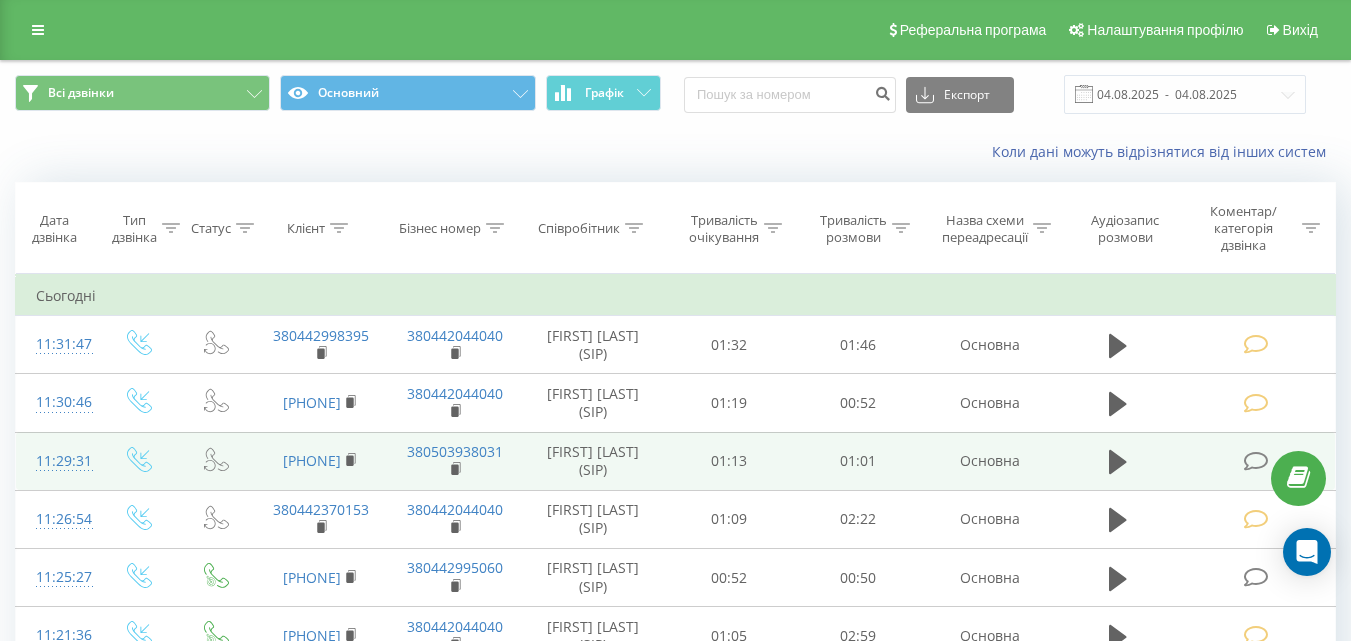 click at bounding box center [1255, 461] 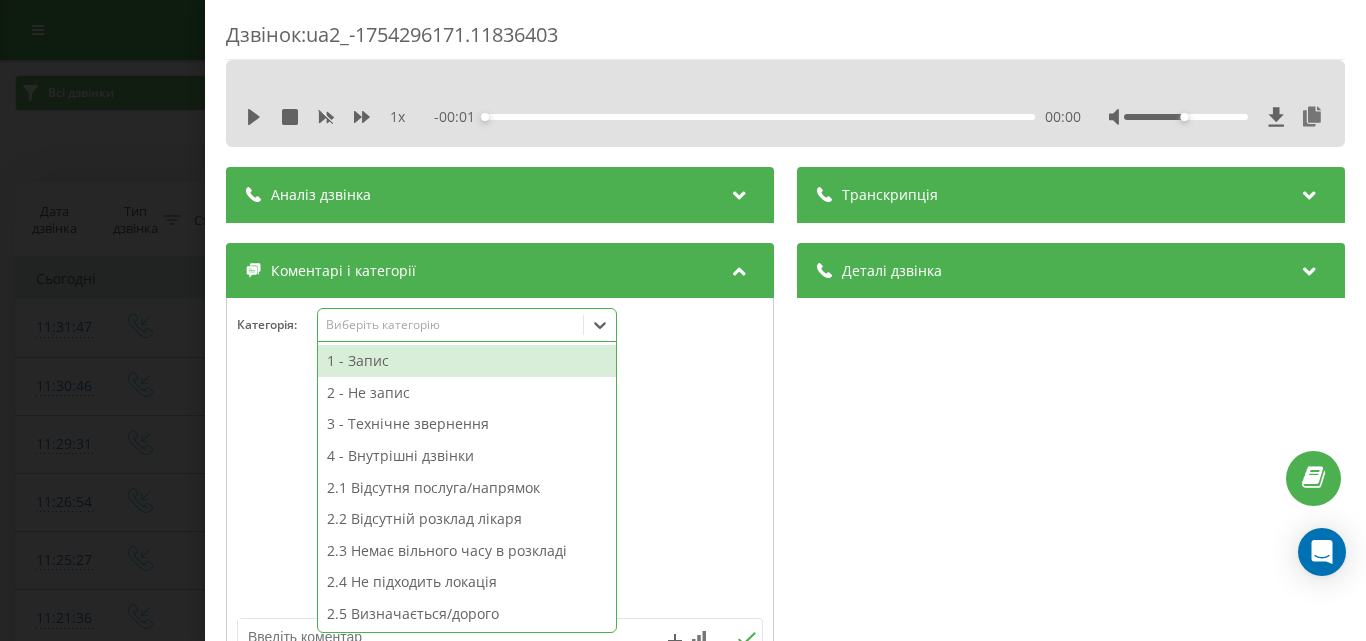 click on "Виберіть категорію" at bounding box center (450, 325) 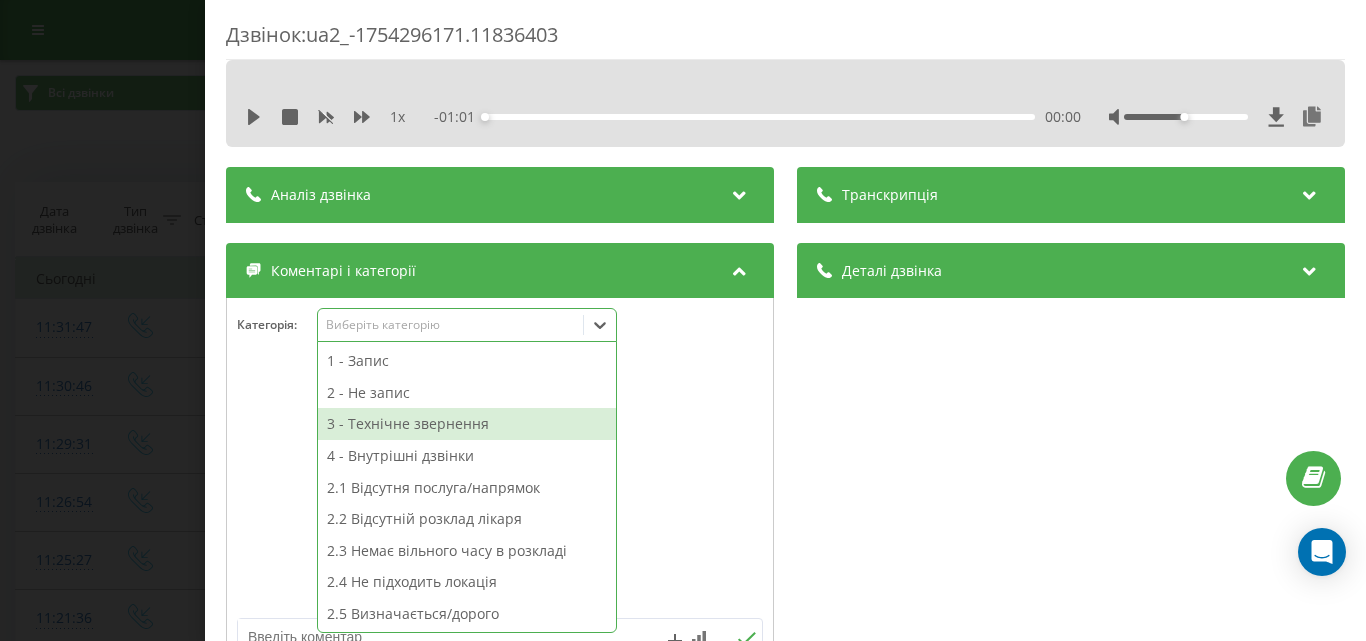 drag, startPoint x: 408, startPoint y: 424, endPoint x: 236, endPoint y: 423, distance: 172.00291 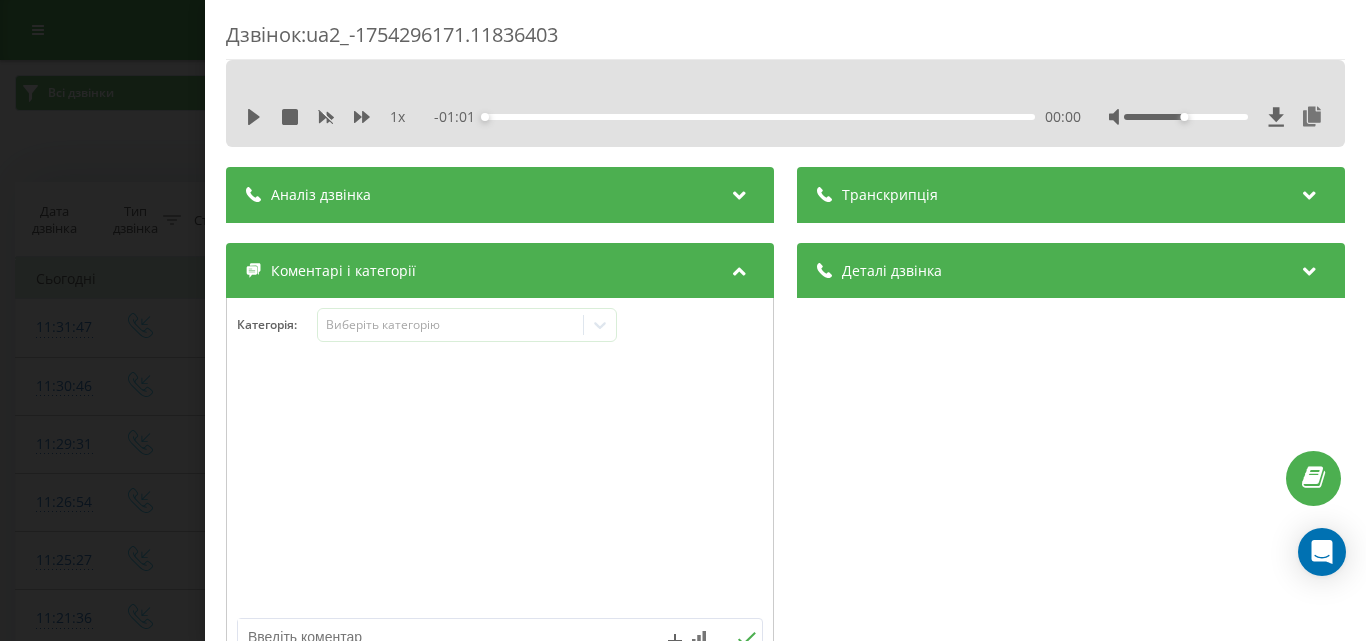 click on "Дзвінок :  ua2_-1754296171.11836403   1 x  - 01:01 00:00   00:00   Транскрипція Для AI-аналізу майбутніх дзвінків  налаштуйте та активуйте профіль на сторінці . Якщо профіль вже є і дзвінок відповідає його умовам, оновіть сторінку через 10 хвилин - AI аналізує поточний дзвінок. Аналіз дзвінка Для AI-аналізу майбутніх дзвінків  налаштуйте та активуйте профіль на сторінці . Якщо профіль вже є і дзвінок відповідає його умовам, оновіть сторінку через 10 хвилин - AI аналізує поточний дзвінок. Деталі дзвінка Загальне Дата дзвінка 2025-08-04 11:29:31 Тип дзвінка Вхідний Статус дзвінка Повторний 380503301832" at bounding box center [683, 320] 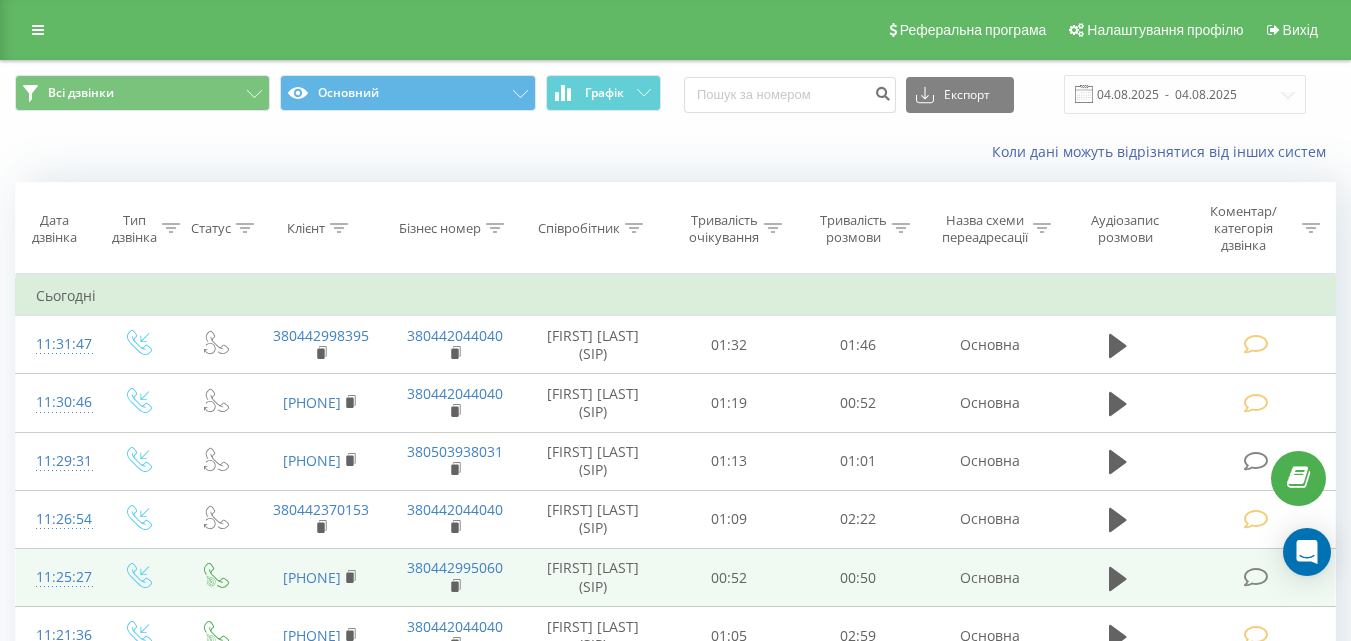 click at bounding box center [1255, 577] 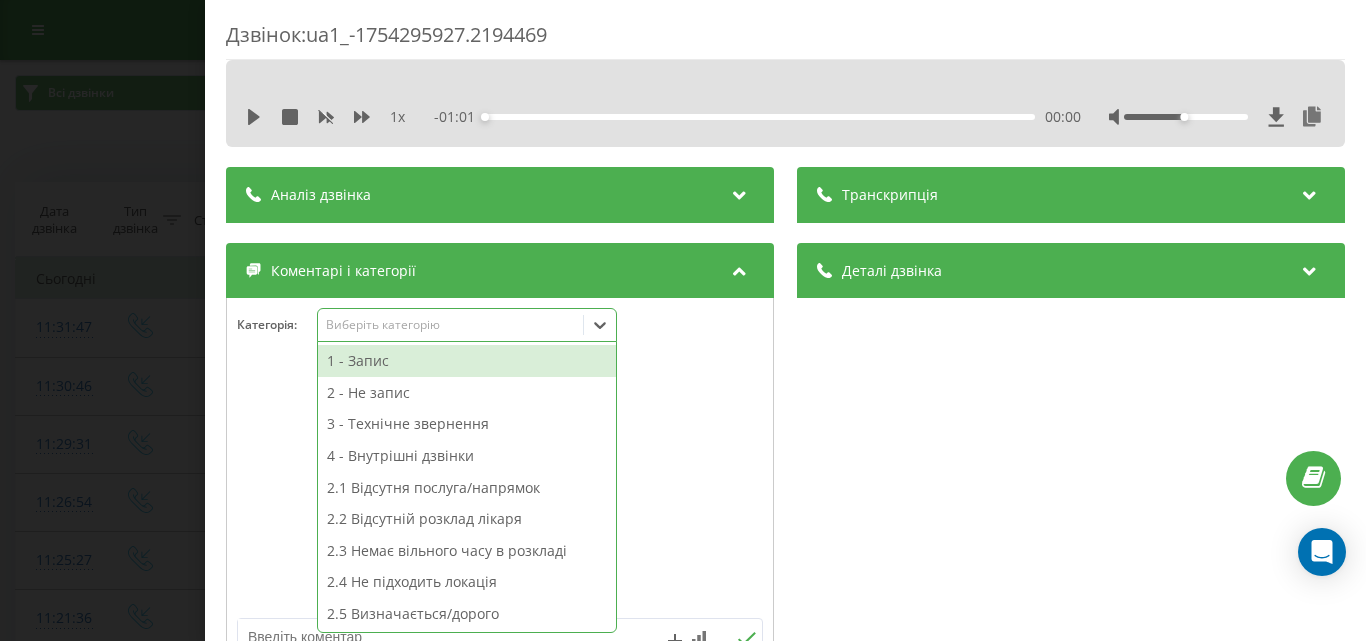click on "Виберіть категорію" at bounding box center [467, 325] 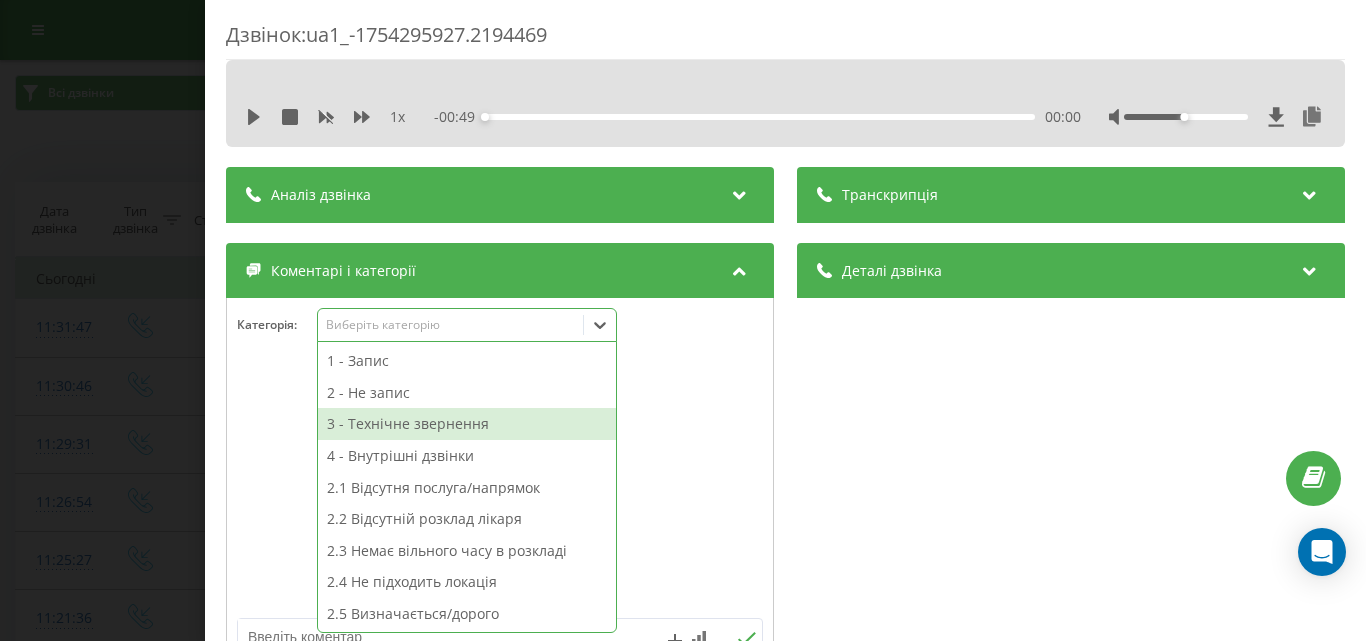 drag, startPoint x: 456, startPoint y: 421, endPoint x: 241, endPoint y: 416, distance: 215.05814 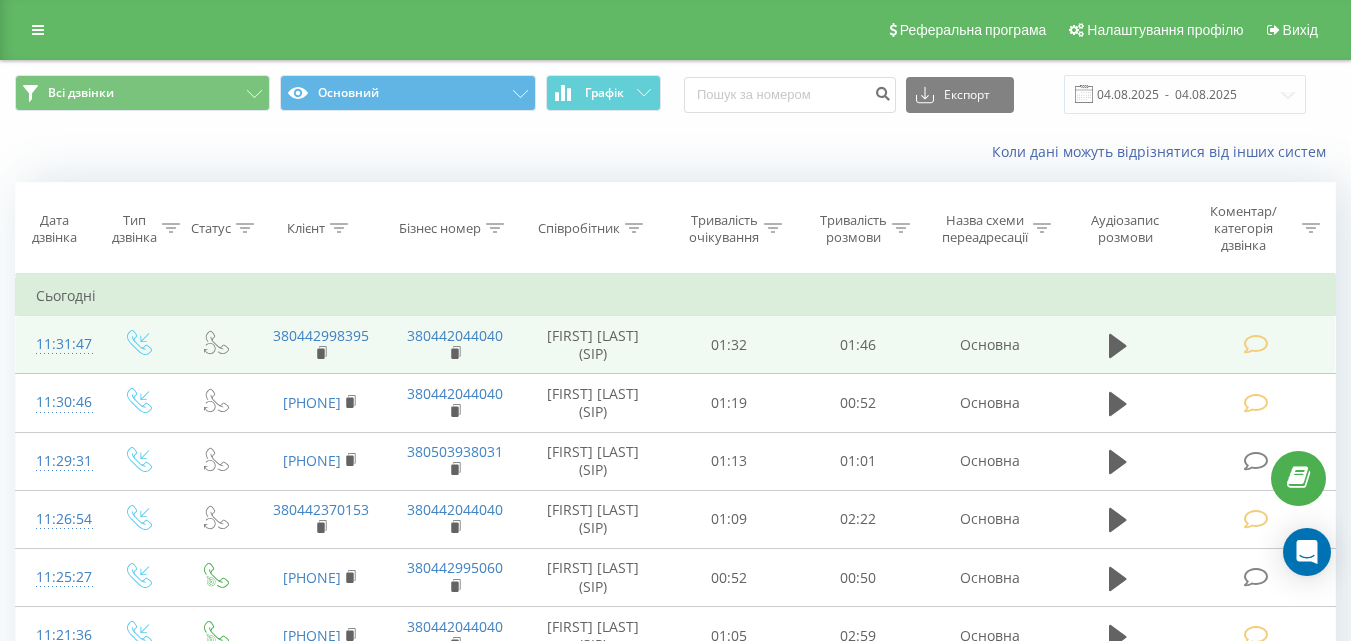 click at bounding box center [1255, 344] 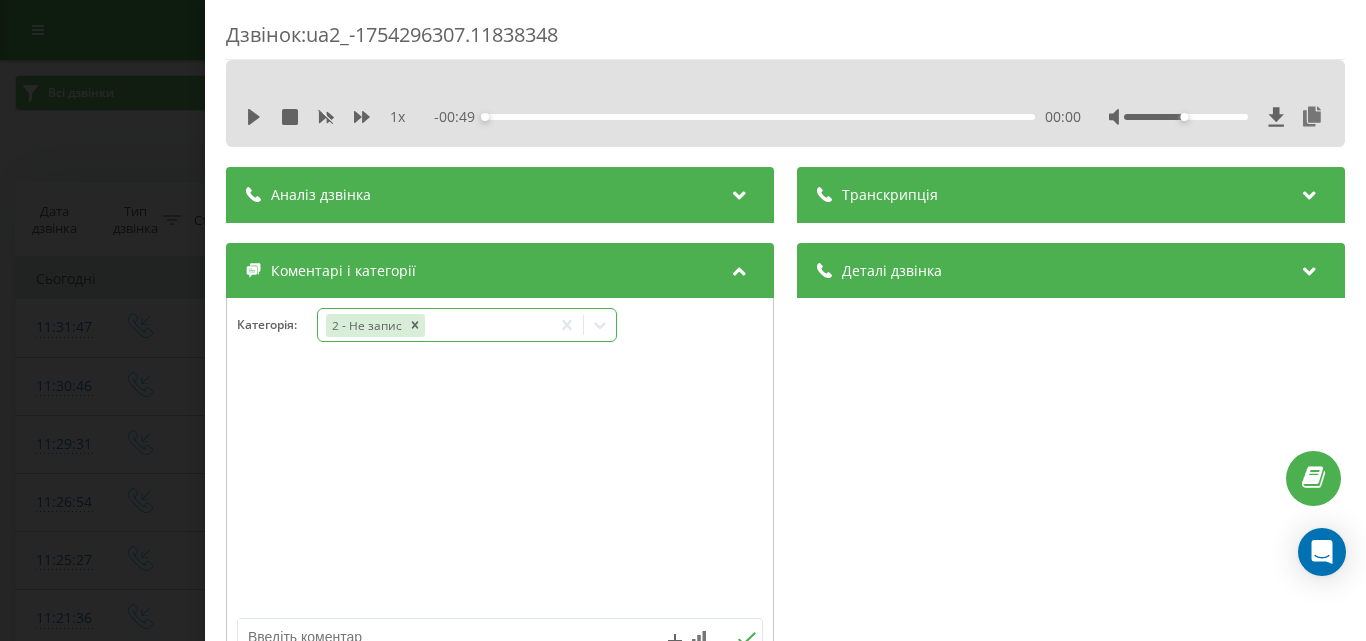 click on "2 - Не запис" at bounding box center [434, 325] 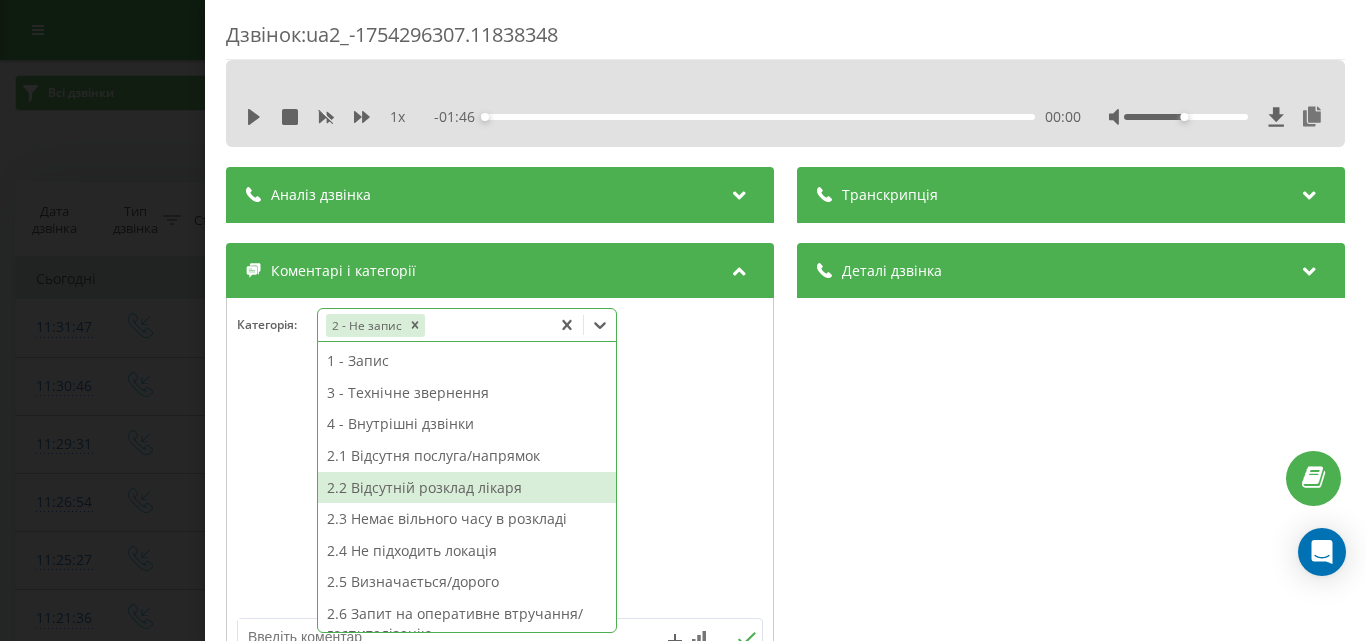 click on "2.2 Відсутній розклад лікаря" at bounding box center [467, 488] 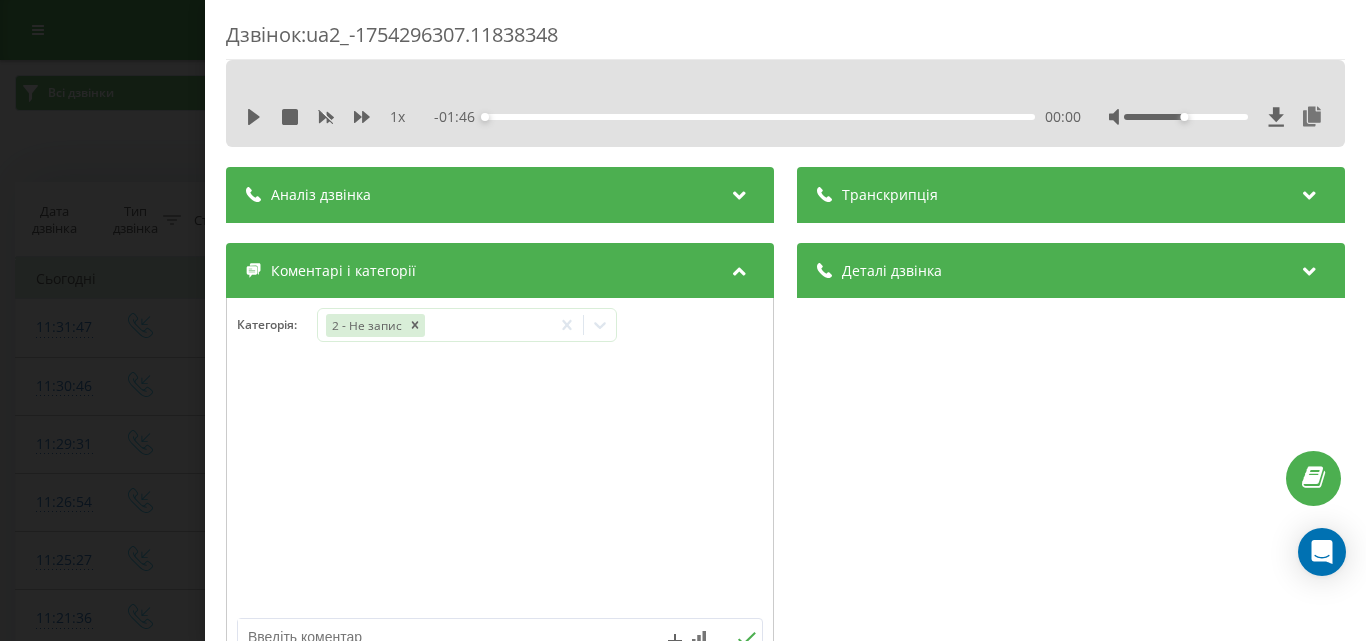 click on "Дзвінок :  ua2_-1754296307.11838348   1 x  - 01:46 00:00   00:00   Транскрипція Для AI-аналізу майбутніх дзвінків  налаштуйте та активуйте профіль на сторінці . Якщо профіль вже є і дзвінок відповідає його умовам, оновіть сторінку через 10 хвилин - AI аналізує поточний дзвінок. Аналіз дзвінка Для AI-аналізу майбутніх дзвінків  налаштуйте та активуйте профіль на сторінці . Якщо профіль вже є і дзвінок відповідає його умовам, оновіть сторінку через 10 хвилин - AI аналізує поточний дзвінок. Деталі дзвінка Загальне Дата дзвінка 2025-08-04 11:31:47 Тип дзвінка Вхідний Статус дзвінка Повторний 380442998395" at bounding box center (683, 320) 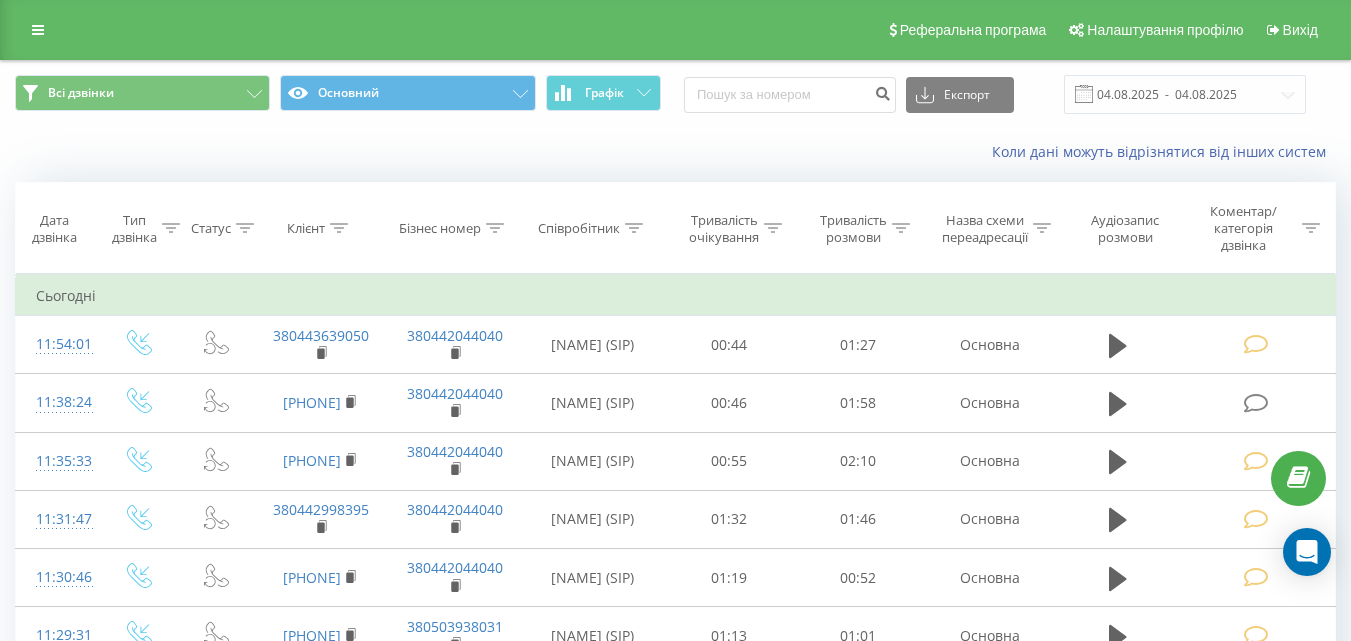scroll, scrollTop: 0, scrollLeft: 0, axis: both 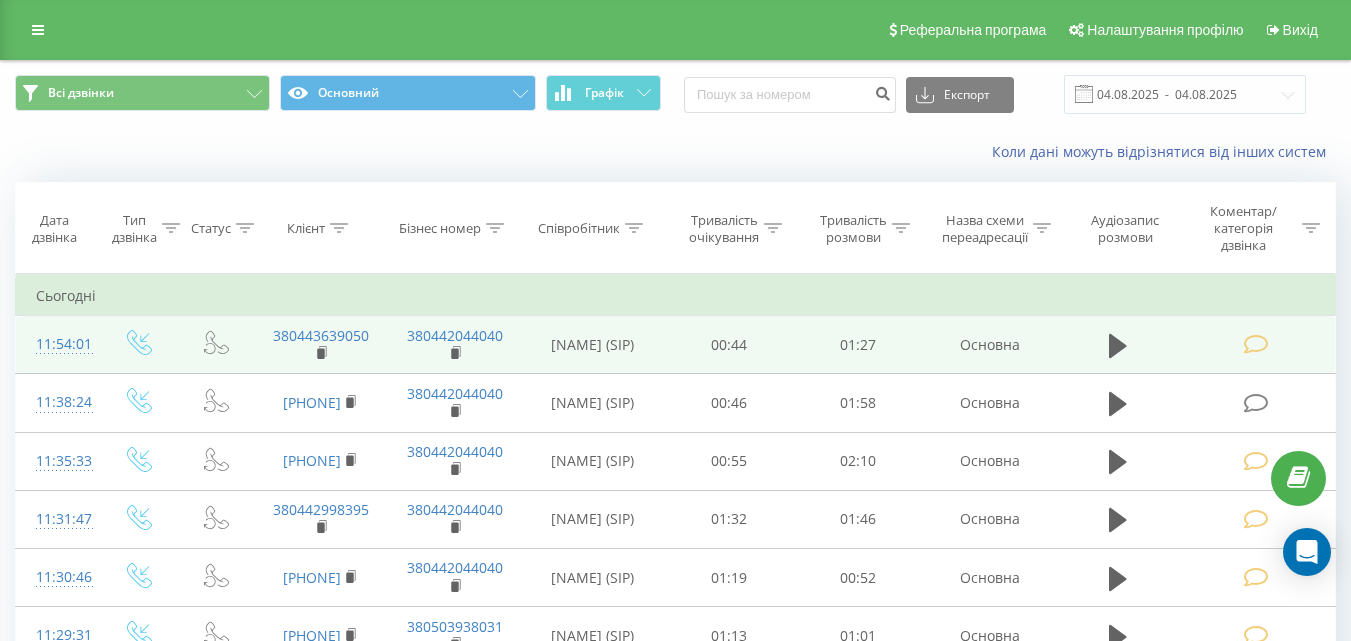 click at bounding box center (1255, 344) 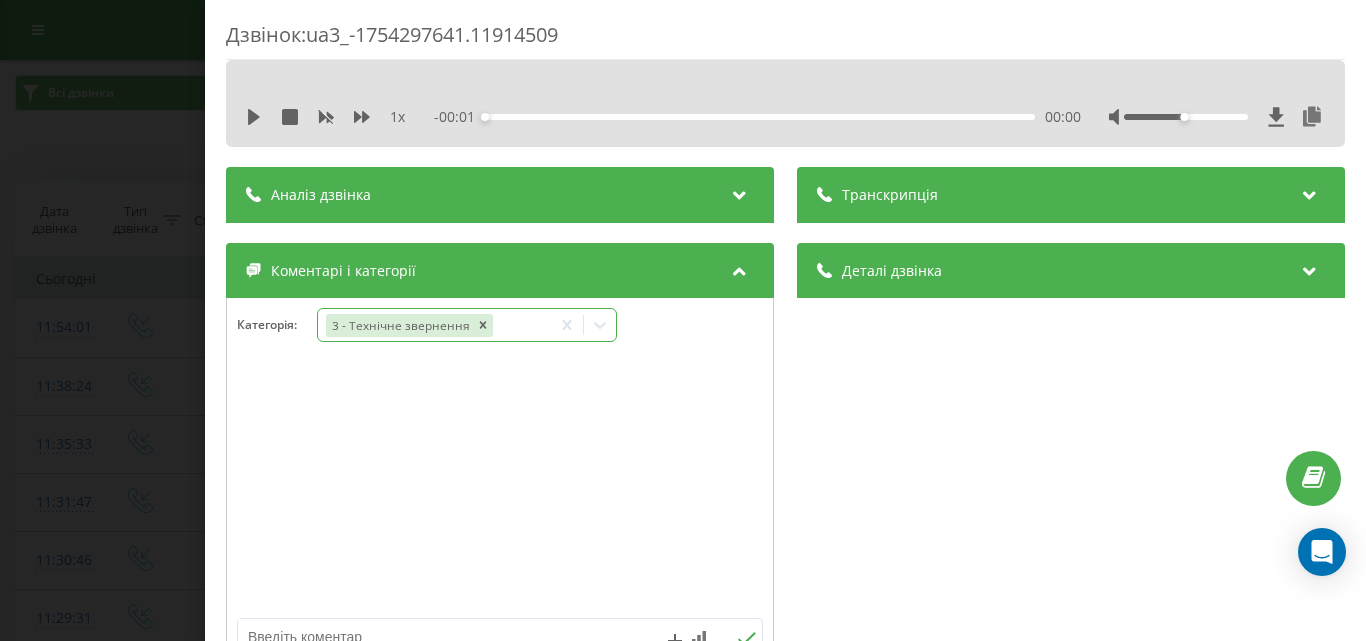 click 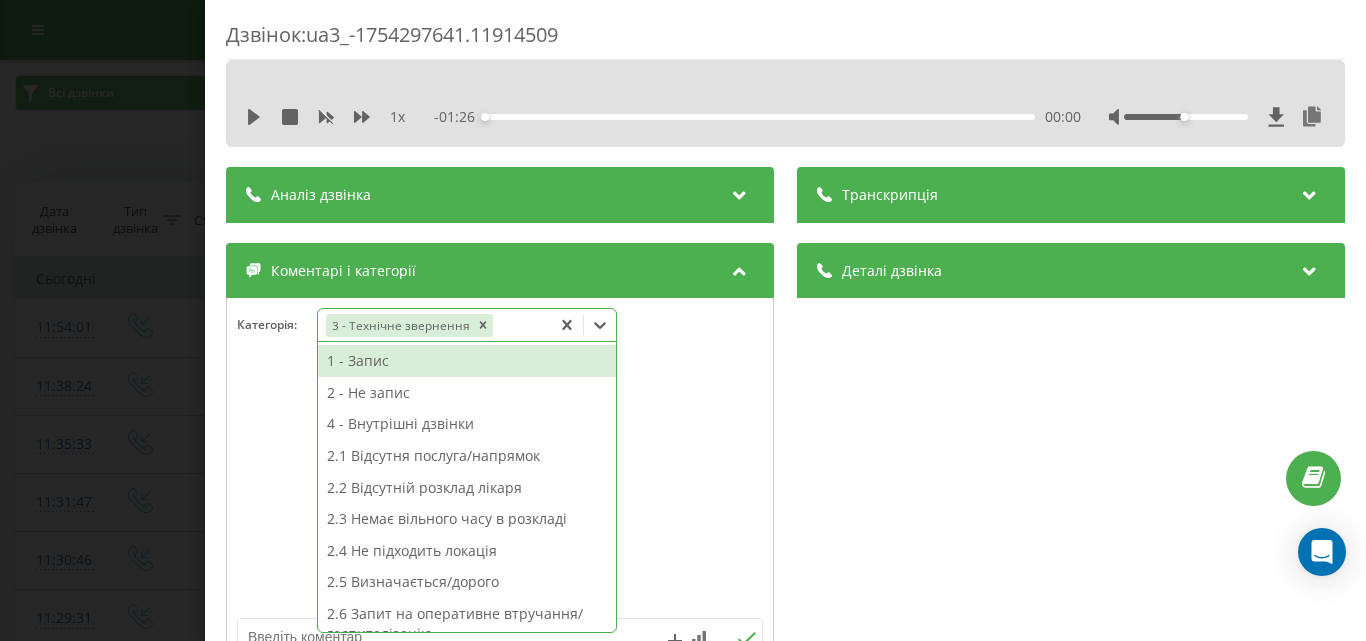 click 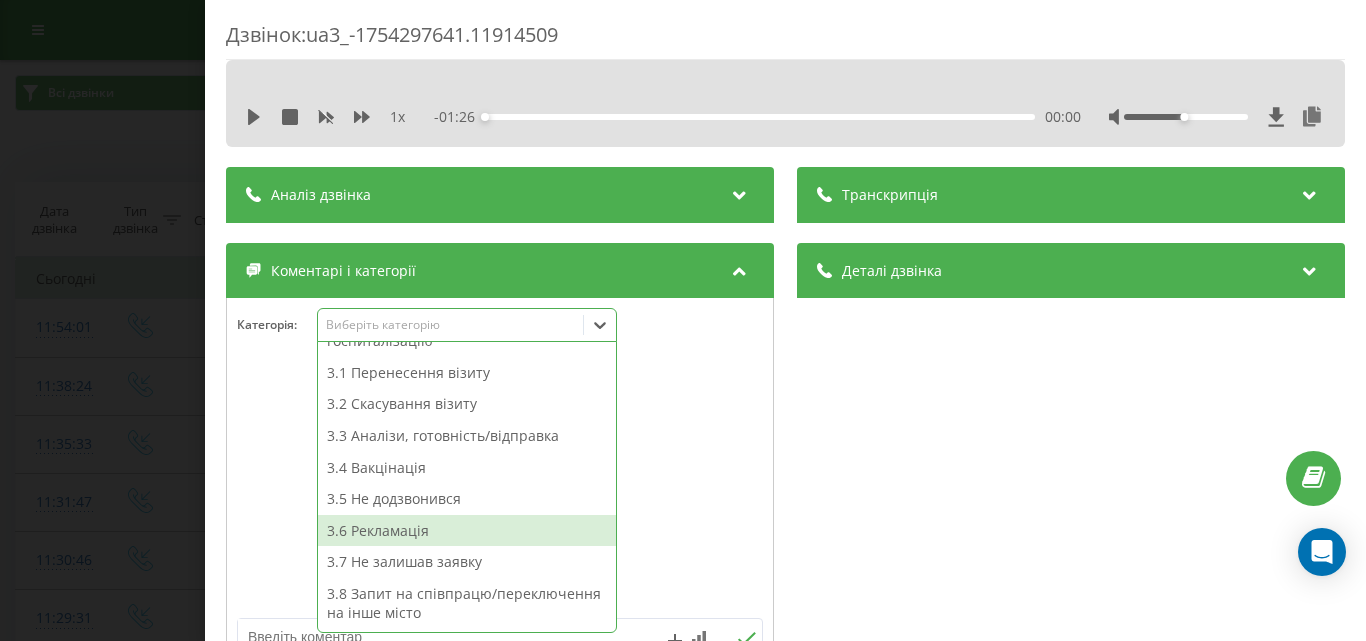 scroll, scrollTop: 355, scrollLeft: 0, axis: vertical 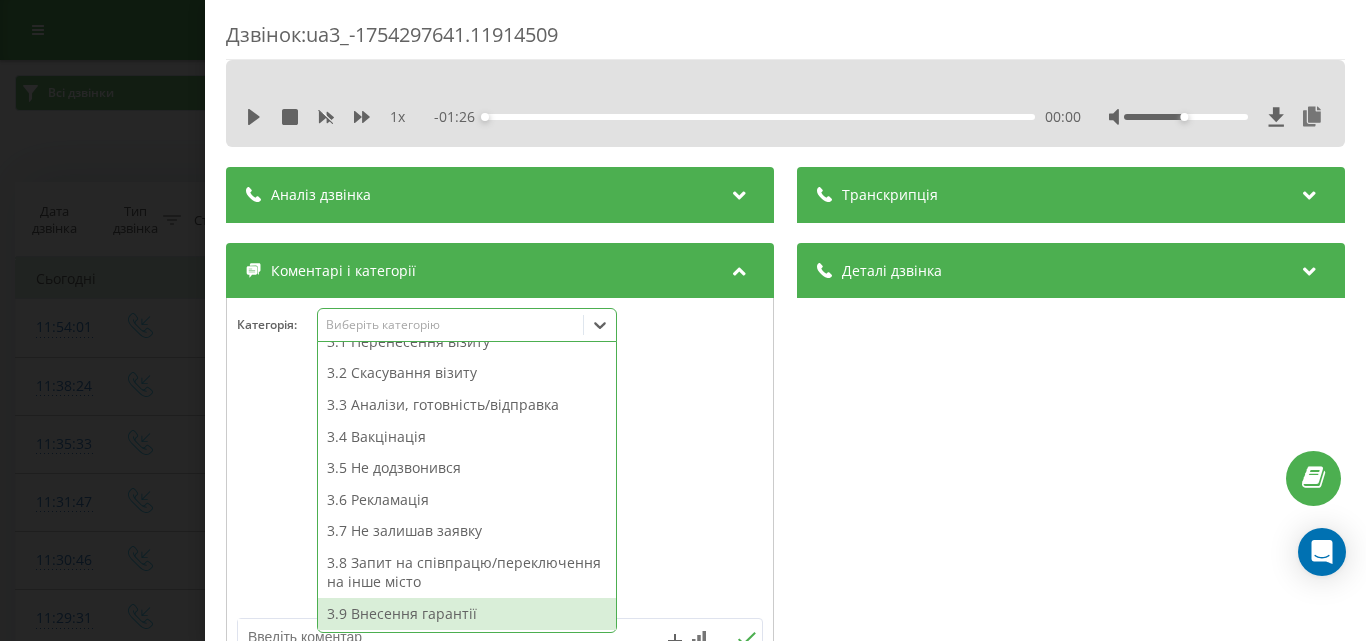 click on "3.9 Внесення гарантії" at bounding box center (467, 614) 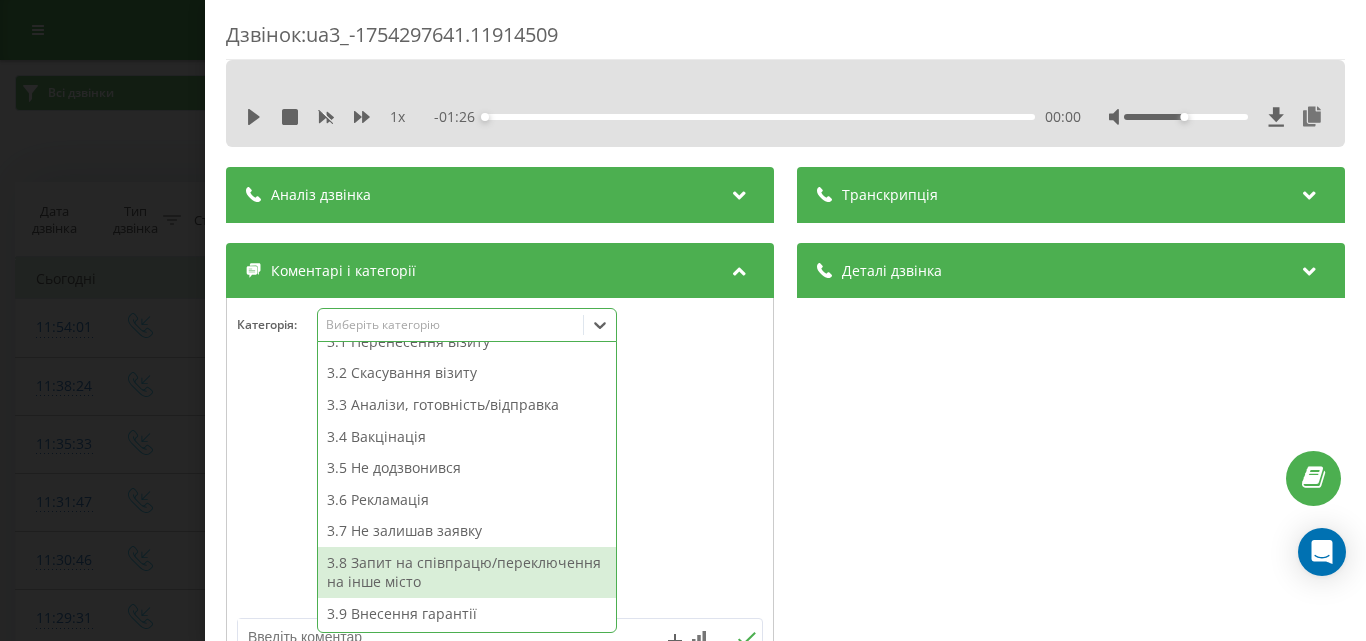click on "Дзвінок :  ua3_-1754297641.11914509   1 x  - 01:26 00:00   00:00   Транскрипція Для AI-аналізу майбутніх дзвінків  налаштуйте та активуйте профіль на сторінці . Якщо профіль вже є і дзвінок відповідає його умовам, оновіть сторінку через 10 хвилин - AI аналізує поточний дзвінок. Аналіз дзвінка Для AI-аналізу майбутніх дзвінків  налаштуйте та активуйте профіль на сторінці . Якщо профіль вже є і дзвінок відповідає його умовам, оновіть сторінку через 10 хвилин - AI аналізує поточний дзвінок. Деталі дзвінка Загальне Дата дзвінка 2025-08-04 11:54:01 Тип дзвінка Вхідний Статус дзвінка Повторний 380443639050" at bounding box center [683, 320] 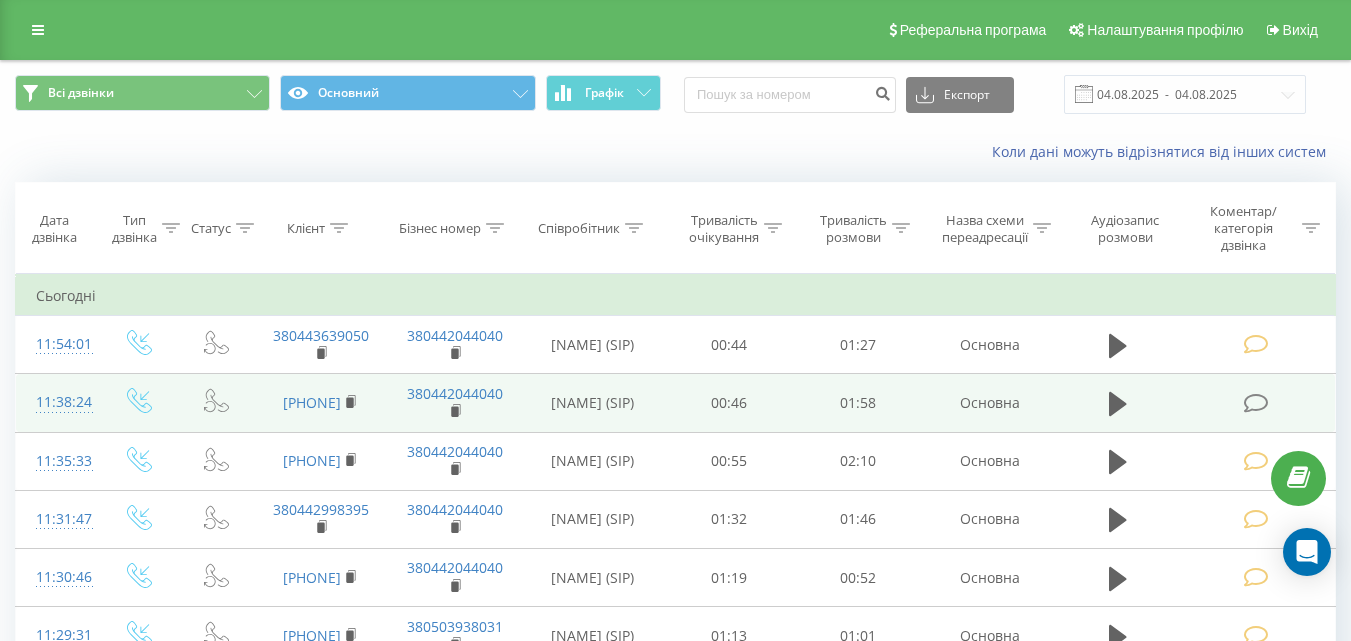 click at bounding box center (1255, 403) 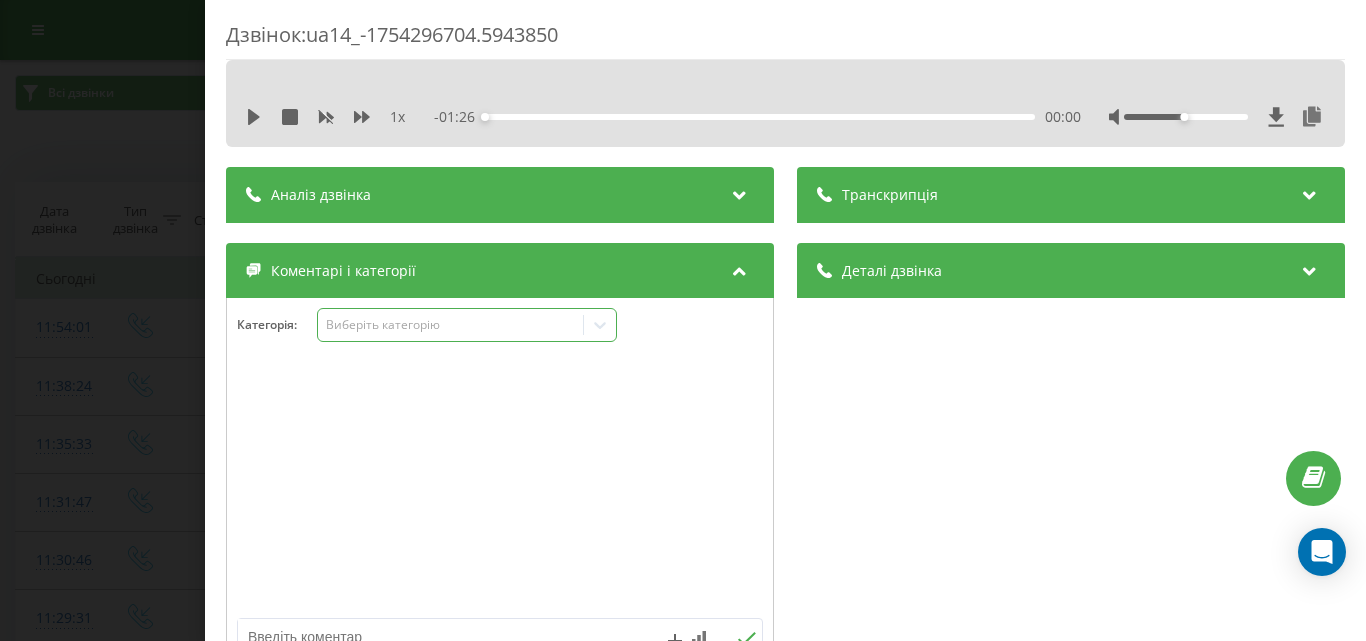drag, startPoint x: 378, startPoint y: 325, endPoint x: 405, endPoint y: 325, distance: 27 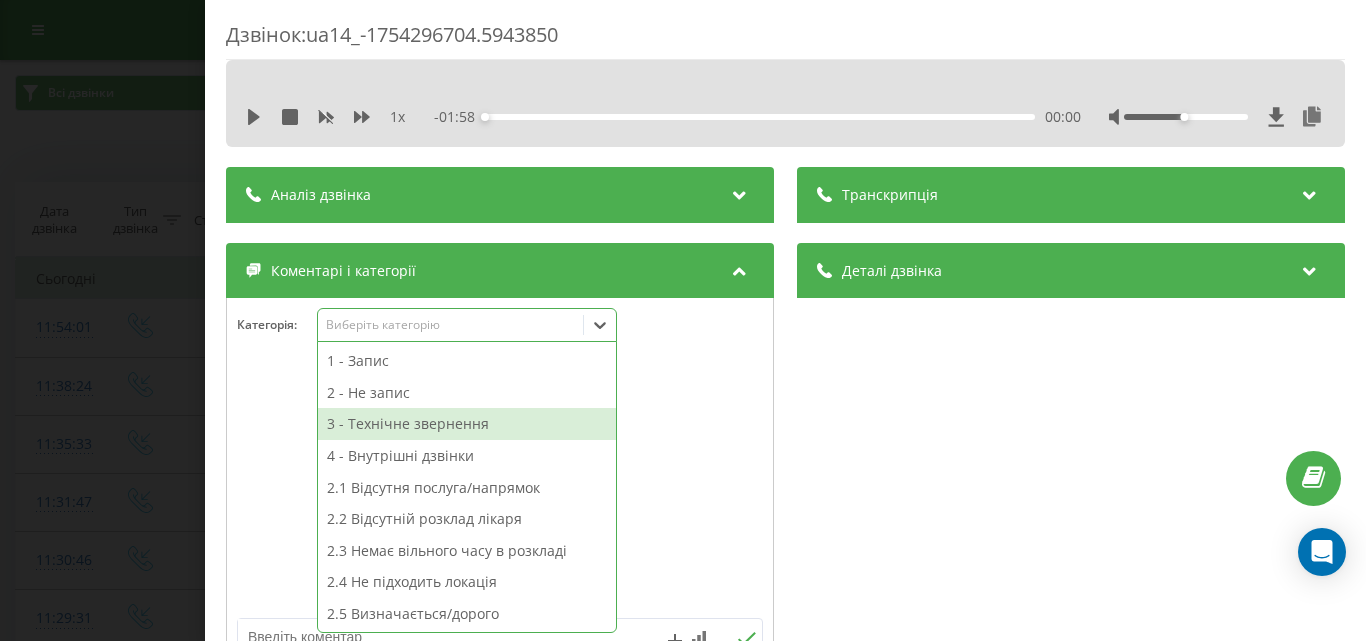 drag, startPoint x: 407, startPoint y: 426, endPoint x: 436, endPoint y: 419, distance: 29.832869 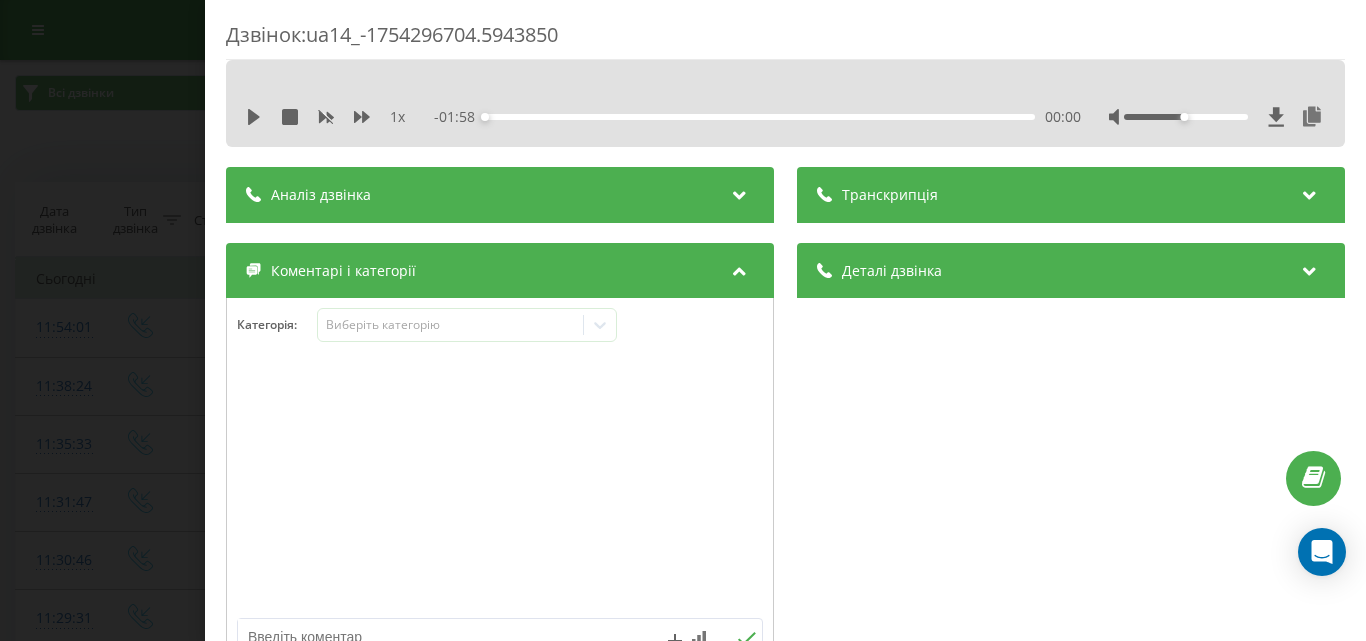 drag, startPoint x: 73, startPoint y: 427, endPoint x: 125, endPoint y: 638, distance: 217.31314 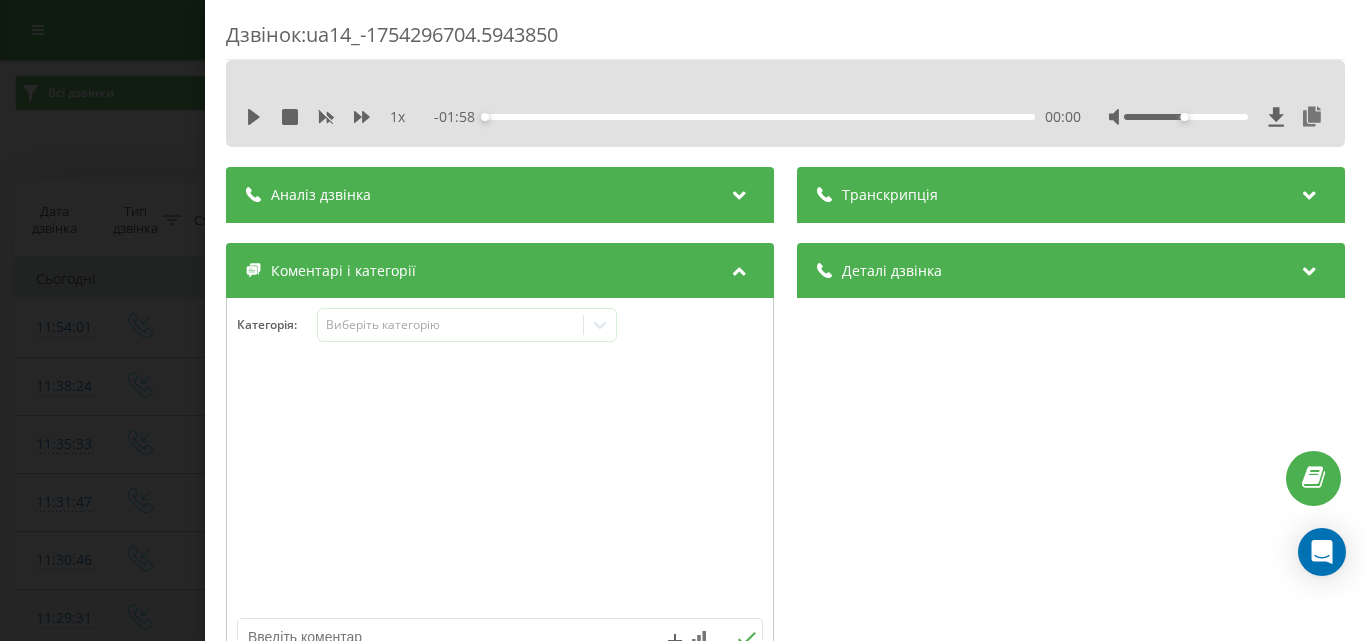 click on "Дзвінок :  ua14_-1754296704.5943850   1 x  - 01:58 00:00   00:00   Транскрипція Для AI-аналізу майбутніх дзвінків  налаштуйте та активуйте профіль на сторінці . Якщо профіль вже є і дзвінок відповідає його умовам, оновіть сторінку через 10 хвилин - AI аналізує поточний дзвінок. Аналіз дзвінка Для AI-аналізу майбутніх дзвінків  налаштуйте та активуйте профіль на сторінці . Якщо профіль вже є і дзвінок відповідає його умовам, оновіть сторінку через 10 хвилин - AI аналізує поточний дзвінок. Деталі дзвінка Загальне Дата дзвінка 2025-08-04 11:38:24 Тип дзвінка Вхідний Статус дзвінка Повторний 380965500207" at bounding box center [683, 320] 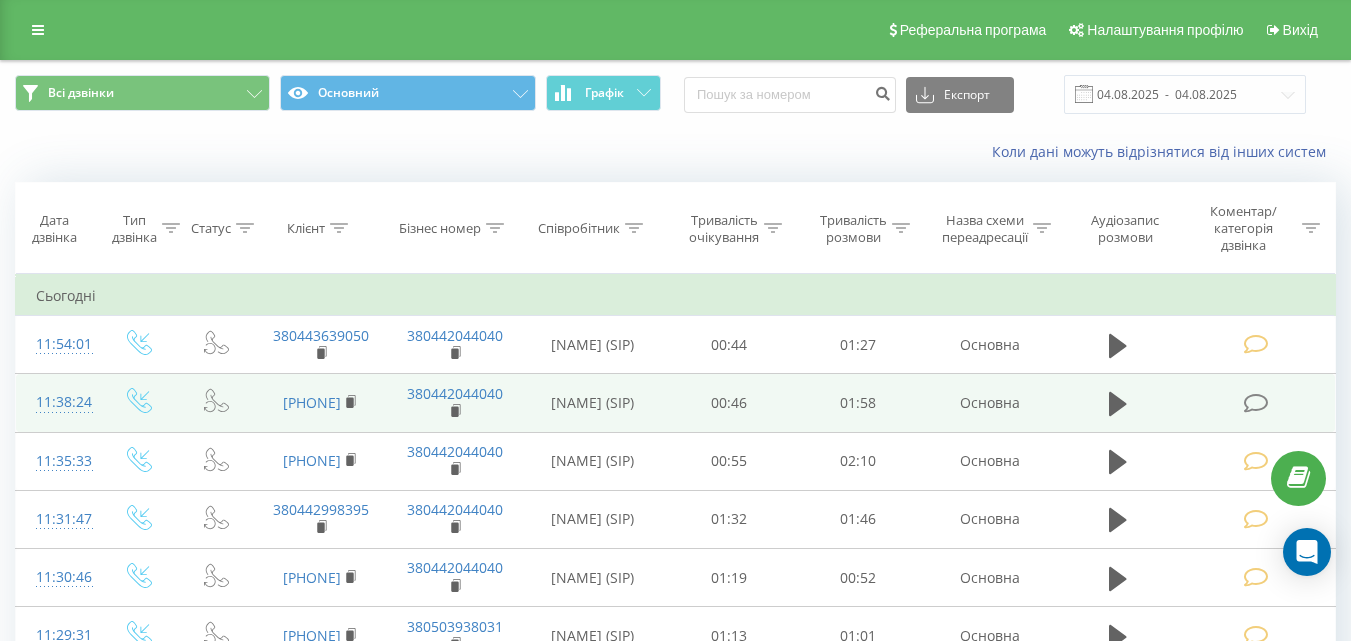 click at bounding box center (1255, 403) 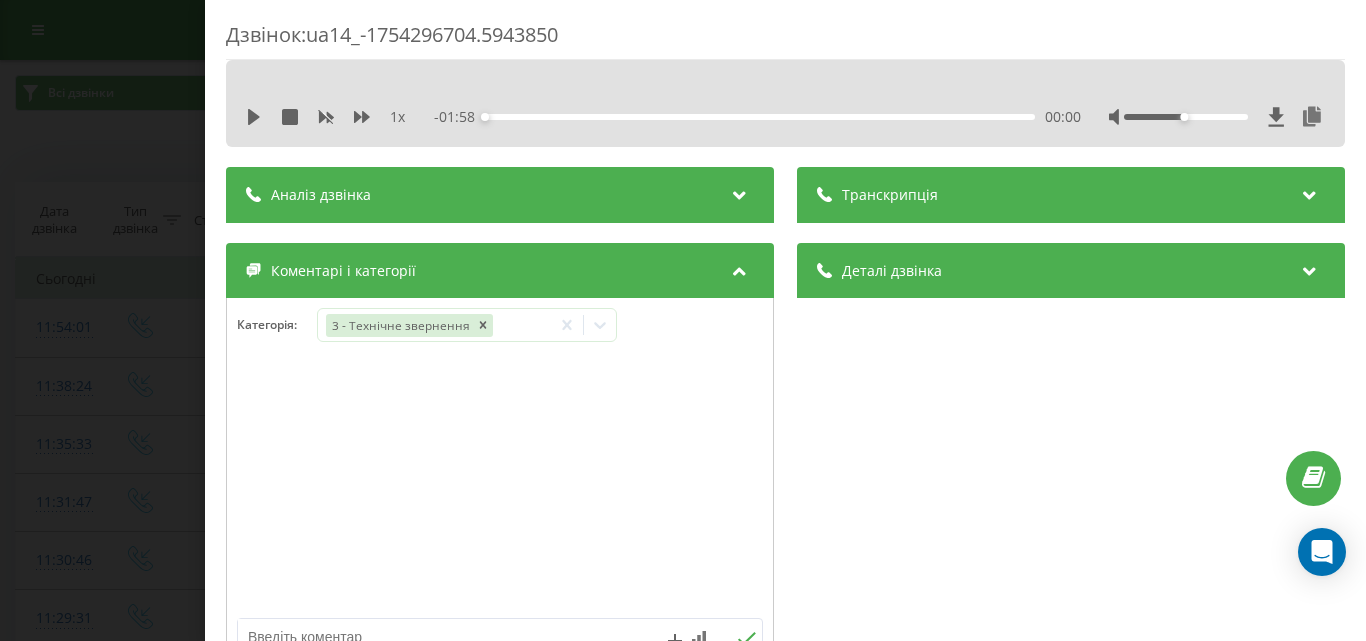 scroll, scrollTop: 500, scrollLeft: 0, axis: vertical 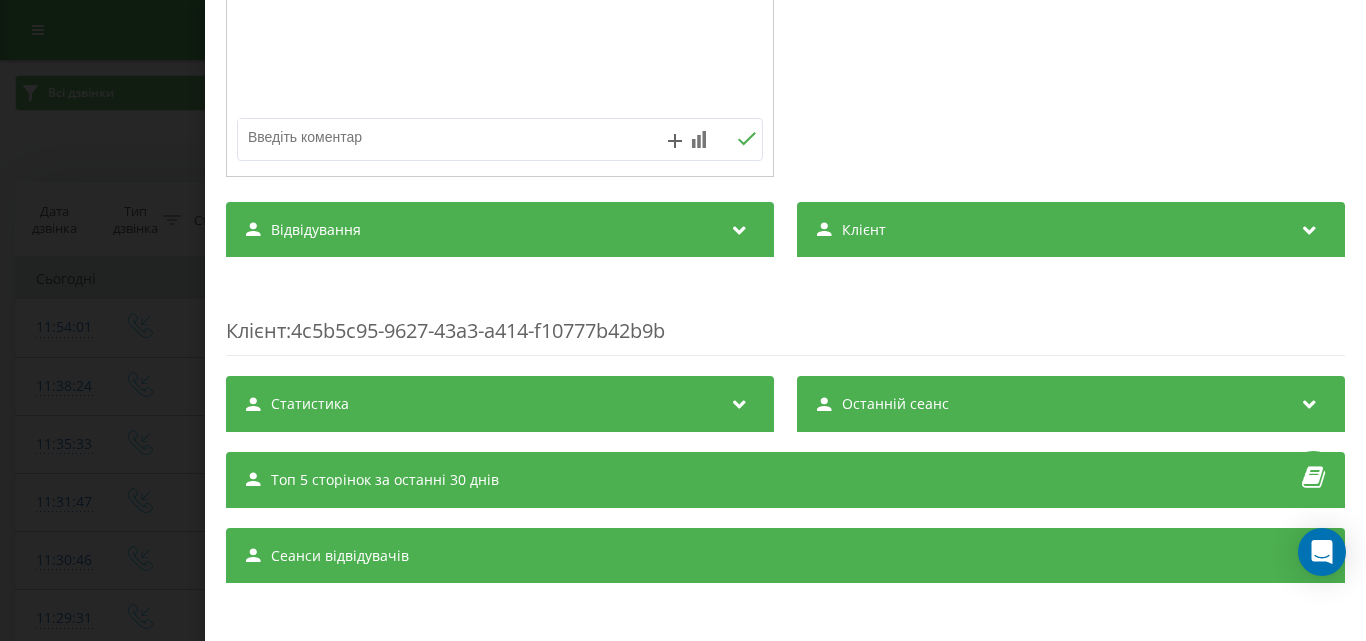 click at bounding box center [447, 137] 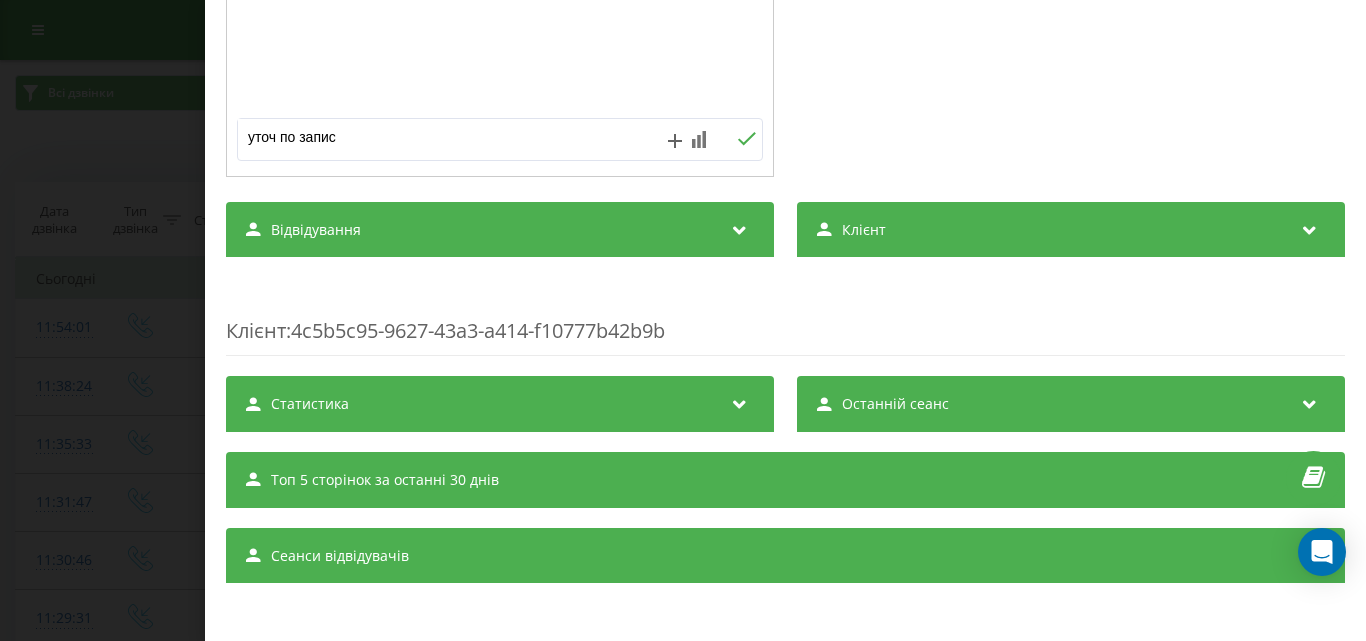 type on "уточ по запису" 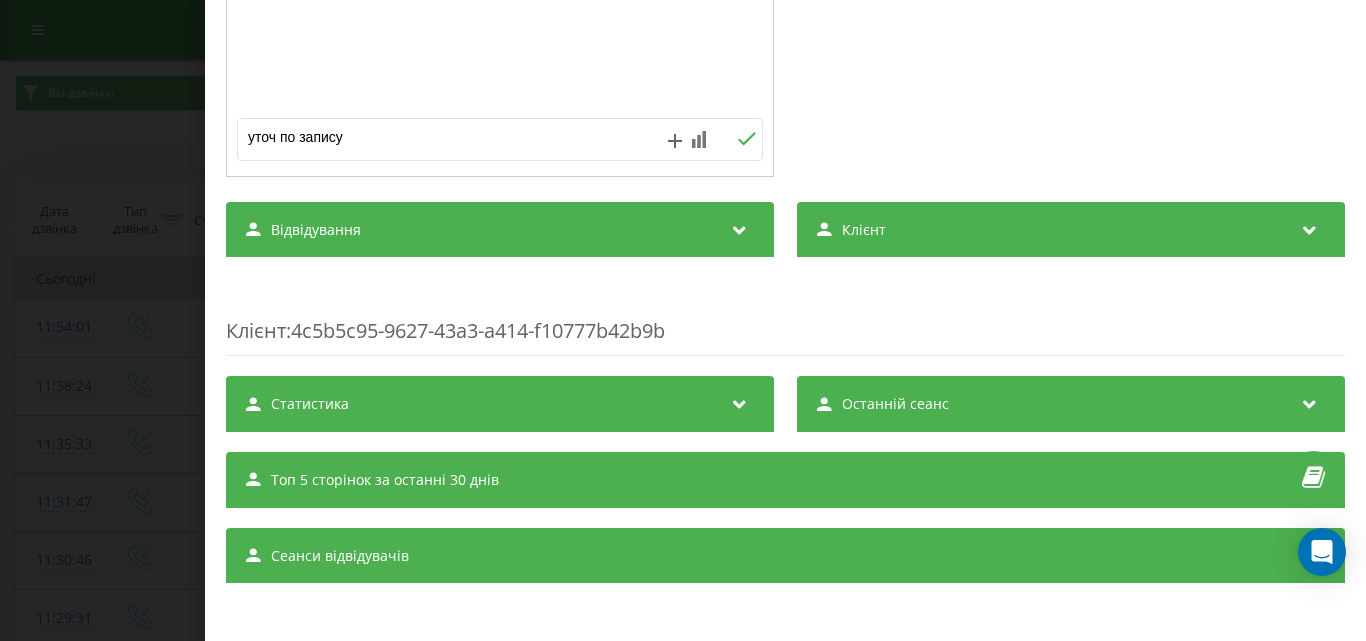 drag, startPoint x: 747, startPoint y: 135, endPoint x: 617, endPoint y: 134, distance: 130.00385 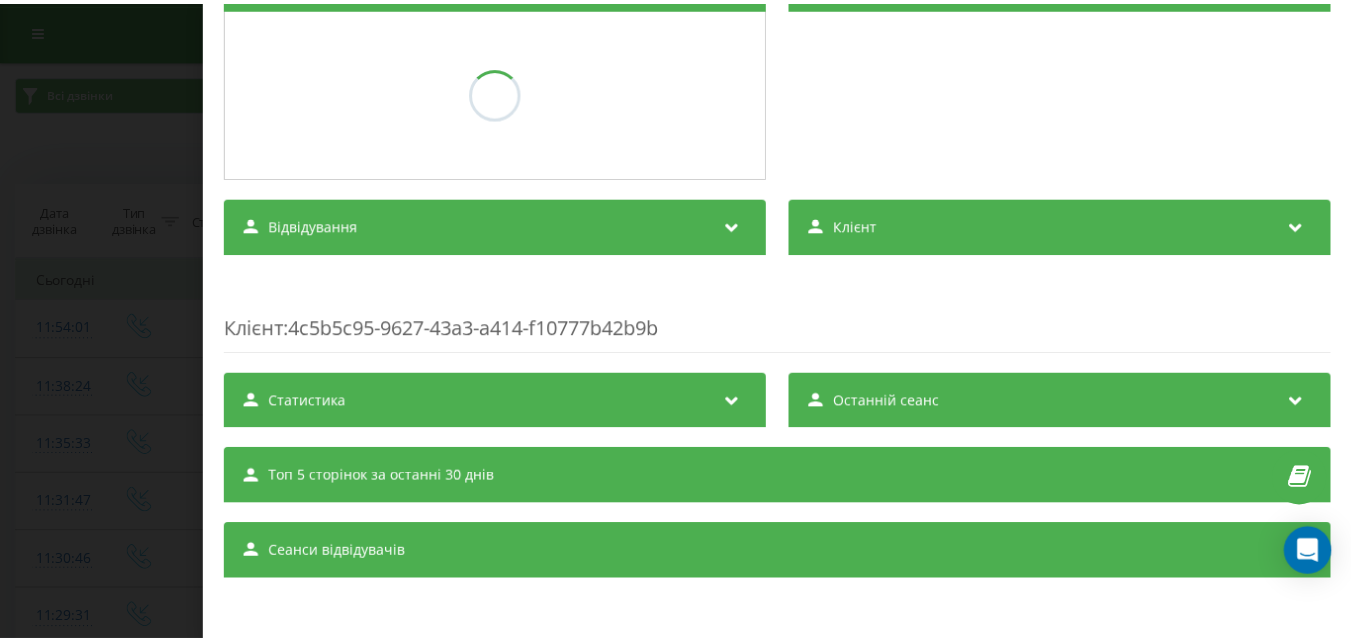 scroll, scrollTop: 290, scrollLeft: 0, axis: vertical 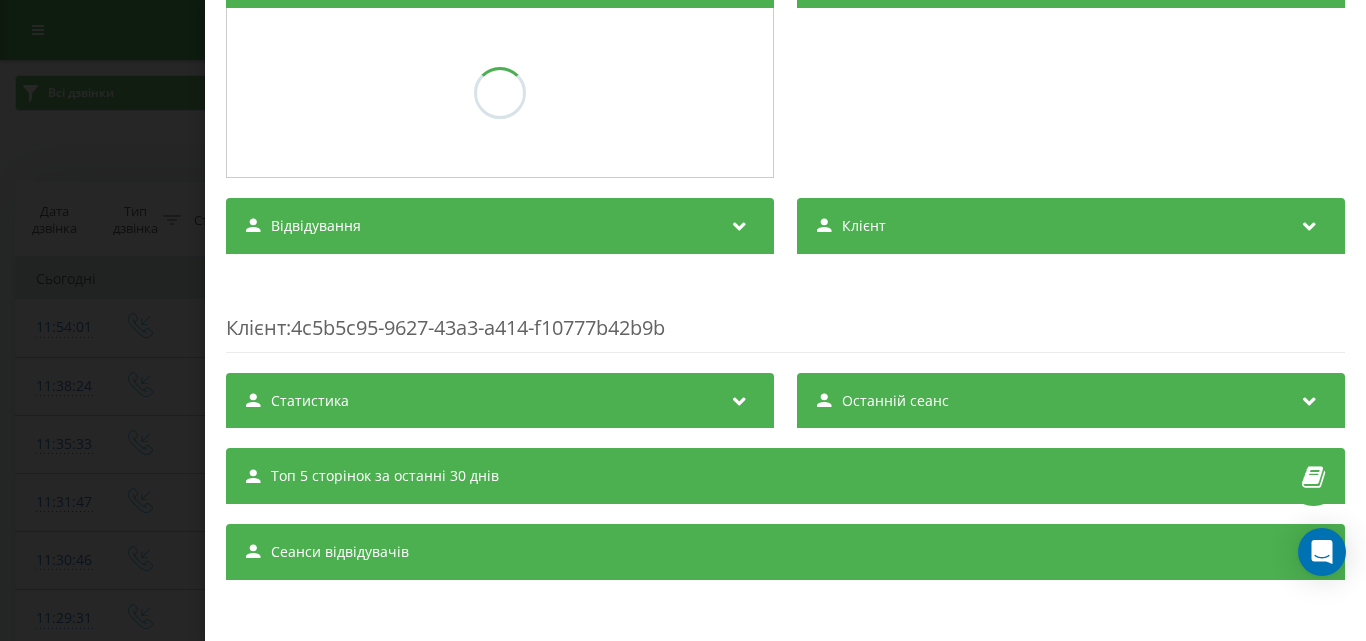 click on "Дзвінок :  ua14_-1754296704.5943850   1 x  - 01:58 00:00   00:00   Транскрипція Для AI-аналізу майбутніх дзвінків  налаштуйте та активуйте профіль на сторінці . Якщо профіль вже є і дзвінок відповідає його умовам, оновіть сторінку через 10 хвилин - AI аналізує поточний дзвінок. Аналіз дзвінка Для AI-аналізу майбутніх дзвінків  налаштуйте та активуйте профіль на сторінці . Якщо профіль вже є і дзвінок відповідає його умовам, оновіть сторінку через 10 хвилин - AI аналізує поточний дзвінок. Деталі дзвінка Загальне Дата дзвінка 2025-08-04 11:38:24 Тип дзвінка Вхідний Статус дзвінка Повторний 380965500207" at bounding box center [683, 320] 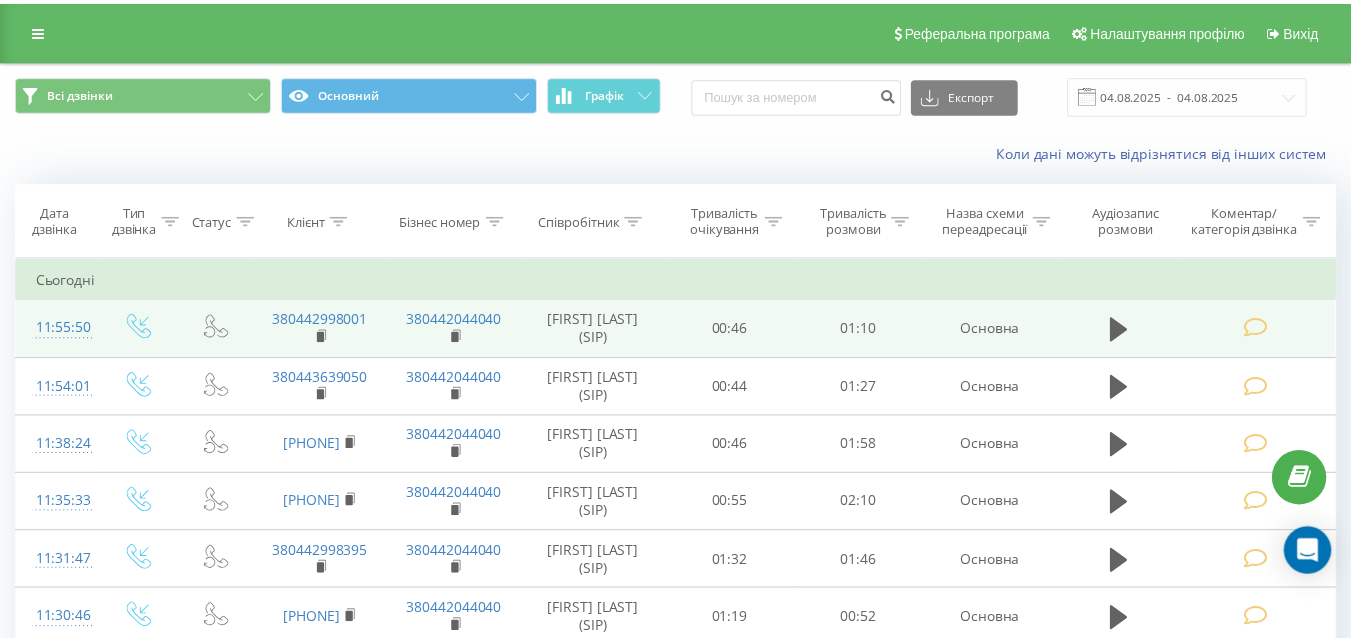 scroll, scrollTop: 0, scrollLeft: 0, axis: both 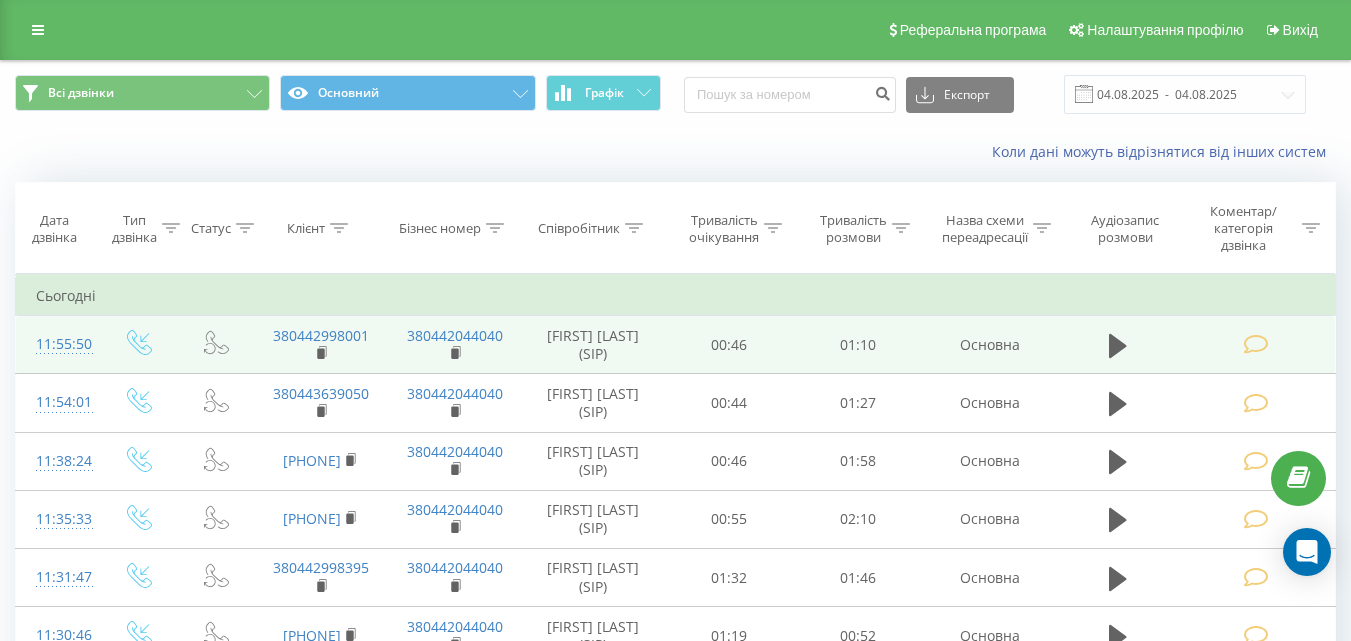 click at bounding box center [1255, 344] 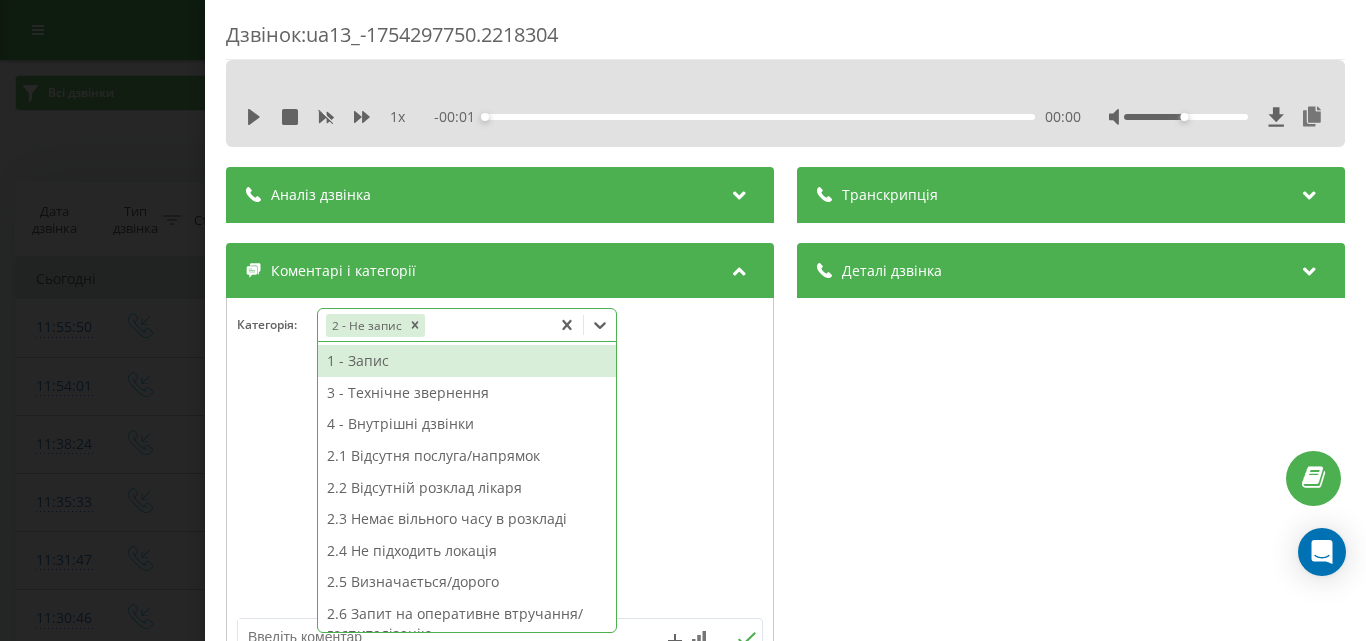 click 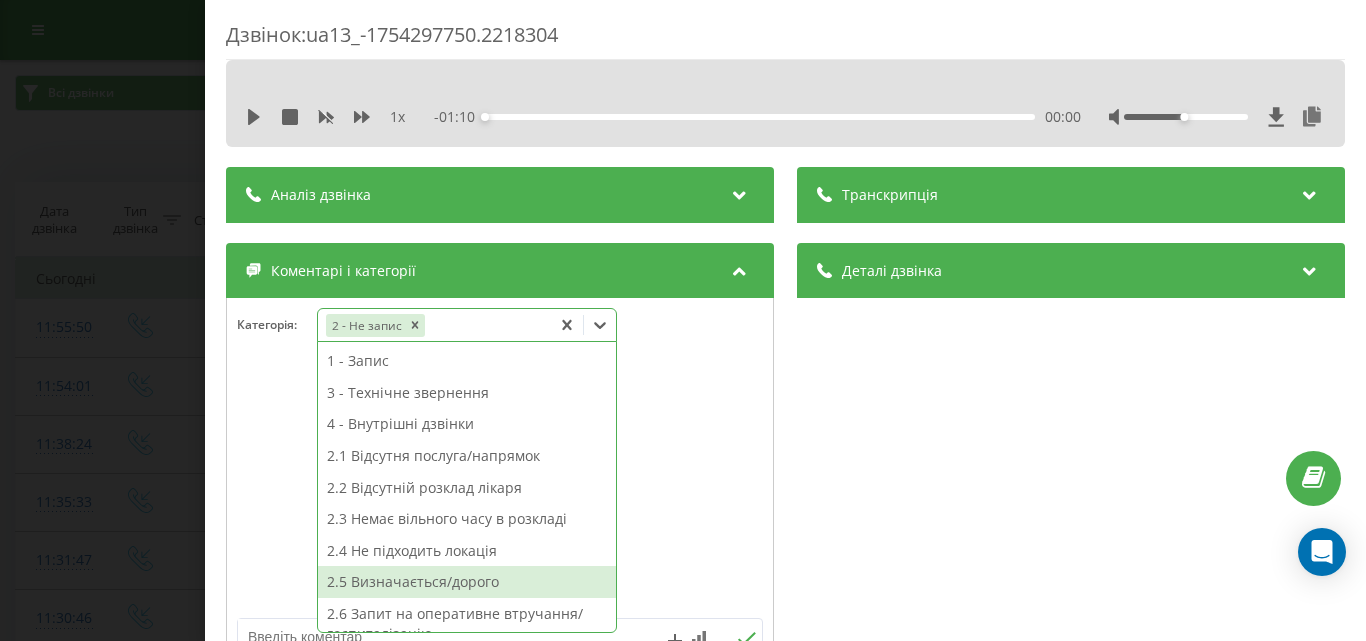click on "2.5 Визначається/дорого" at bounding box center (467, 582) 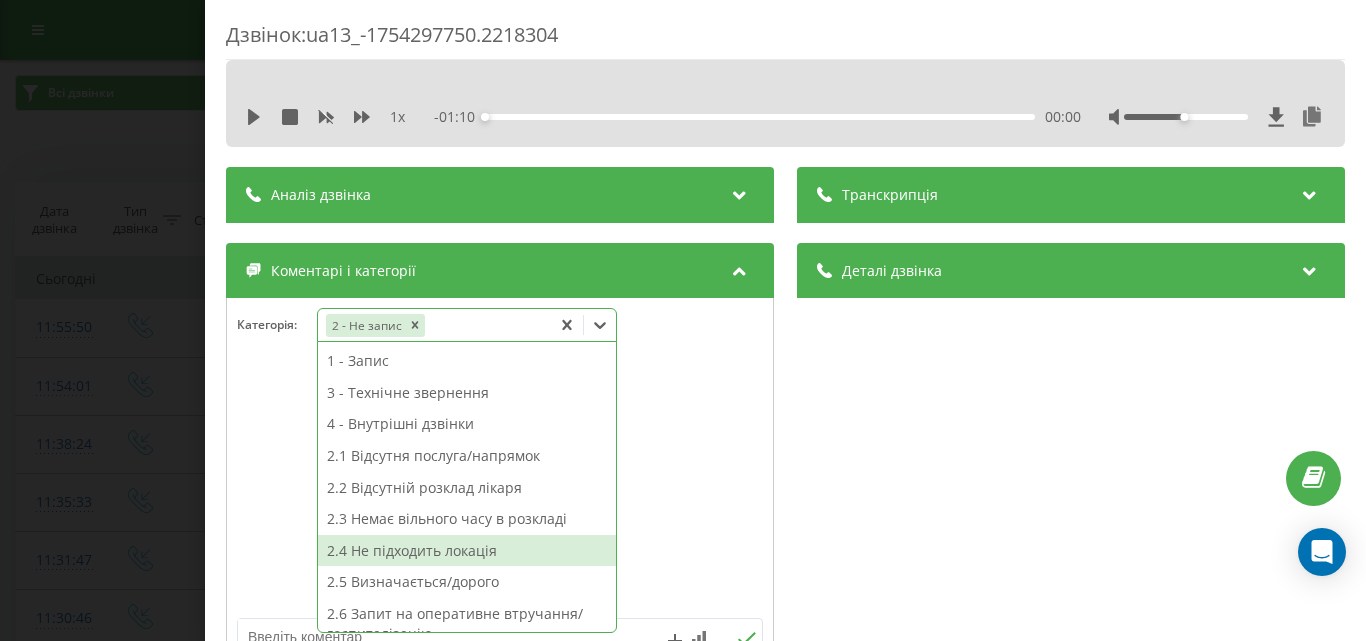 click on "Дзвінок : ua13_-1754297750.2218304 1 x - 01:10 00:00 00:00 Транскрипція Для AI-аналізу майбутніх дзвінків налаштуйте та активуйте профіль на сторінці . Якщо профіль вже є і дзвінок відповідає його умовам, оновіть сторінку через 10 хвилин - AI аналізує поточний дзвінок. Аналіз дзвінка Для AI-аналізу майбутніх дзвінків налаштуйте та активуйте профіль на сторінці . Якщо профіль вже є і дзвінок відповідає його умовам, оновіть сторінку через 10 хвилин - AI аналізує поточний дзвінок. Деталі дзвінка Загальне Дата дзвінка [YEAR]-[MONTH]-[DAY] [HOUR]:[MINUTE]:[SECOND] Тип дзвінка Вхідний Статус дзвінка Повторний [PHONE]" at bounding box center [683, 320] 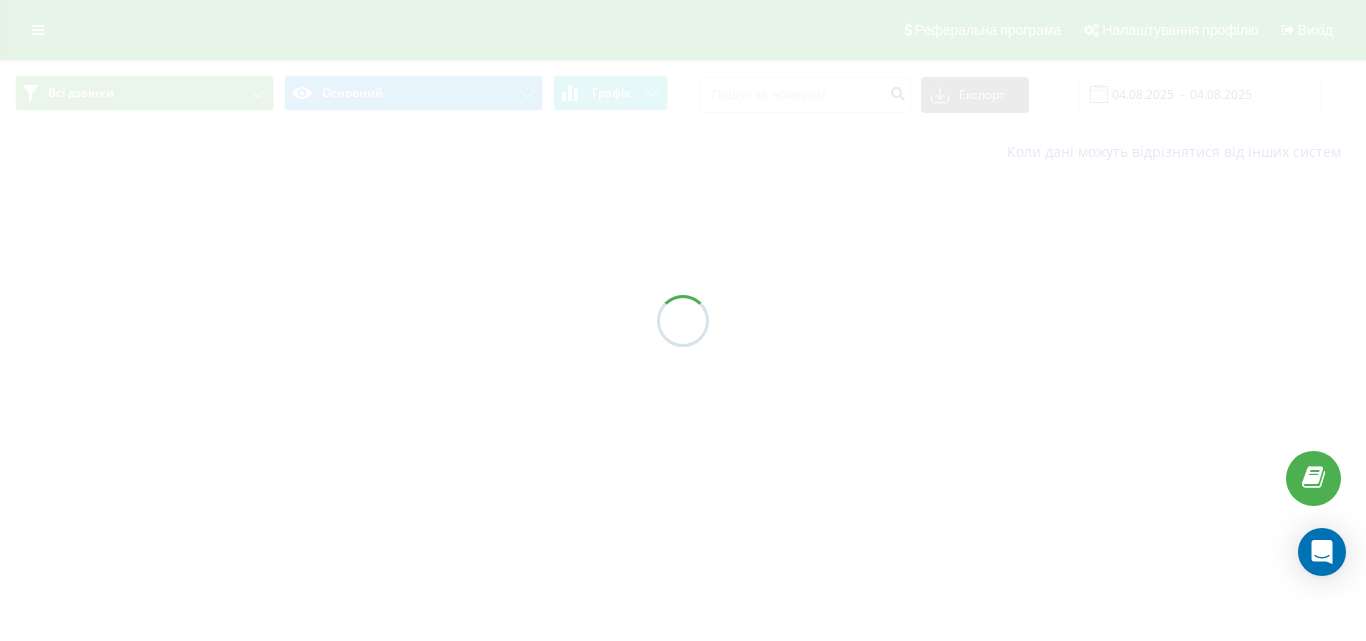 scroll, scrollTop: 0, scrollLeft: 0, axis: both 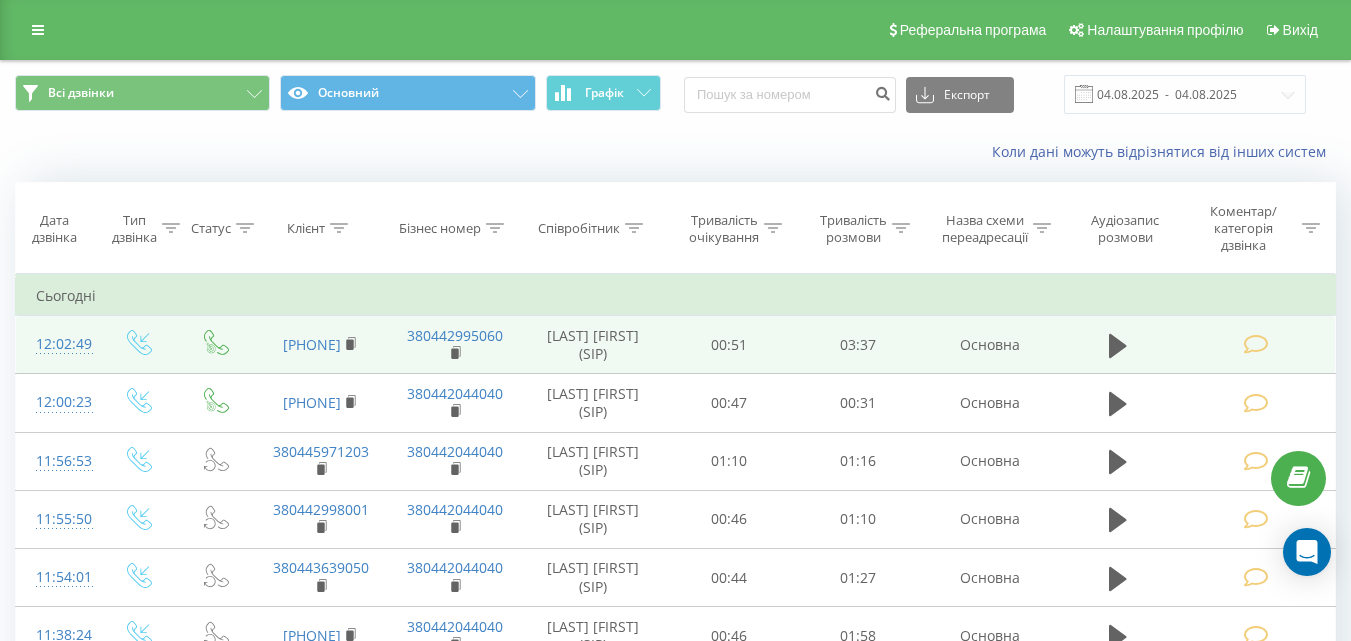 click at bounding box center [1255, 344] 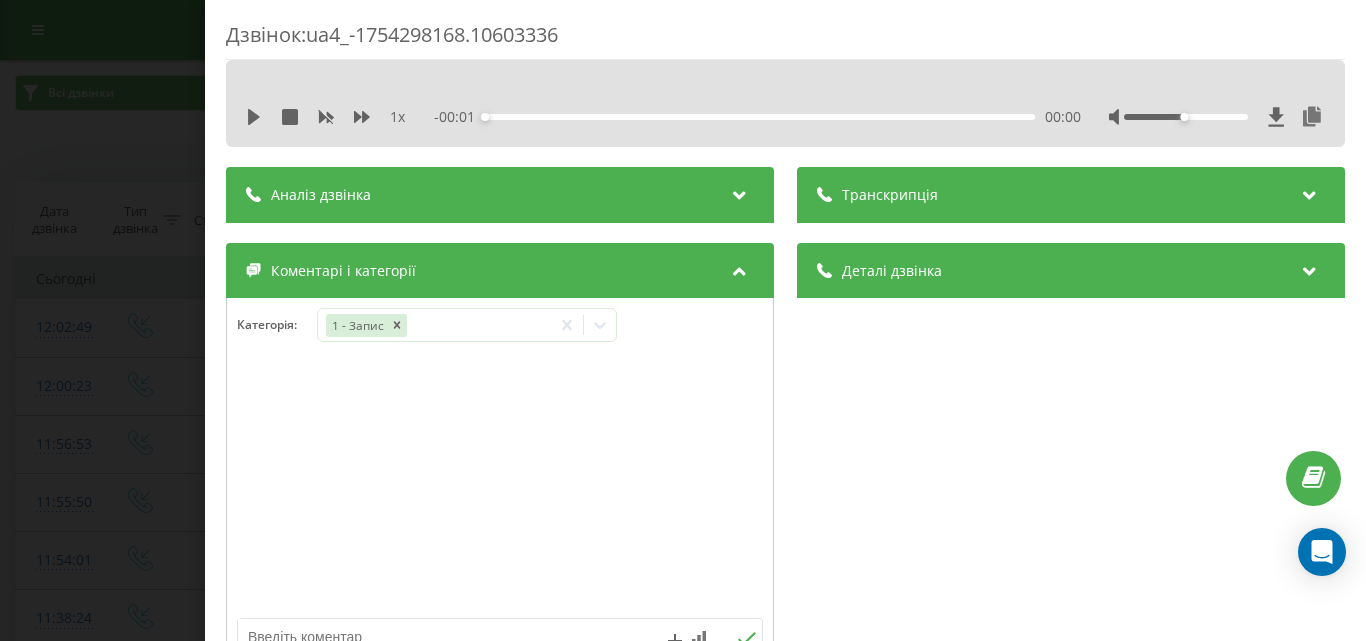 drag, startPoint x: 1, startPoint y: 311, endPoint x: 87, endPoint y: 18, distance: 305.36044 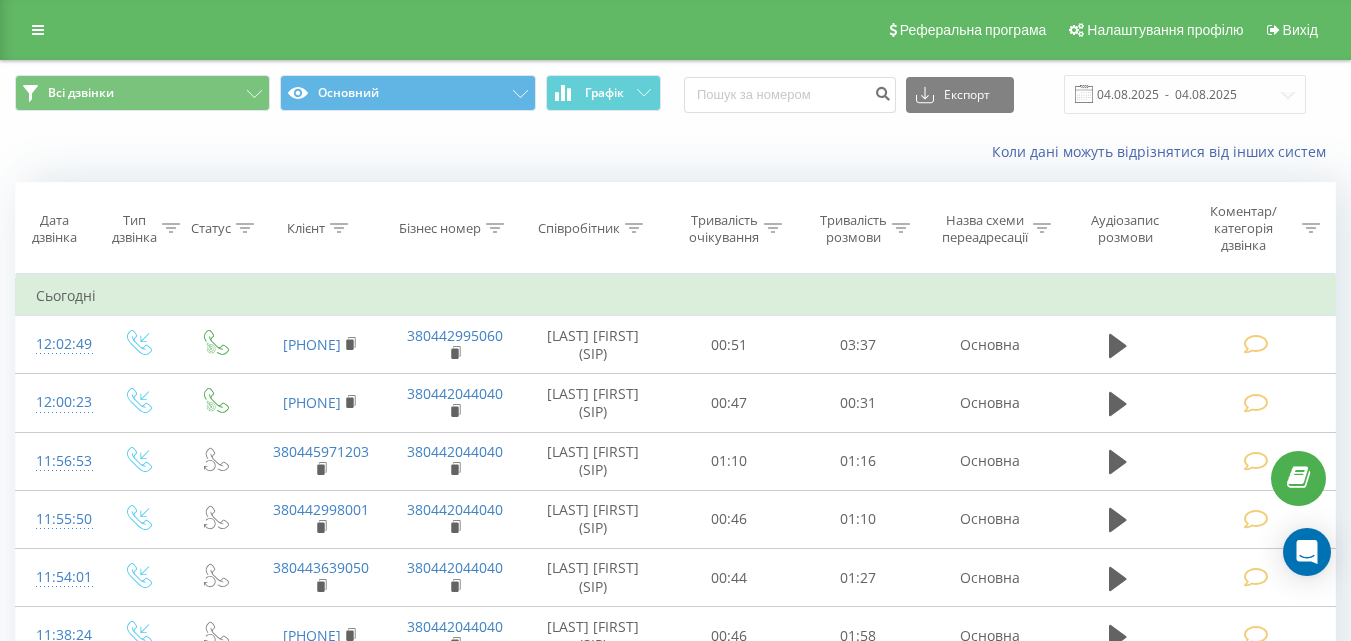 scroll, scrollTop: 0, scrollLeft: 0, axis: both 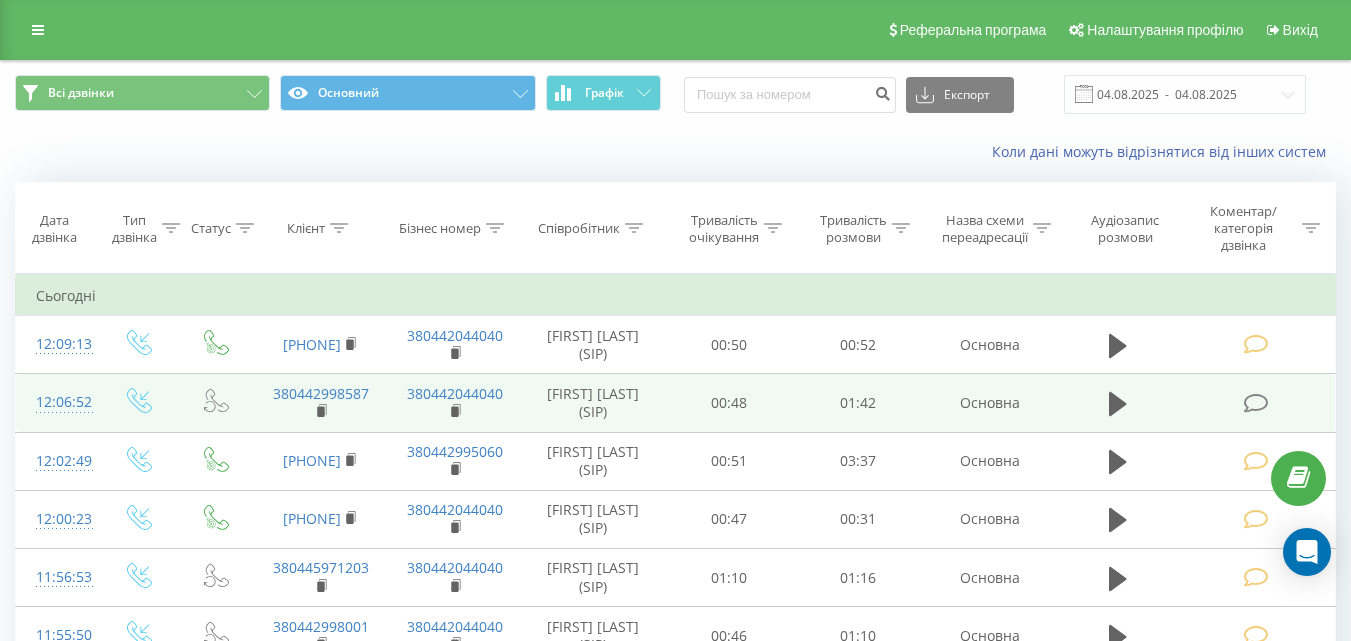 click at bounding box center (1255, 403) 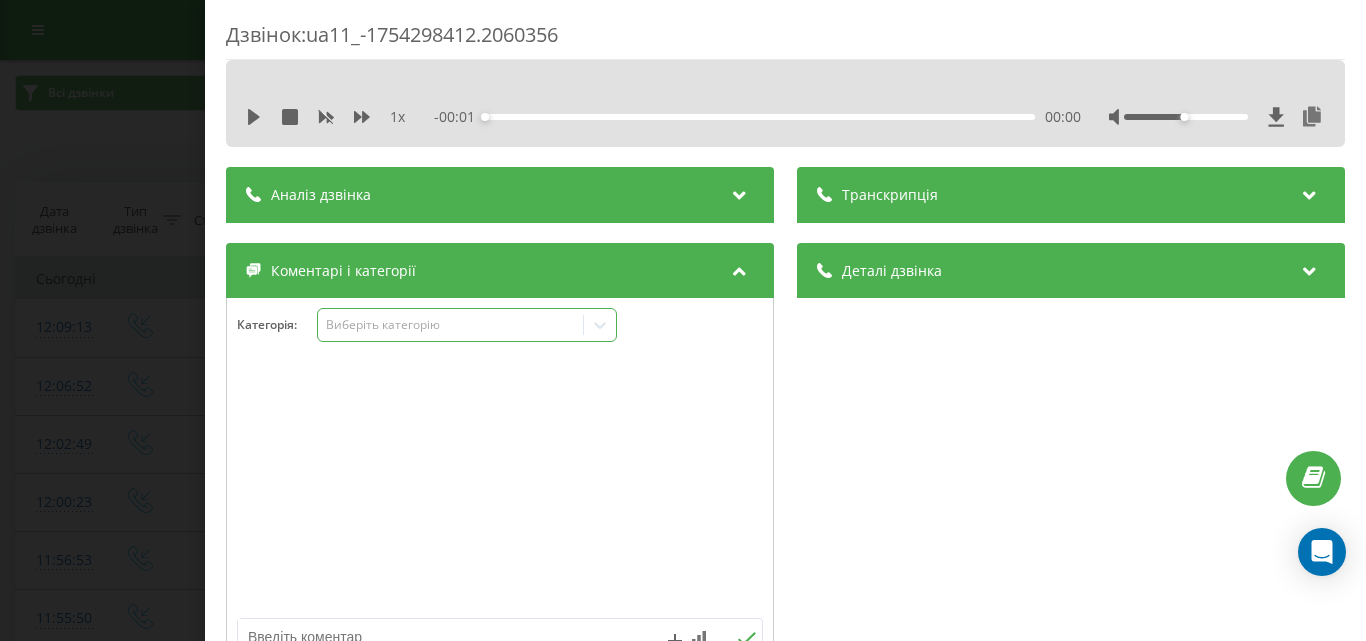 click on "Виберіть категорію" at bounding box center [450, 325] 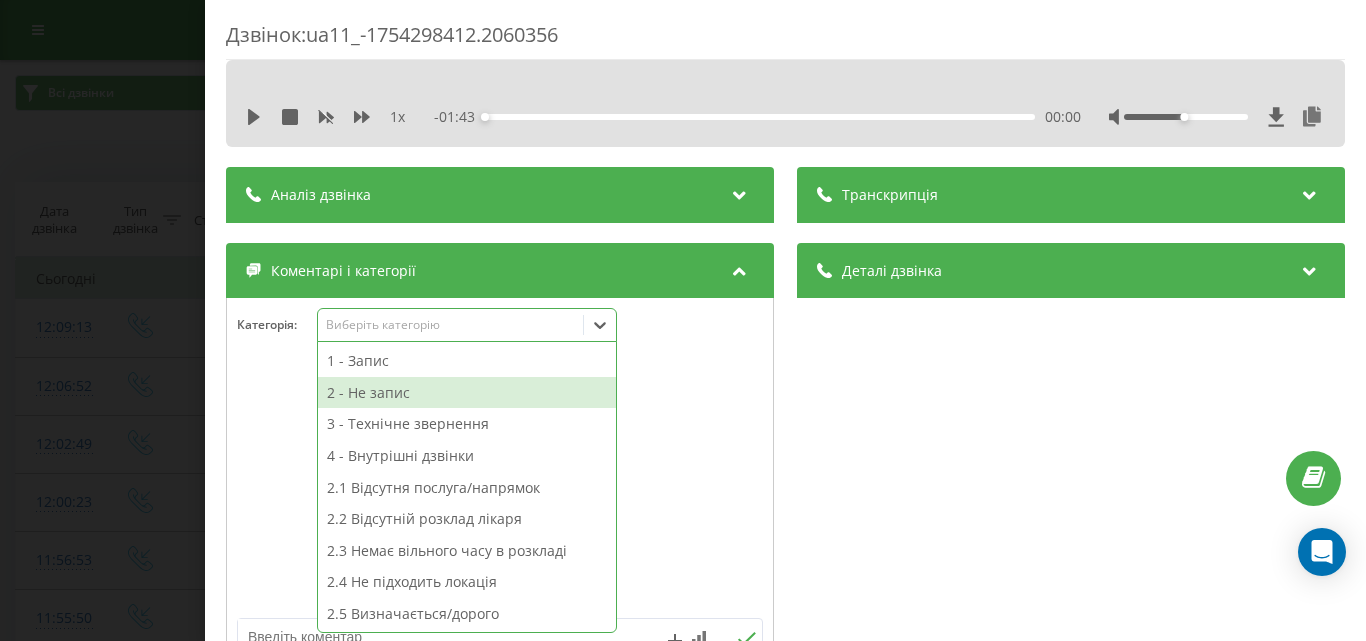 click on "2 - Не запис" at bounding box center (467, 393) 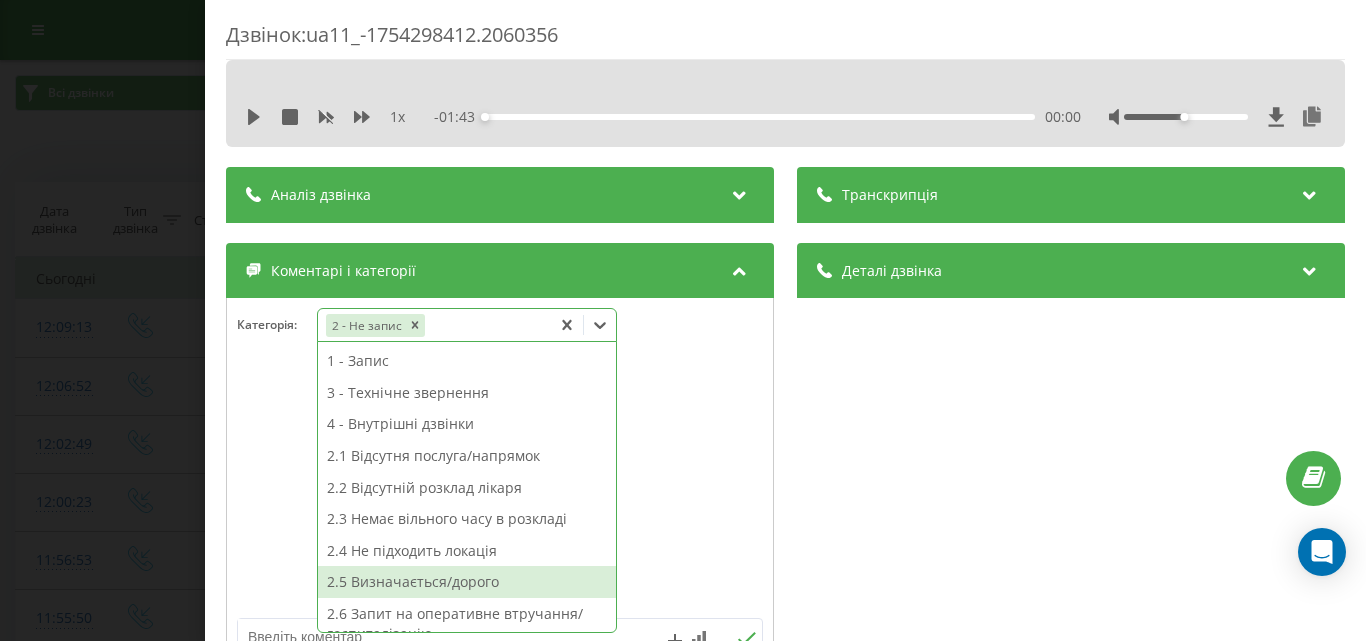 click on "2.5 Визначається/дорого" at bounding box center [467, 582] 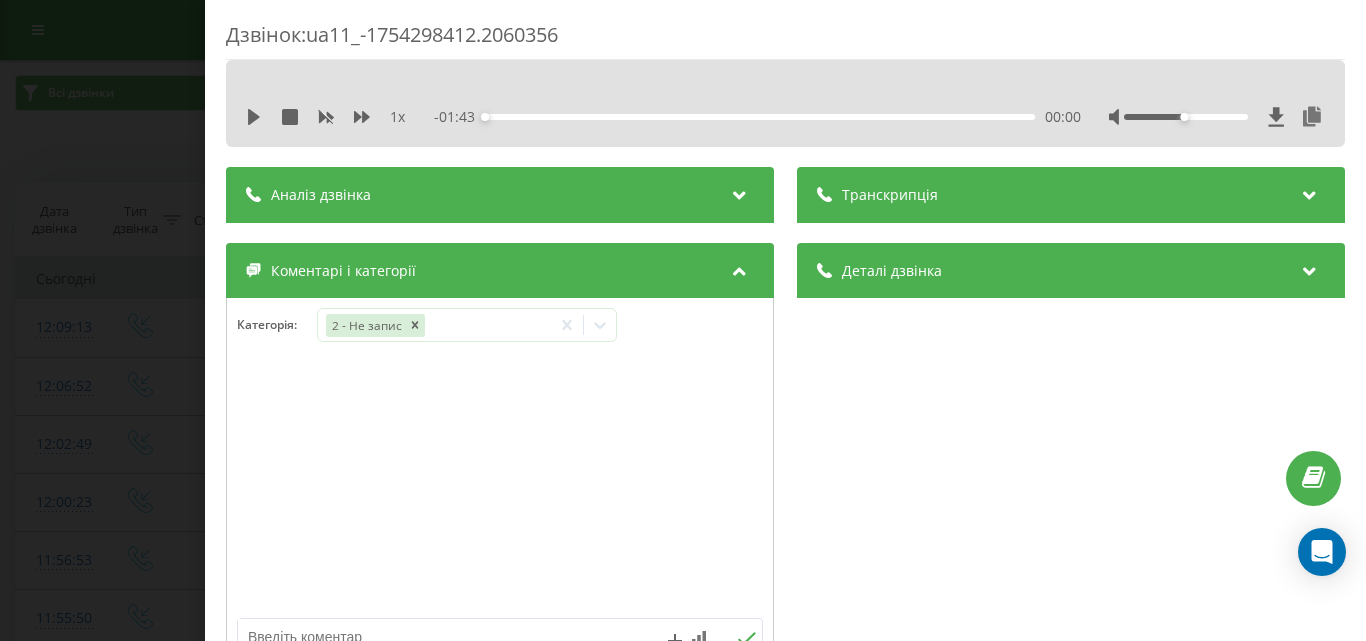 click on "Дзвінок :  ua11_-1754298412.2060356   1 x  - 01:43 00:00   00:00   Транскрипція Для AI-аналізу майбутніх дзвінків  налаштуйте та активуйте профіль на сторінці . Якщо профіль вже є і дзвінок відповідає його умовам, оновіть сторінку через 10 хвилин - AI аналізує поточний дзвінок. Аналіз дзвінка Для AI-аналізу майбутніх дзвінків  налаштуйте та активуйте профіль на сторінці . Якщо профіль вже є і дзвінок відповідає його умовам, оновіть сторінку через 10 хвилин - AI аналізує поточний дзвінок. Деталі дзвінка Загальне Дата дзвінка 2025-08-04 12:06:52 Тип дзвінка Вхідний Статус дзвінка Повторний 380442998587" at bounding box center (683, 320) 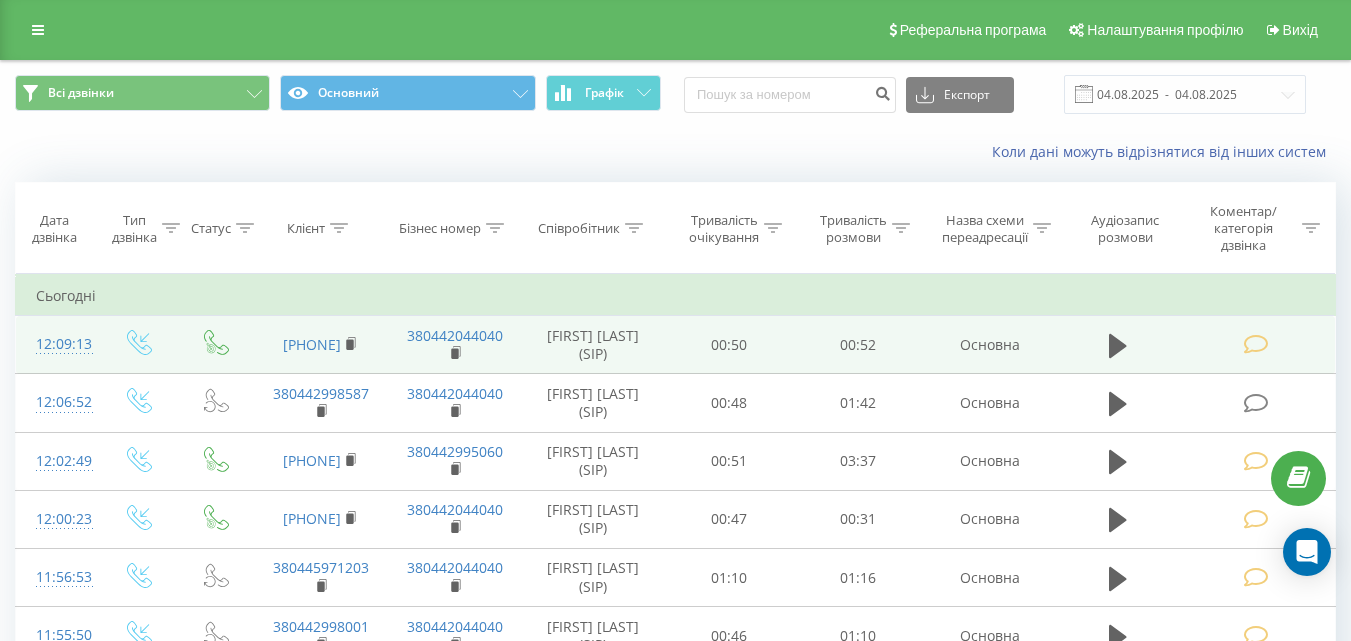 click at bounding box center (1255, 344) 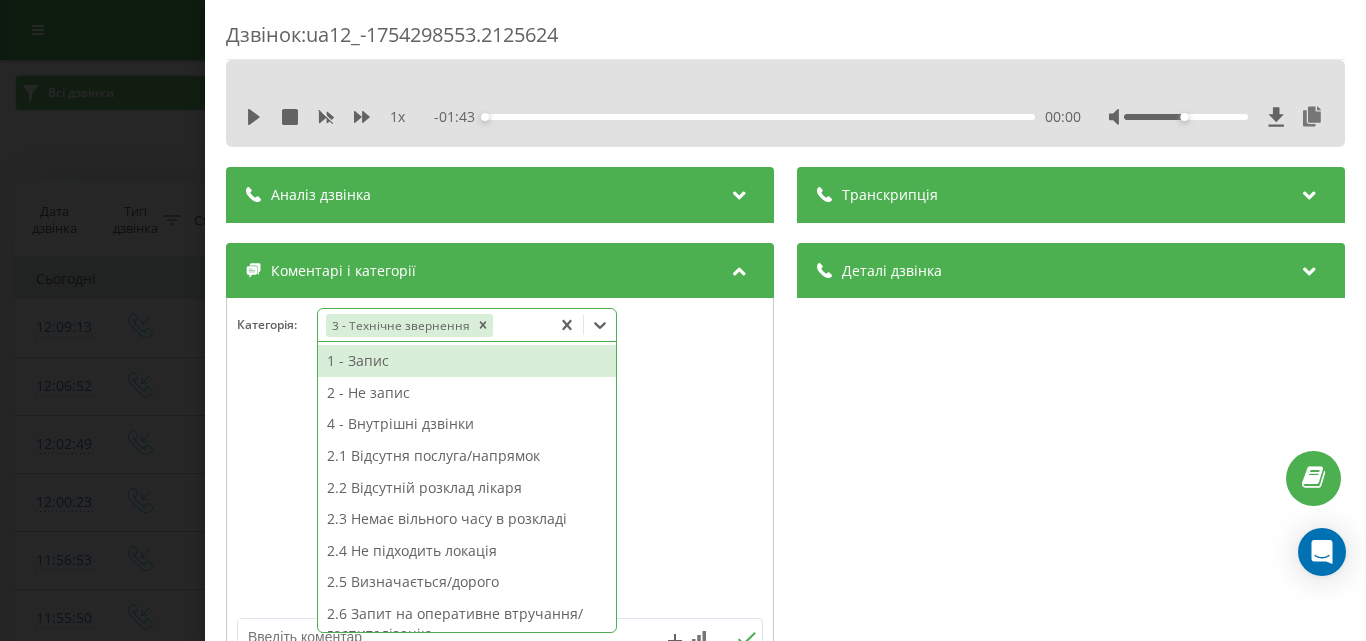 click 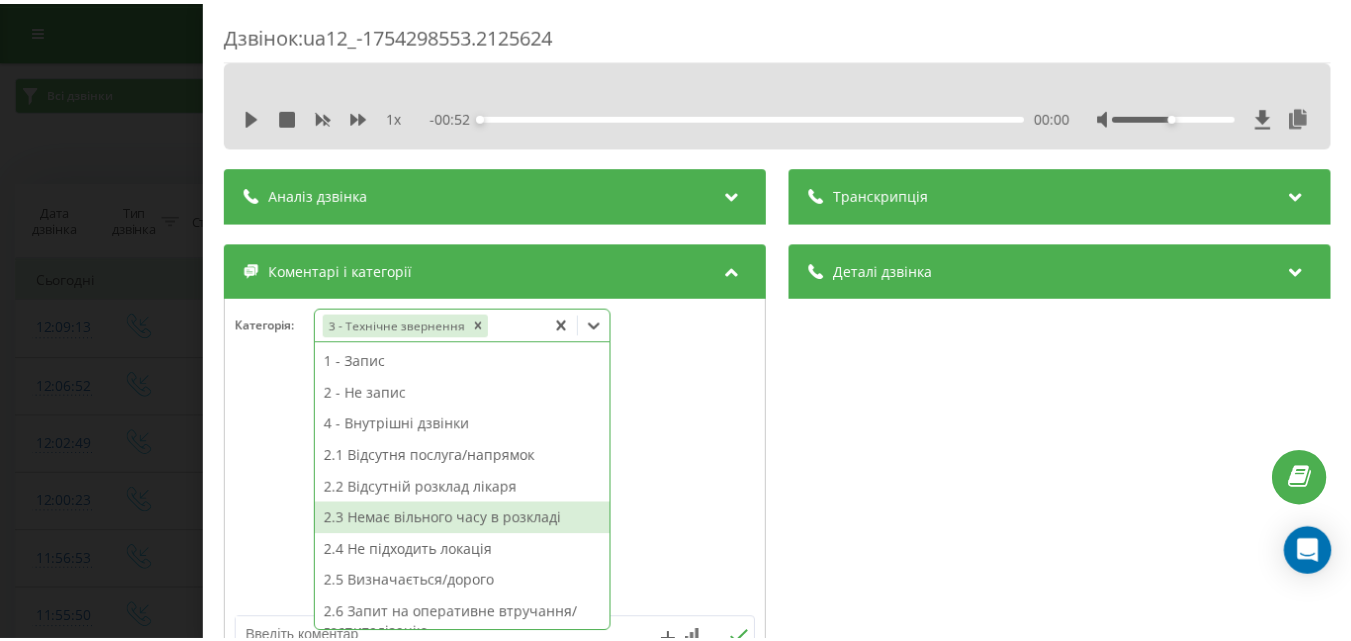 scroll, scrollTop: 200, scrollLeft: 0, axis: vertical 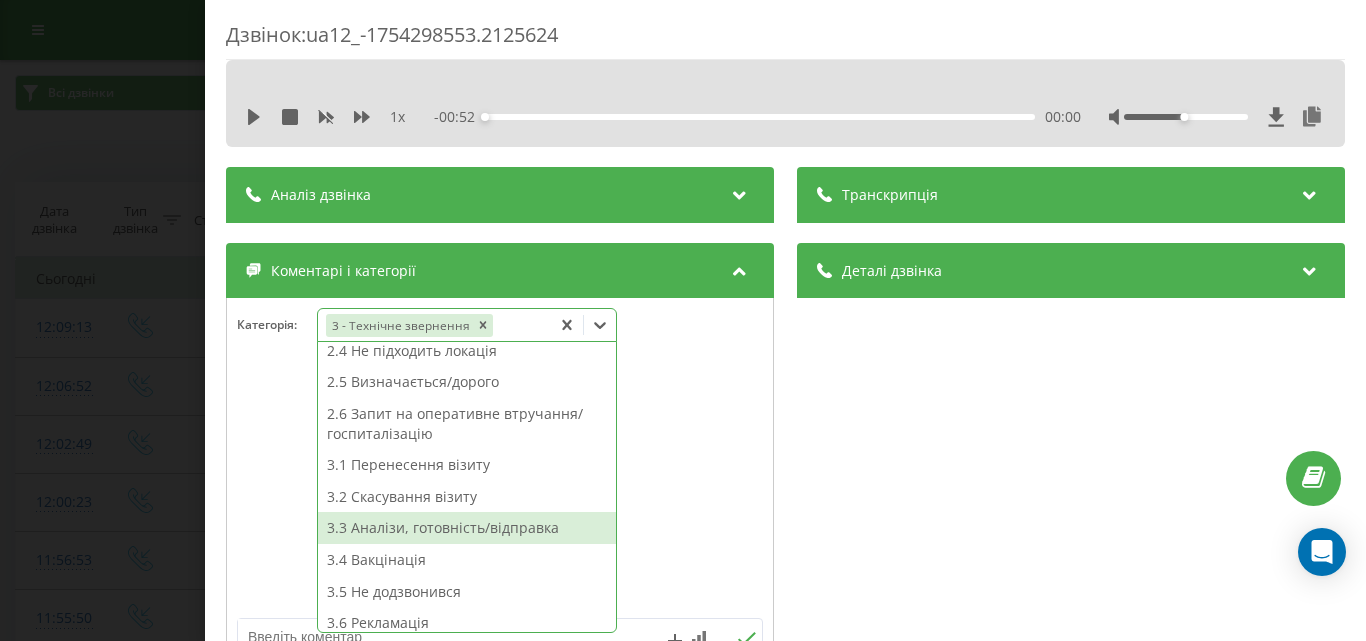 click on "3.3 Аналізи, готовність/відправка" at bounding box center [467, 528] 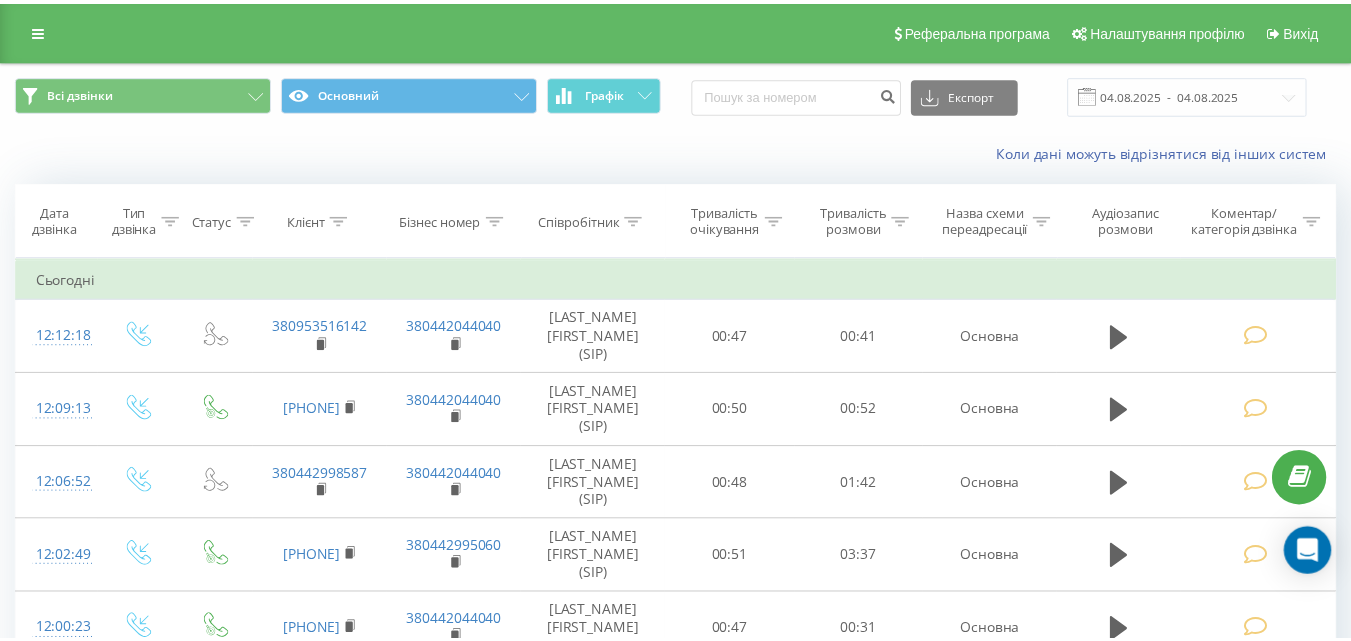 scroll, scrollTop: 0, scrollLeft: 0, axis: both 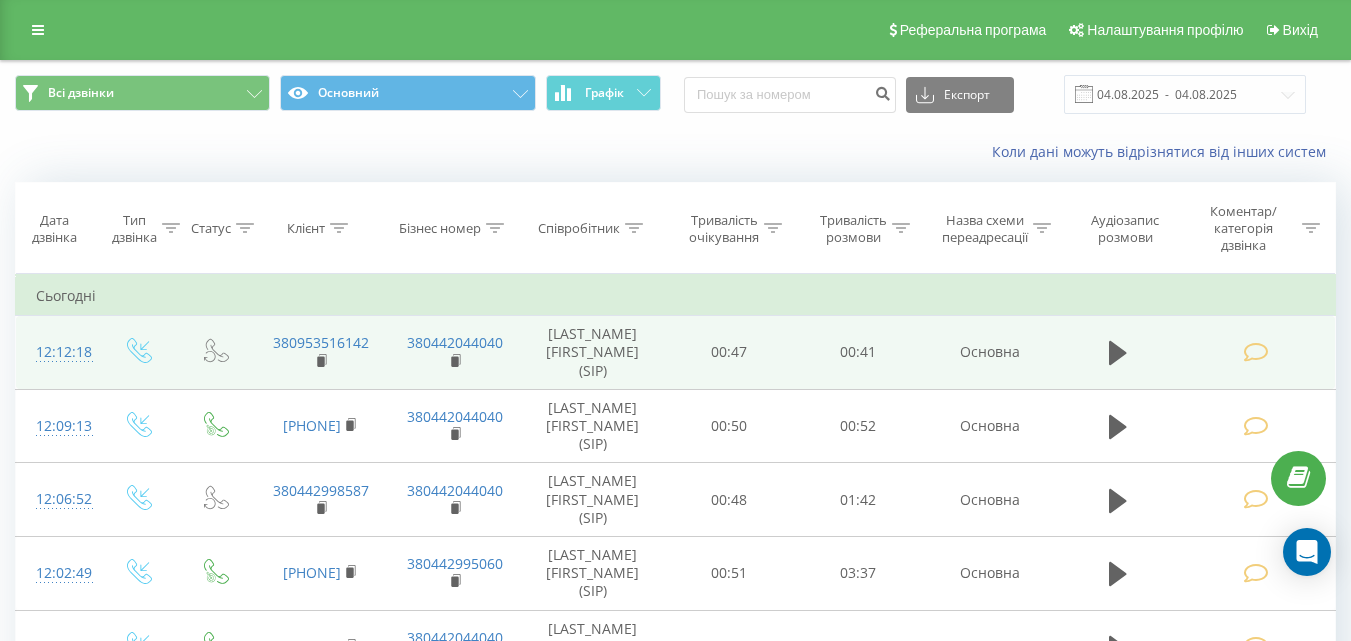 click at bounding box center (1255, 352) 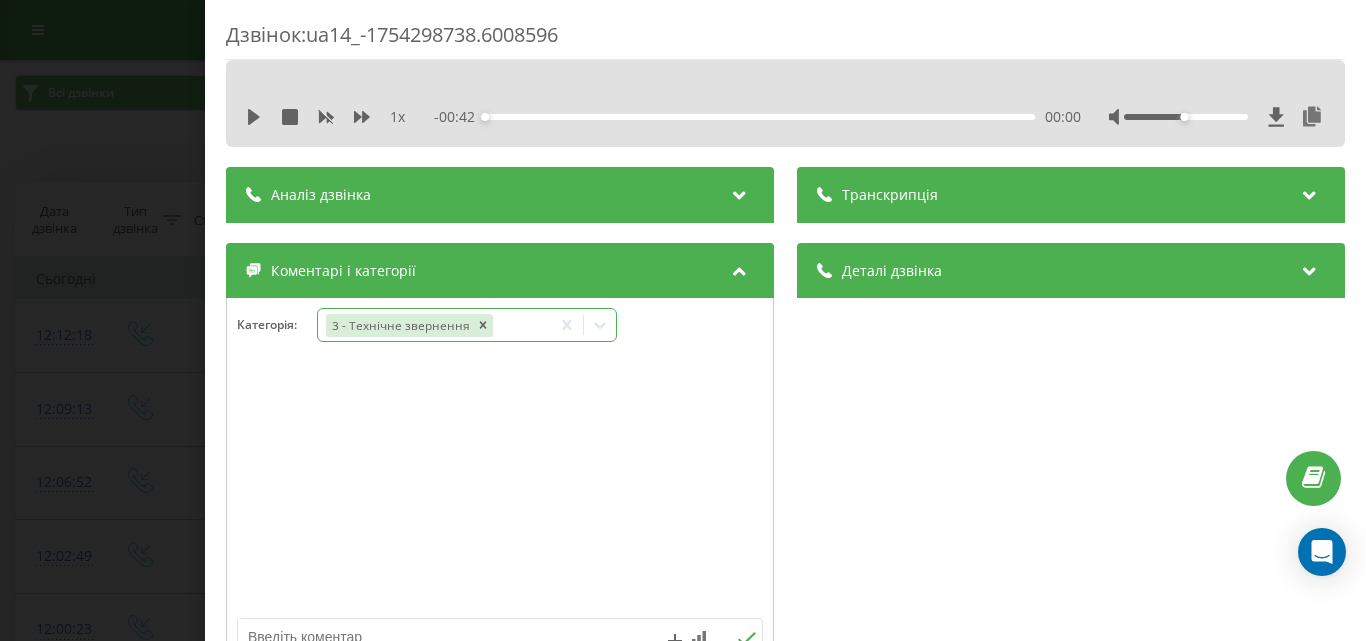 click at bounding box center (567, 325) 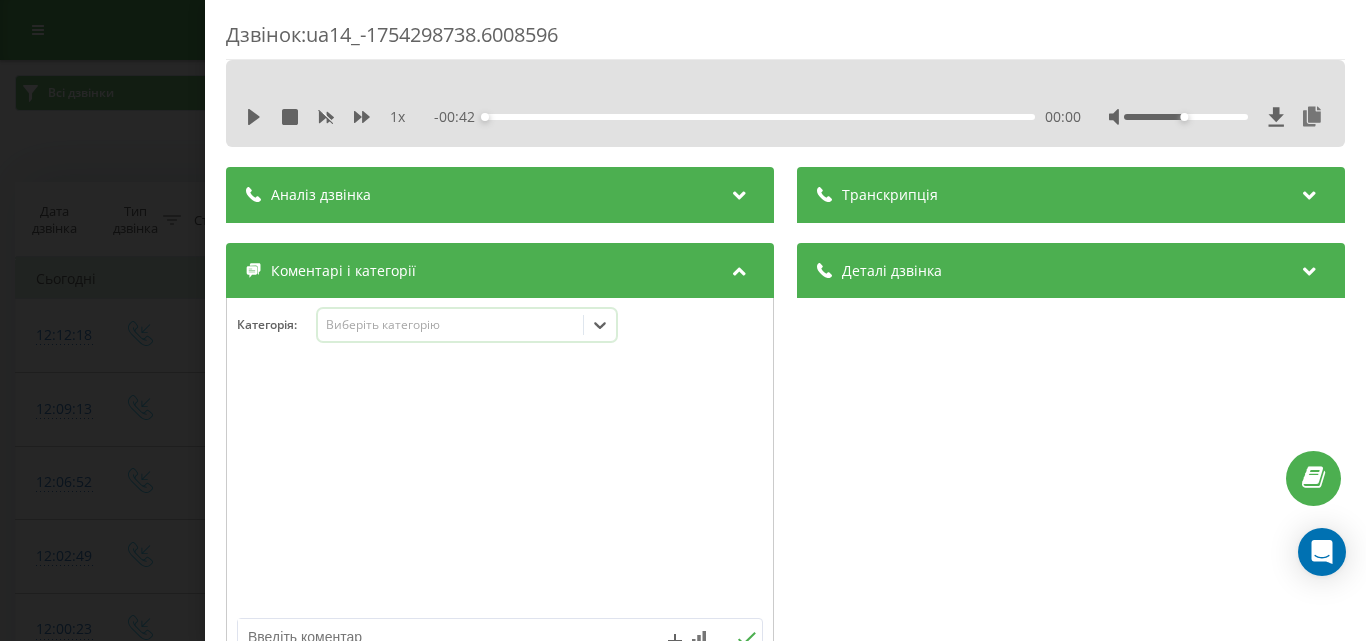 click 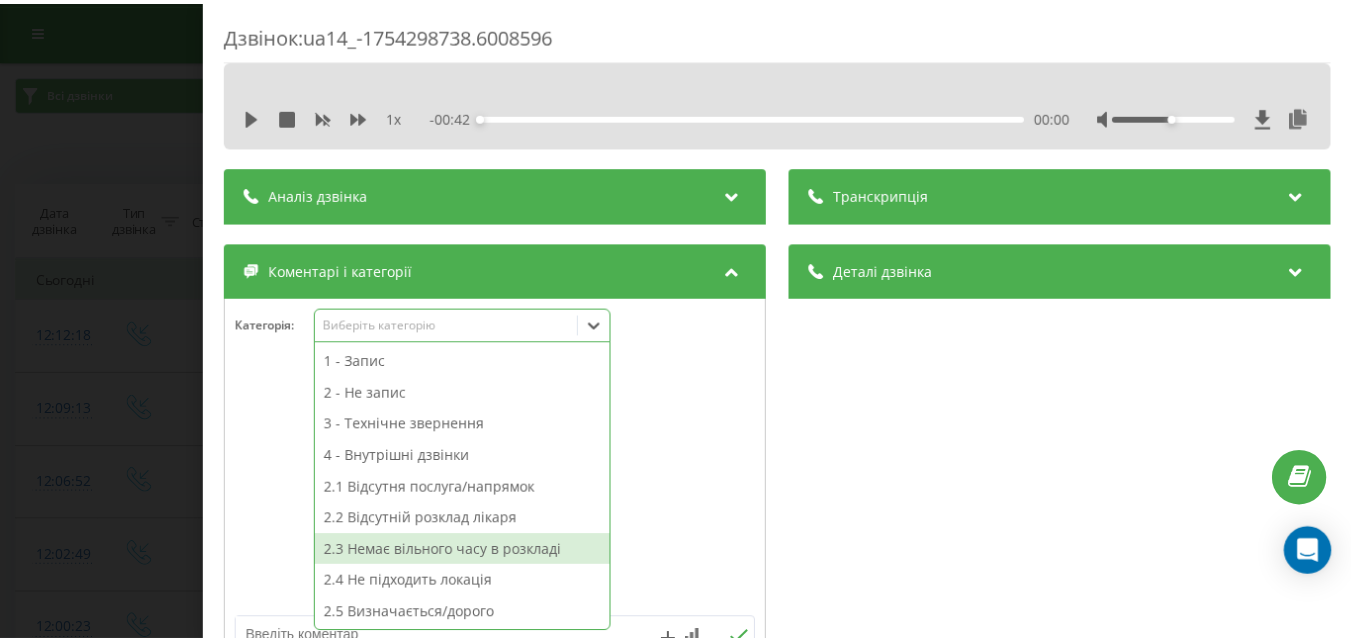 scroll, scrollTop: 200, scrollLeft: 0, axis: vertical 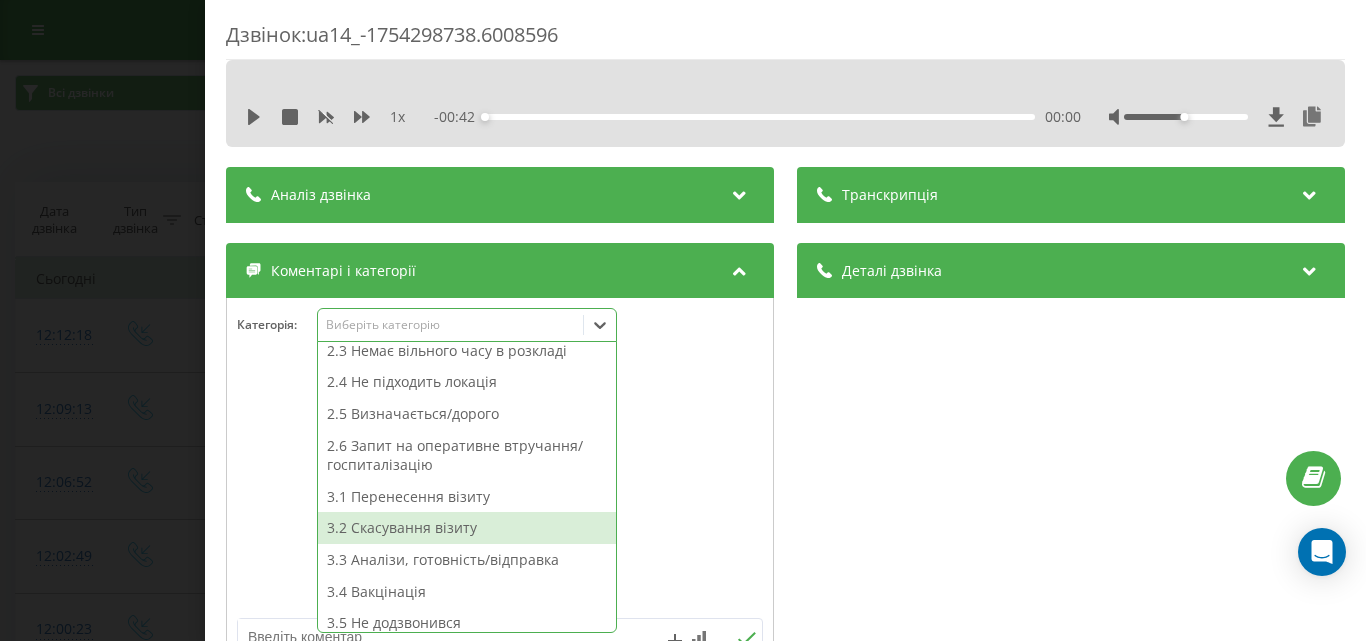 click on "3.2 Скасування візиту" at bounding box center [467, 528] 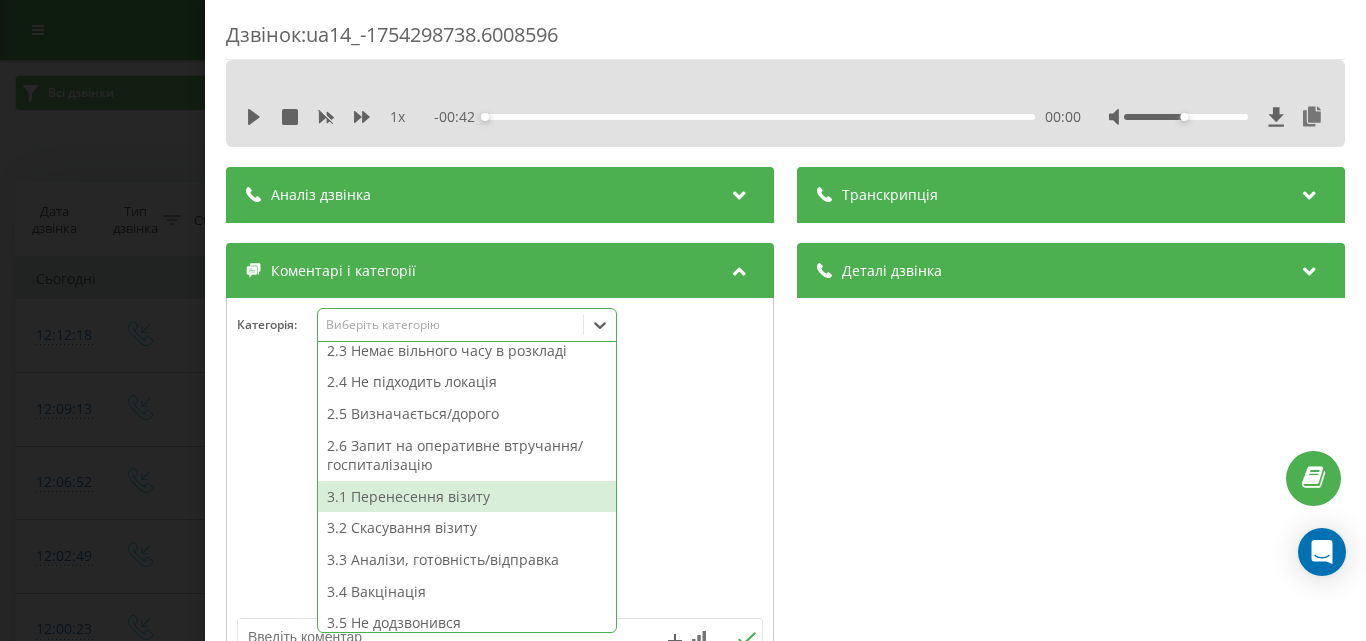 drag, startPoint x: 130, startPoint y: 321, endPoint x: 190, endPoint y: 631, distance: 315.75308 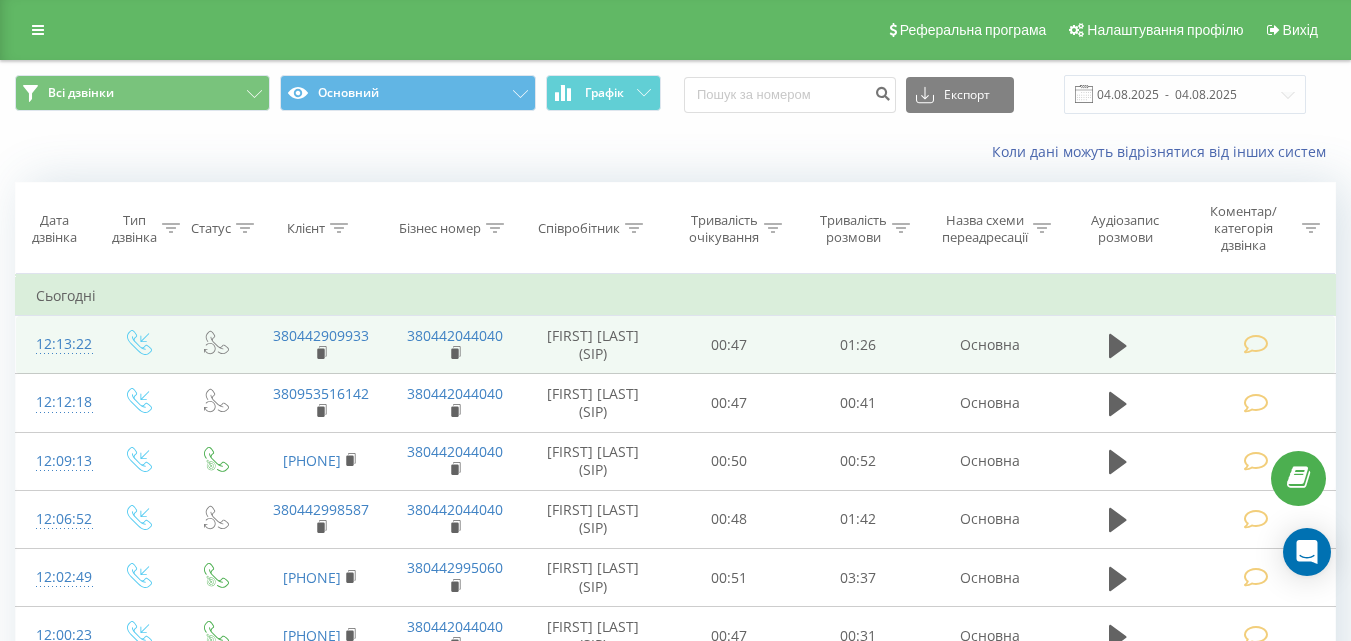 scroll, scrollTop: 0, scrollLeft: 0, axis: both 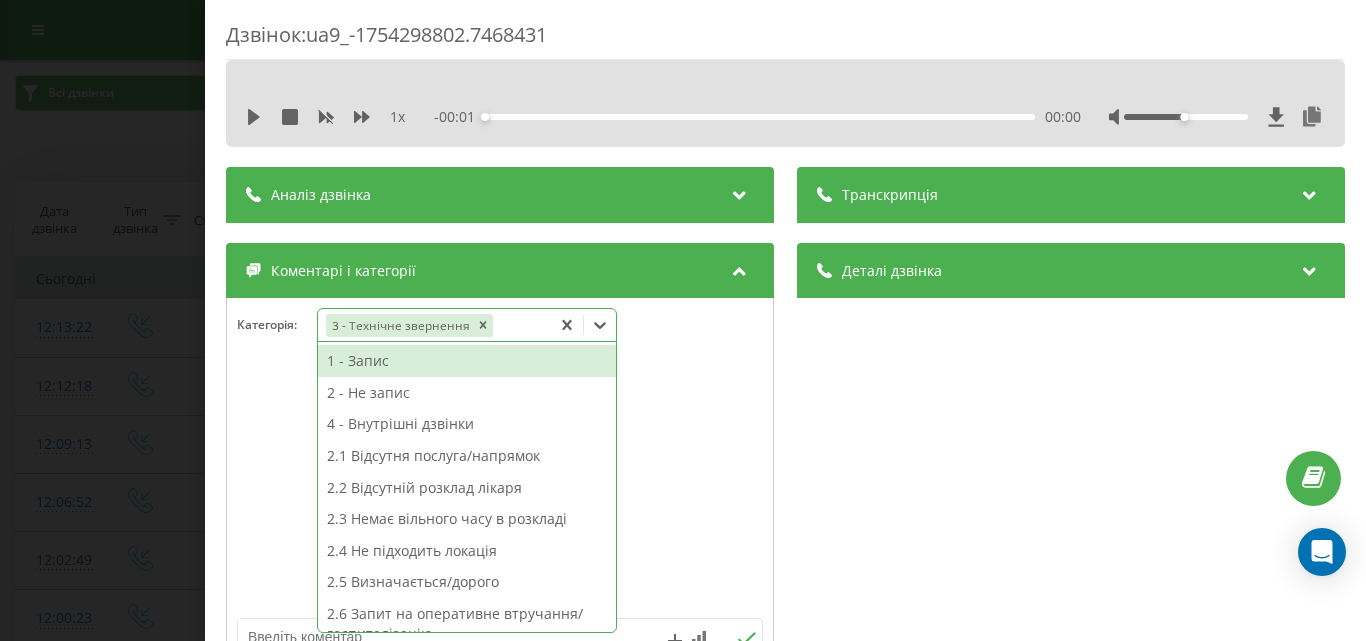 click 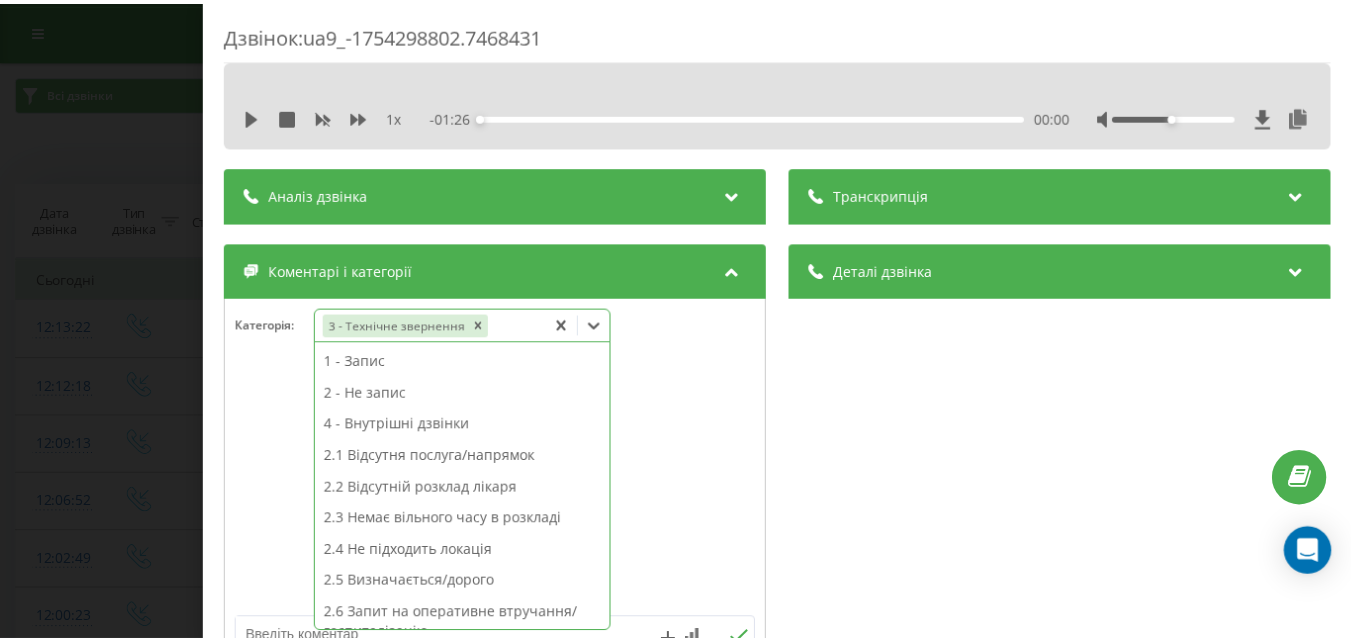 scroll, scrollTop: 324, scrollLeft: 0, axis: vertical 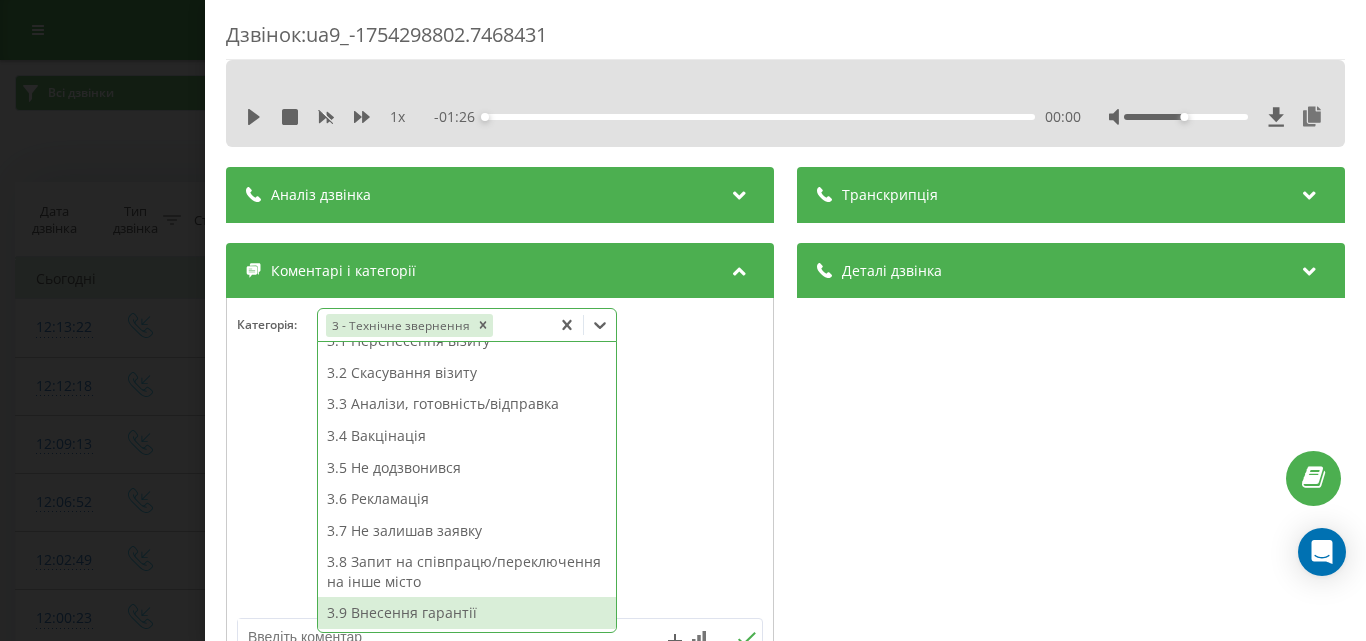 click on "3.9 Внесення гарантії" at bounding box center [467, 613] 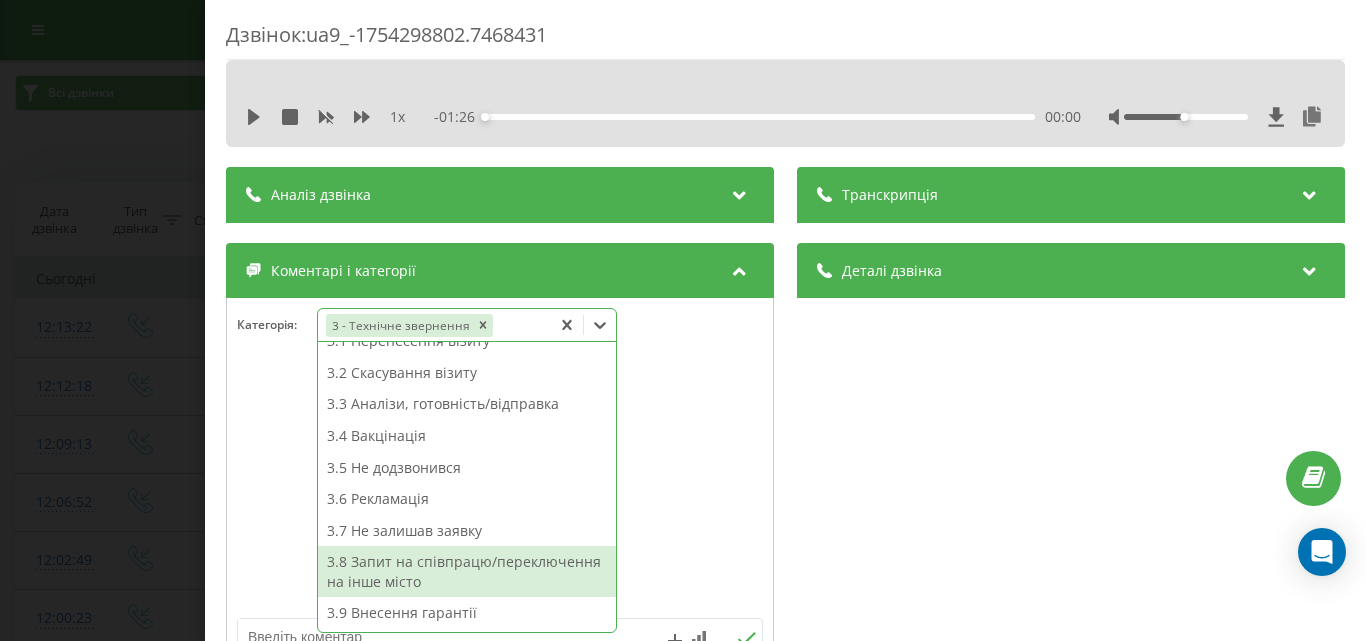 click on "Дзвінок : ua9_-1754298802.7468431 1 x - 01:26 00:00 00:00 Транскрипція Для AI-аналізу майбутніх дзвінків налаштуйте та активуйте профіль на сторінці . Якщо профіль вже є і дзвінок відповідає його умовам, оновіть сторінку через 10 хвилин - AI аналізує поточний дзвінок. Аналіз дзвінка Для AI-аналізу майбутніх дзвінків налаштуйте та активуйте профіль на сторінці . Якщо профіль вже є і дзвінок відповідає його умовам, оновіть сторінку через 10 хвилин - AI аналізує поточний дзвінок. Деталі дзвінка Загальне Дата дзвінка 2025-08-04 12:13:22 Тип дзвінка Вхідний Статус дзвінка Повторний [PHONE]" at bounding box center [683, 320] 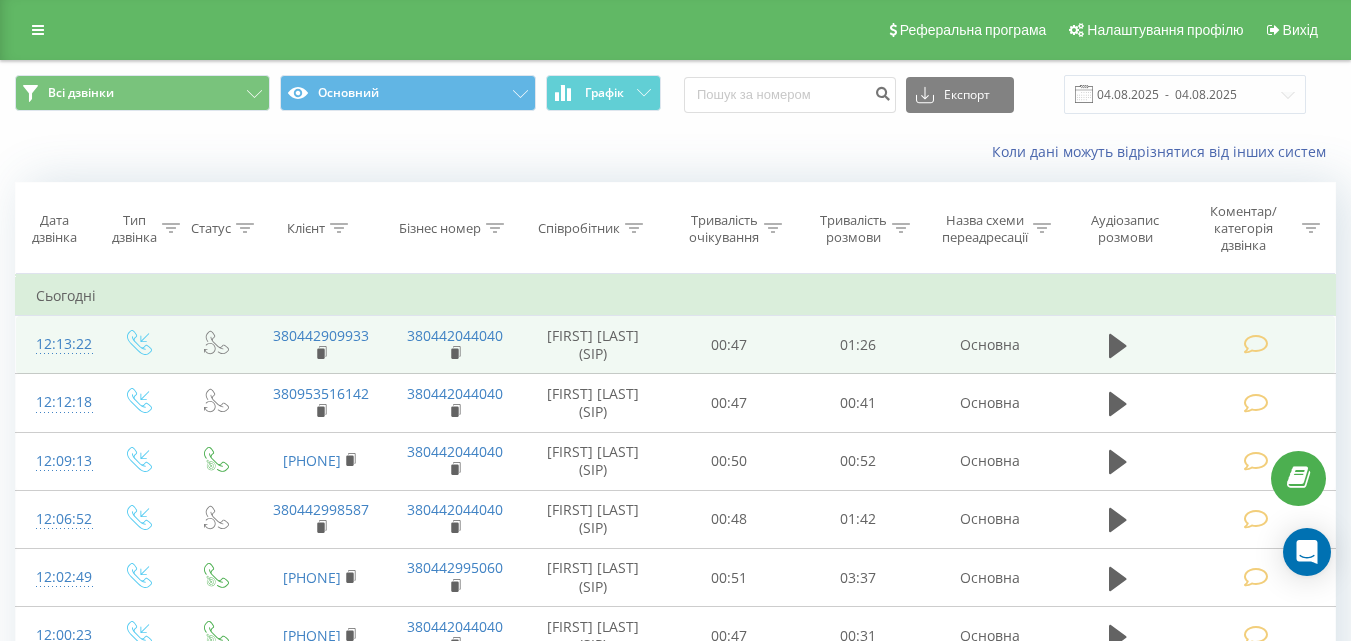 click at bounding box center (1255, 344) 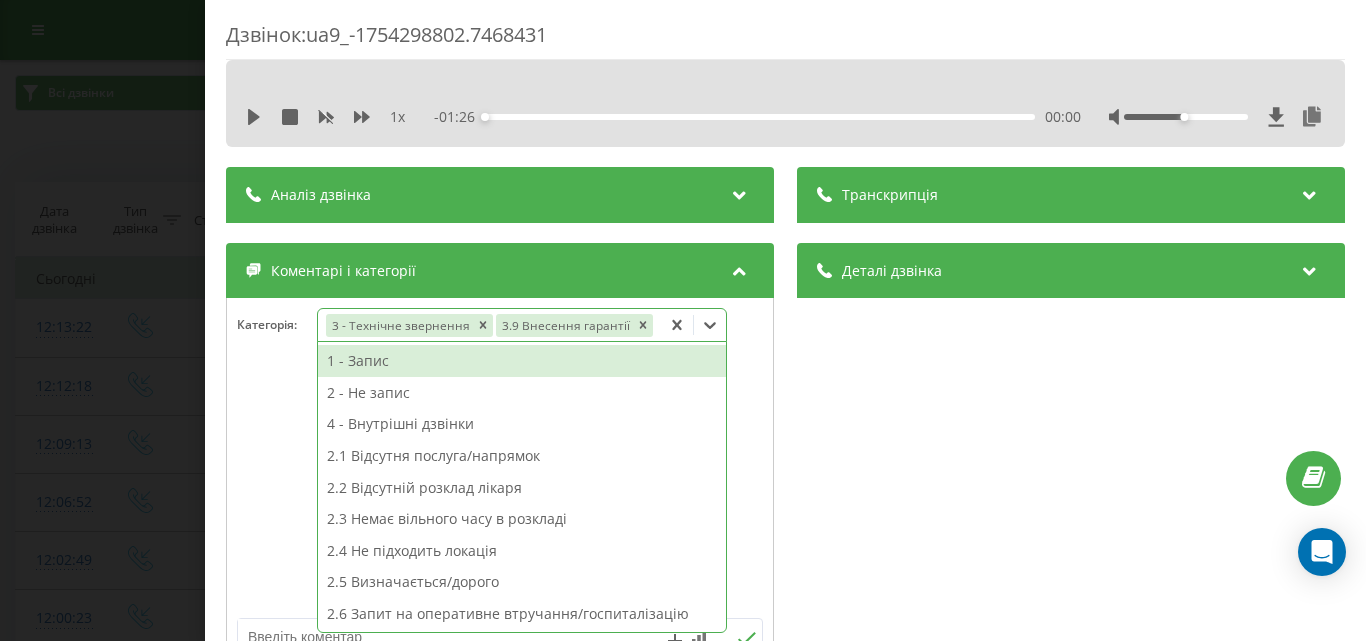 click 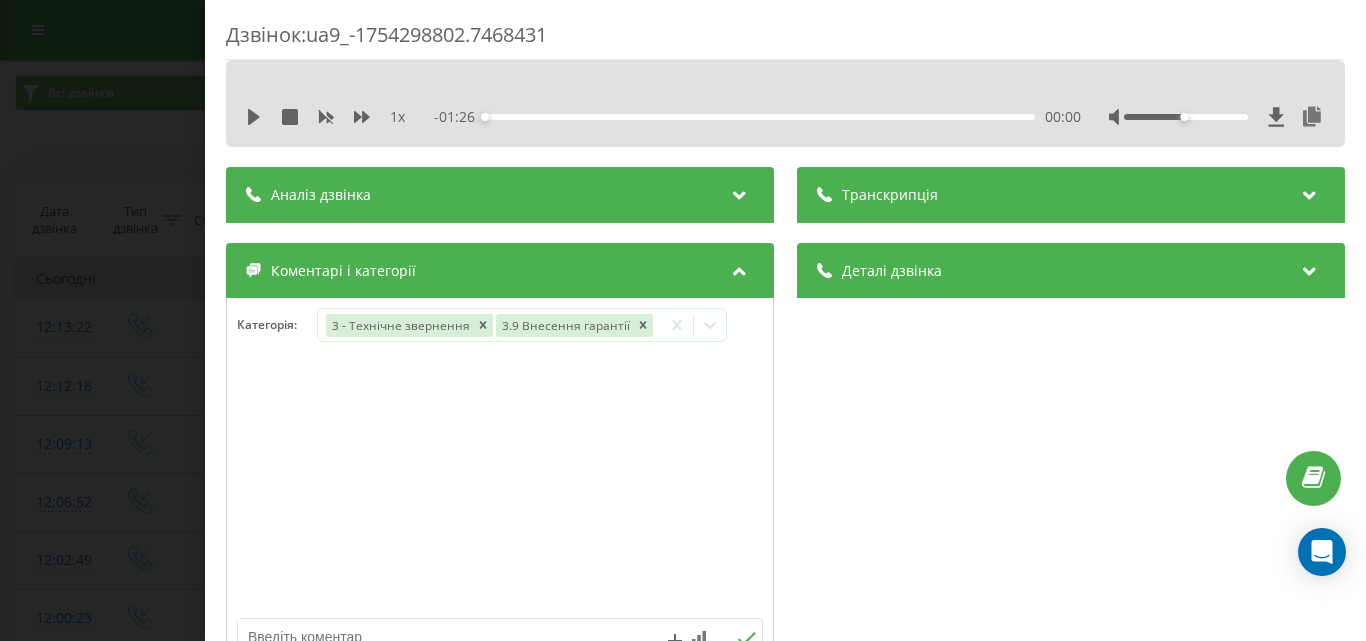 click on "Дзвінок :  ua9_-1754298802.7468431   1 x  - 01:26 00:00   00:00   Транскрипція Для AI-аналізу майбутніх дзвінків  налаштуйте та активуйте профіль на сторінці . Якщо профіль вже є і дзвінок відповідає його умовам, оновіть сторінку через 10 хвилин - AI аналізує поточний дзвінок. Аналіз дзвінка Для AI-аналізу майбутніх дзвінків  налаштуйте та активуйте профіль на сторінці . Якщо профіль вже є і дзвінок відповідає його умовам, оновіть сторінку через 10 хвилин - AI аналізує поточний дзвінок. Деталі дзвінка Загальне Дата дзвінка 2025-08-04 12:13:22 Тип дзвінка Вхідний Статус дзвінка Повторний 380442909933" at bounding box center (683, 320) 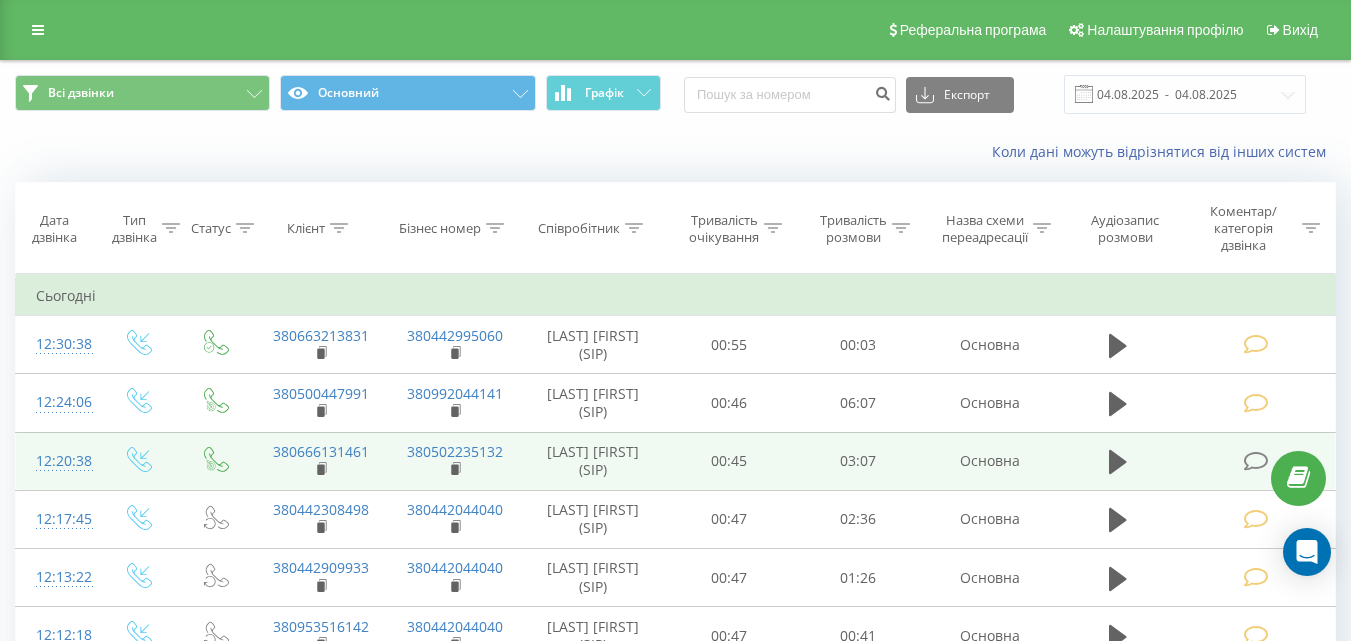 scroll, scrollTop: 0, scrollLeft: 0, axis: both 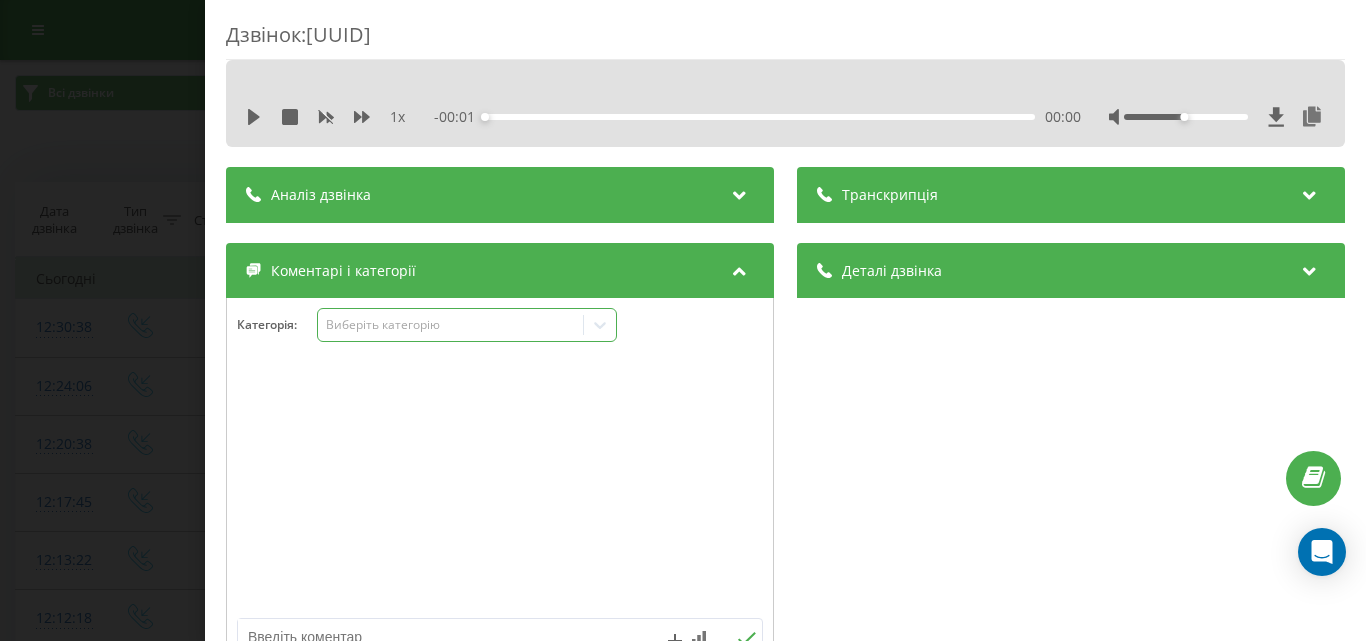 click on "Виберіть категорію" at bounding box center (450, 325) 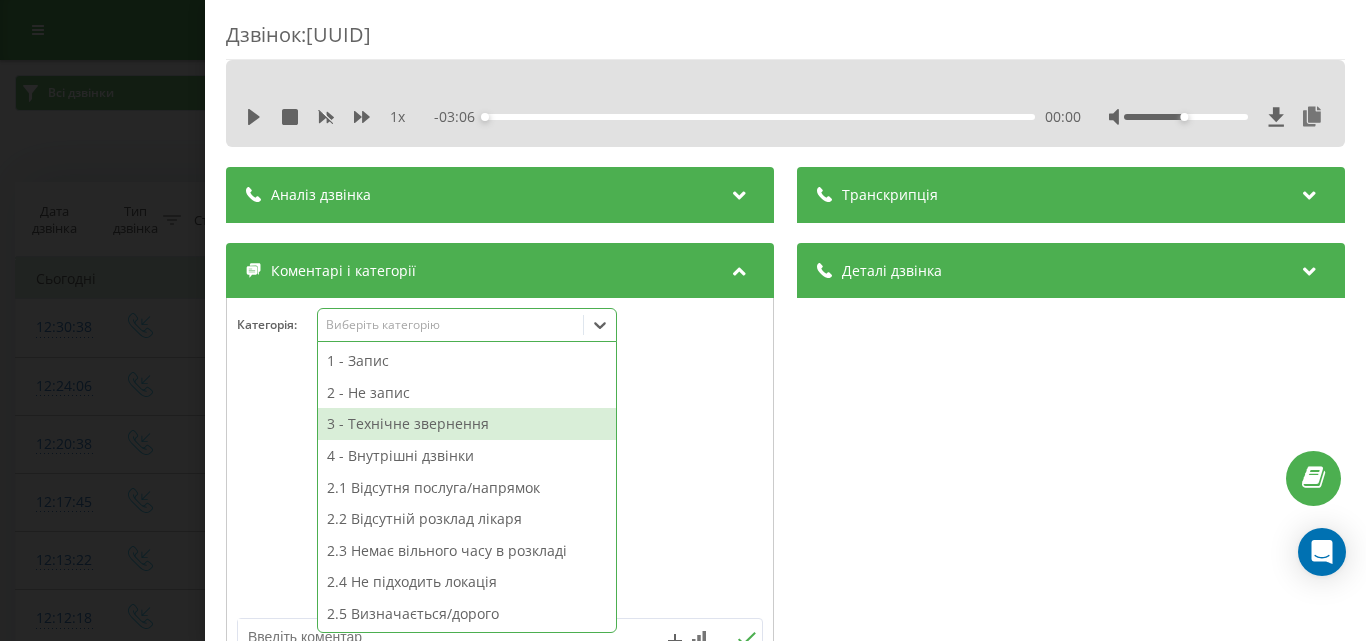 click on "3 - Технічне звернення" at bounding box center [467, 424] 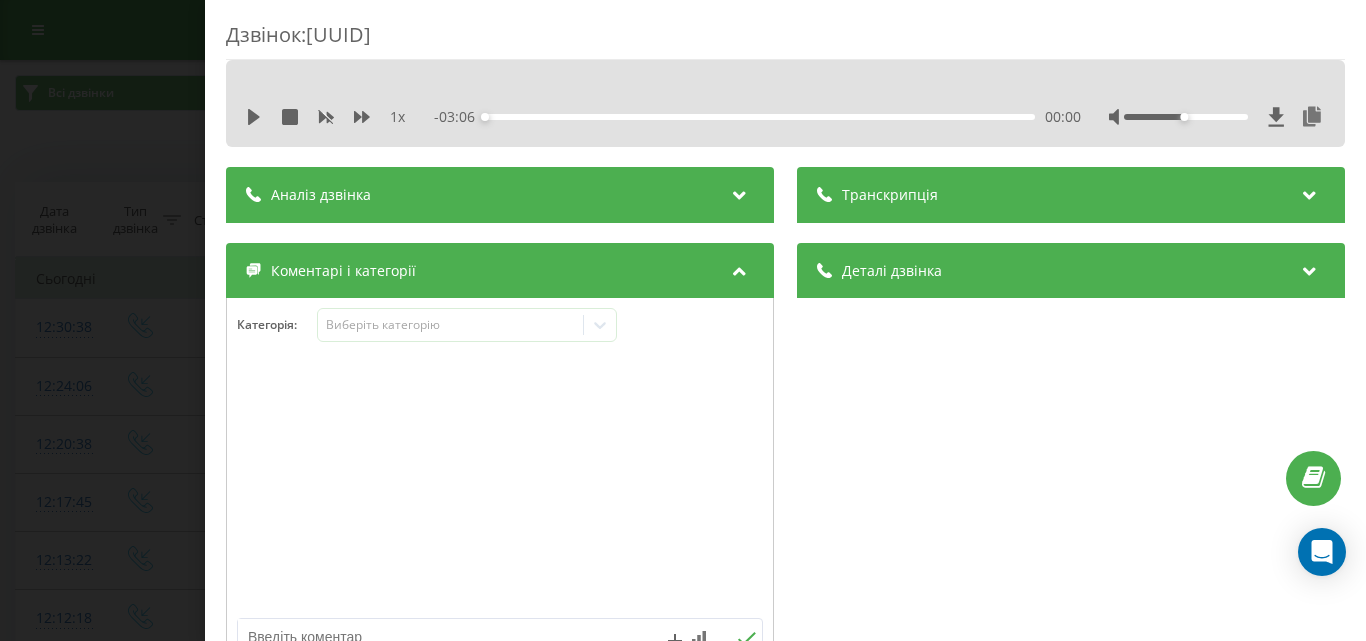 click on "Дзвінок :  ua6_-1754299238.11158643   1 x  - 03:06 00:00   00:00   Транскрипція Для AI-аналізу майбутніх дзвінків  налаштуйте та активуйте профіль на сторінці . Якщо профіль вже є і дзвінок відповідає його умовам, оновіть сторінку через 10 хвилин - AI аналізує поточний дзвінок. Аналіз дзвінка Для AI-аналізу майбутніх дзвінків  налаштуйте та активуйте профіль на сторінці . Якщо профіль вже є і дзвінок відповідає його умовам, оновіть сторінку через 10 хвилин - AI аналізує поточний дзвінок. Деталі дзвінка Загальне Дата дзвінка 2025-08-04 12:20:38 Тип дзвінка Вхідний Статус дзвінка Цільовий 380666131461 :" at bounding box center (683, 320) 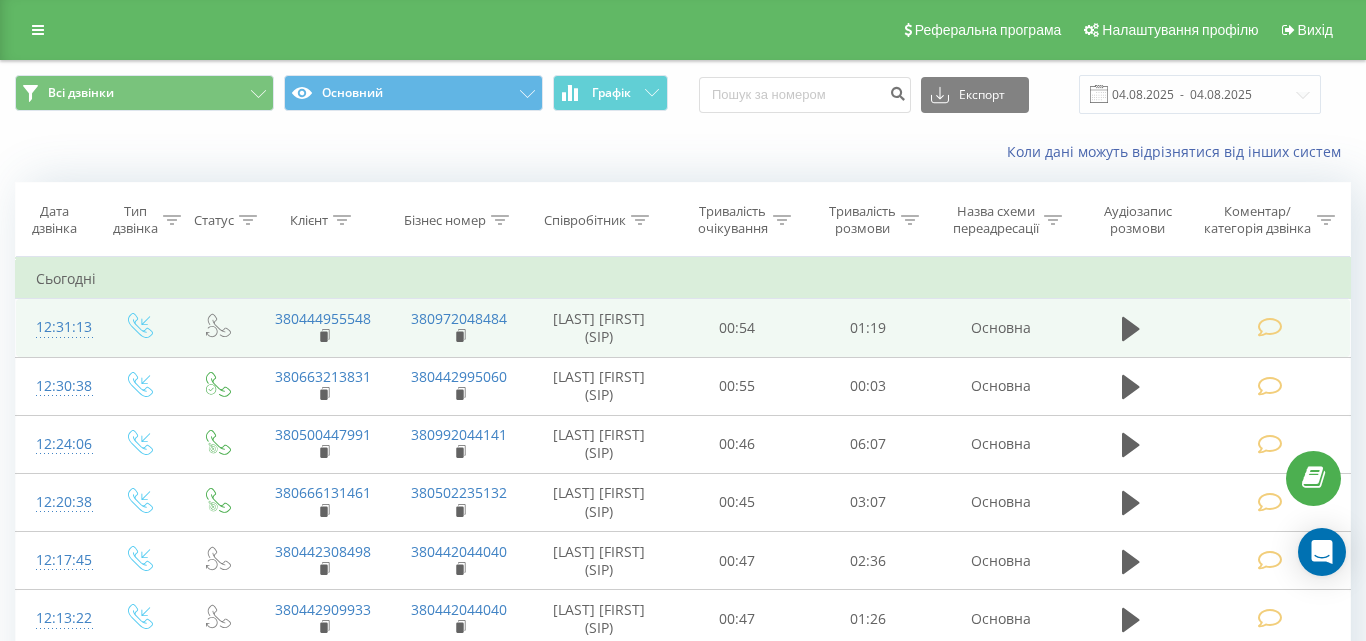 scroll, scrollTop: 0, scrollLeft: 0, axis: both 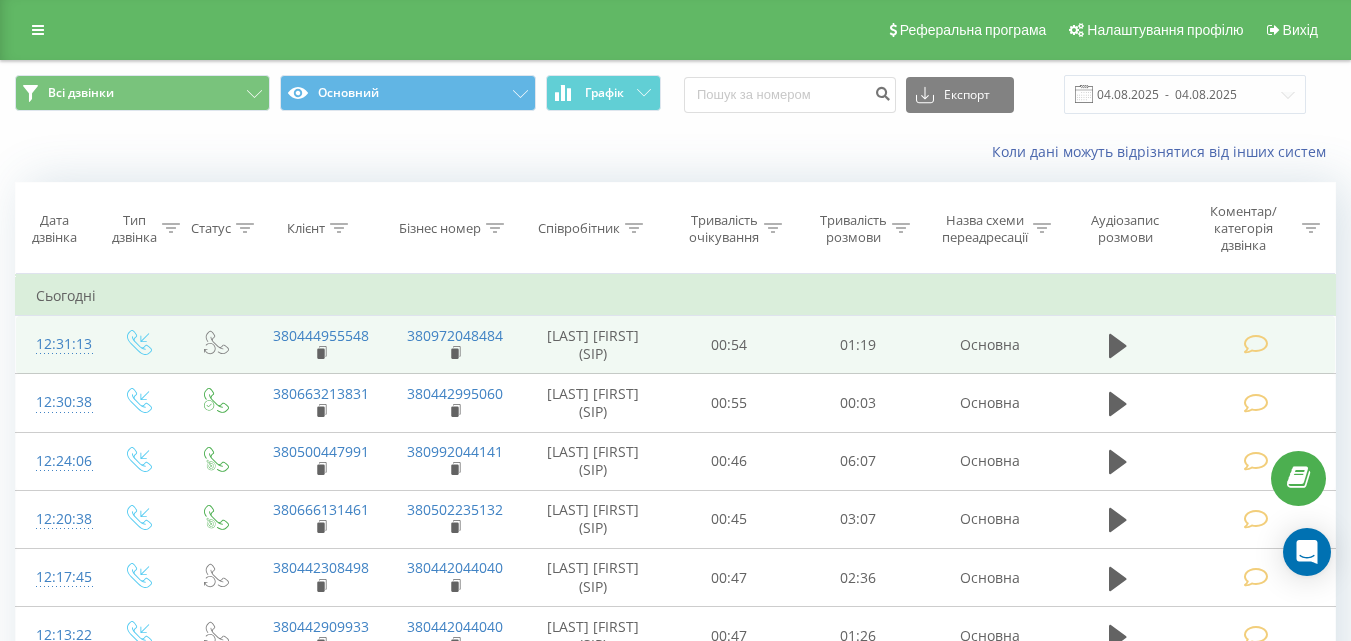 click at bounding box center (1255, 344) 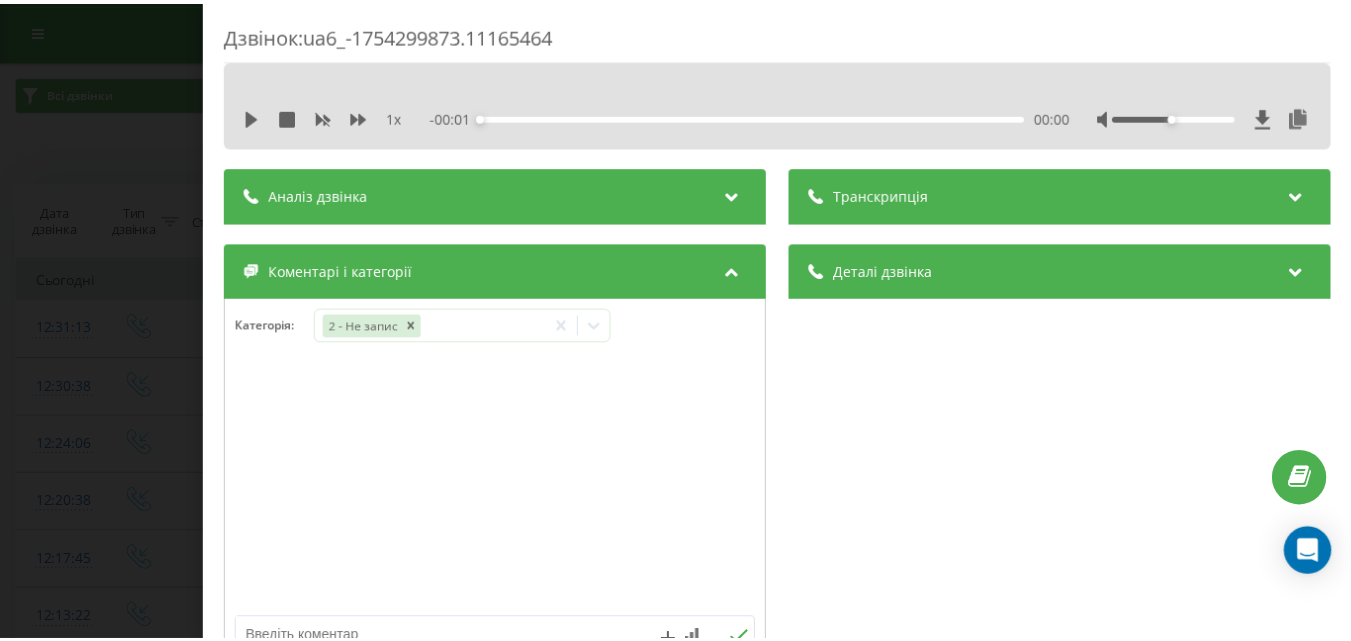 scroll, scrollTop: 0, scrollLeft: 0, axis: both 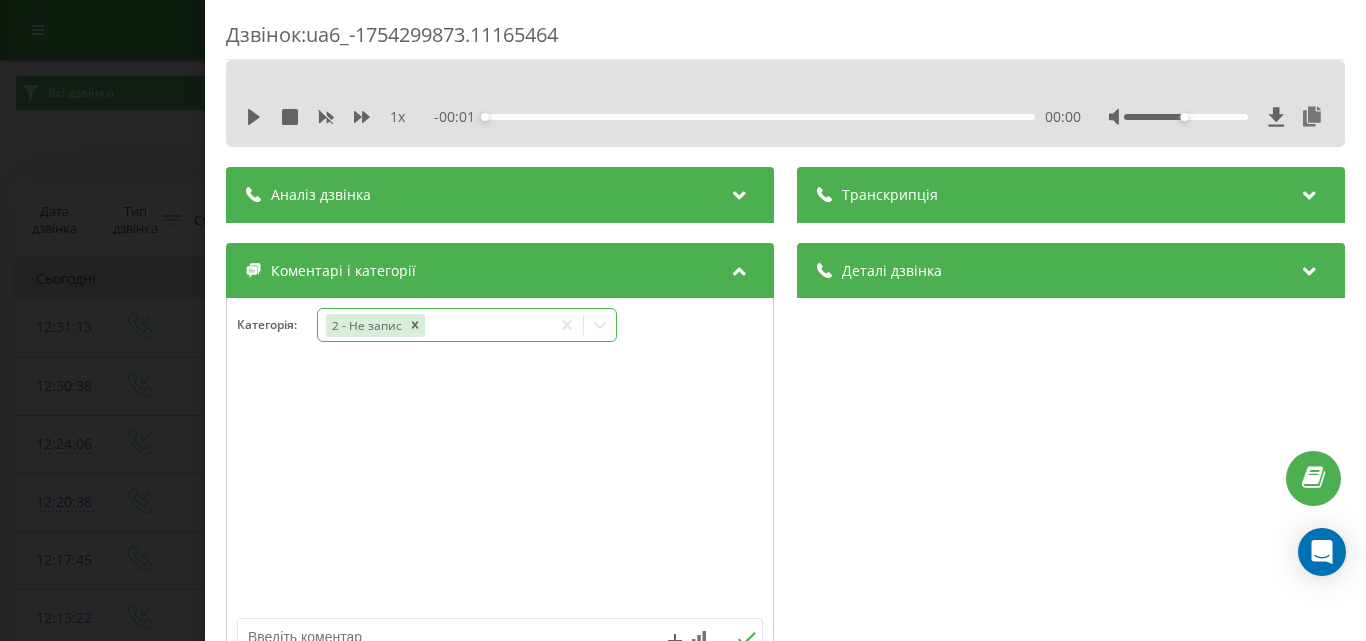 click on "2 - Не запис" at bounding box center [434, 325] 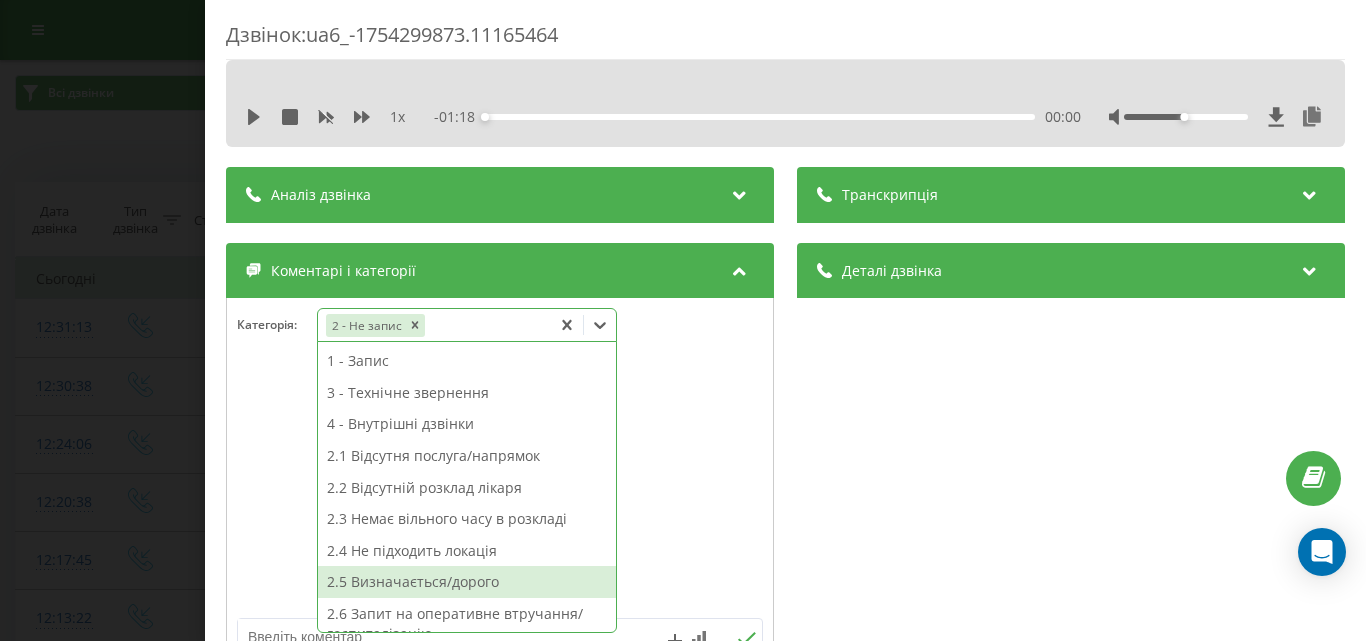 click on "2.5 Визначається/дорого" at bounding box center (467, 582) 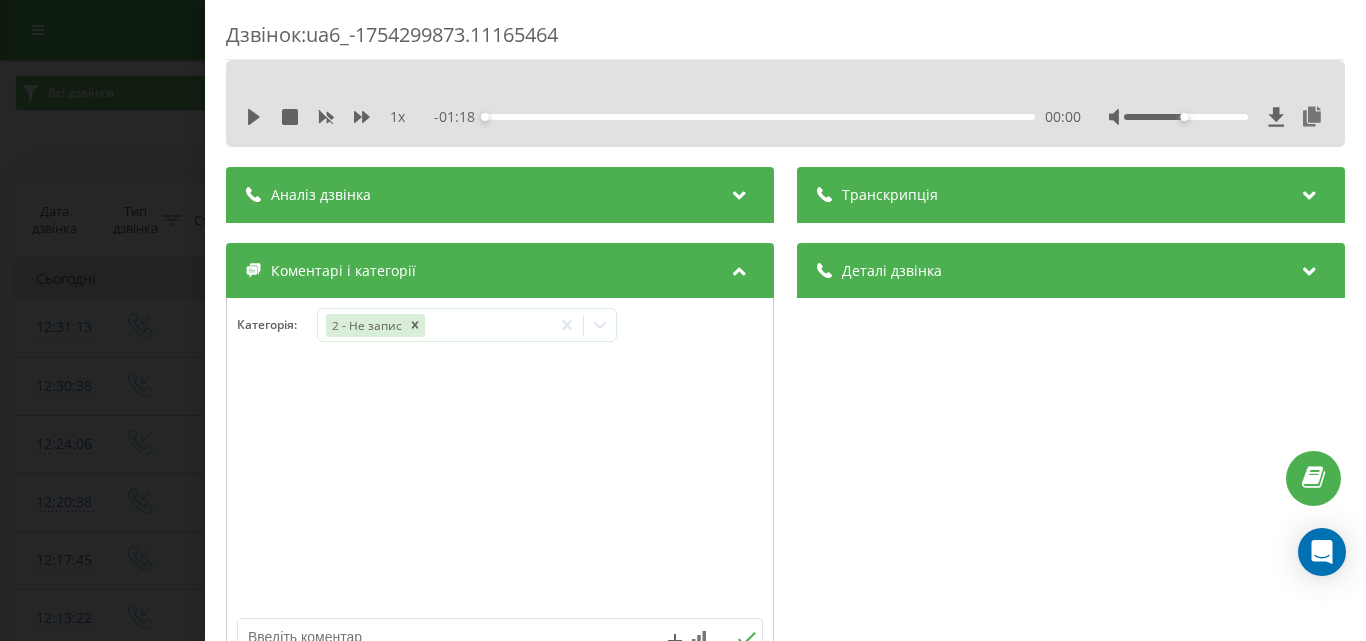 click on "Дзвінок :  ua6_-1754299873.11165464   1 x  - 01:18 00:00   00:00   Транскрипція Для AI-аналізу майбутніх дзвінків  налаштуйте та активуйте профіль на сторінці . Якщо профіль вже є і дзвінок відповідає його умовам, оновіть сторінку через 10 хвилин - AI аналізує поточний дзвінок. Аналіз дзвінка Для AI-аналізу майбутніх дзвінків  налаштуйте та активуйте профіль на сторінці . Якщо профіль вже є і дзвінок відповідає його умовам, оновіть сторінку через 10 хвилин - AI аналізує поточний дзвінок. Деталі дзвінка Загальне Дата дзвінка 2025-08-04 12:31:13 Тип дзвінка Вхідний Статус дзвінка Повторний 380444955548" at bounding box center (683, 320) 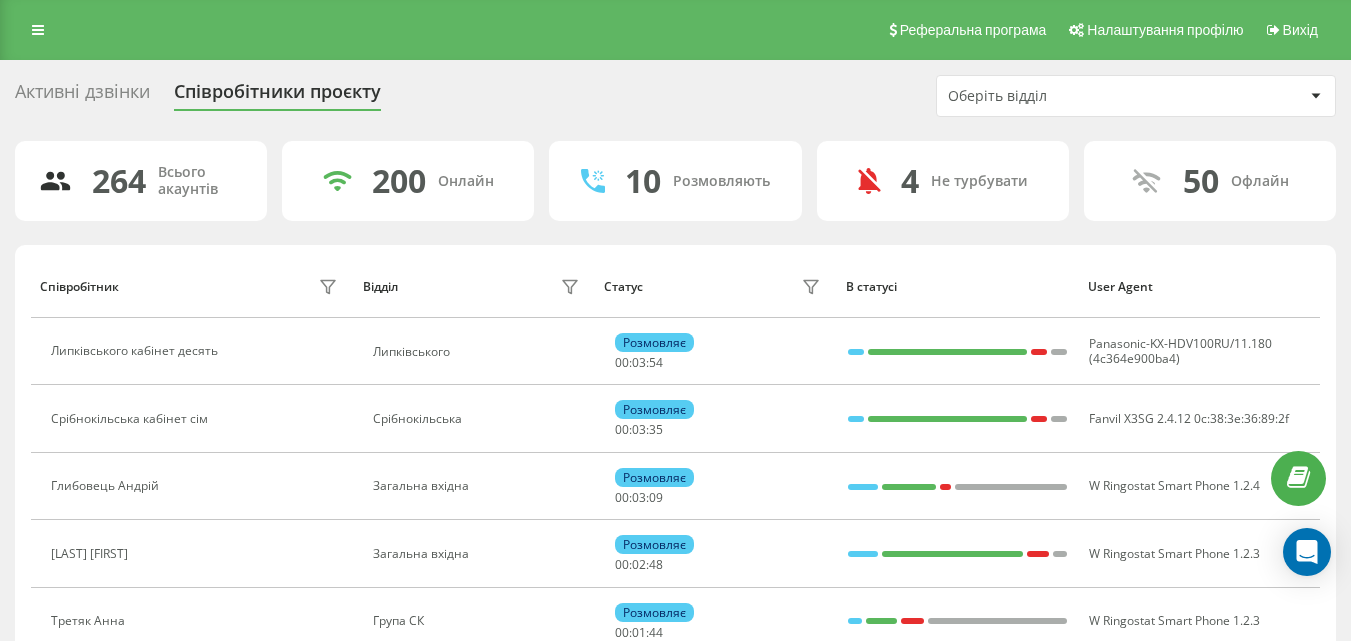 scroll, scrollTop: 0, scrollLeft: 0, axis: both 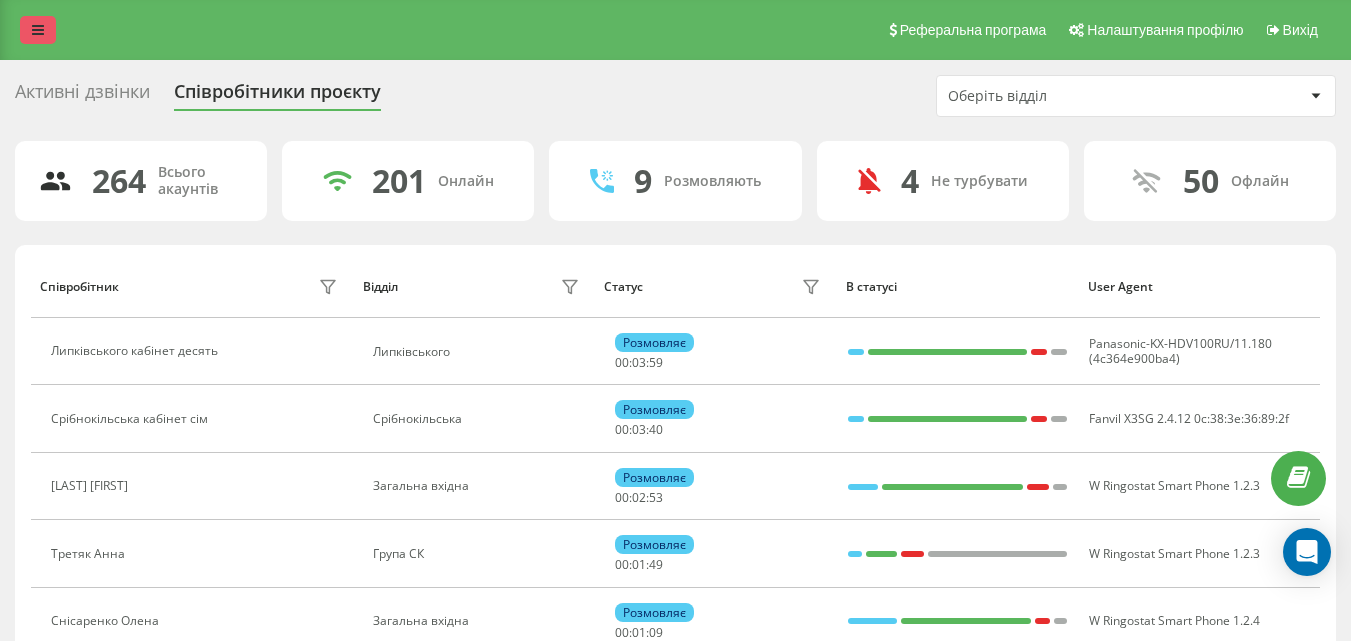 click at bounding box center (38, 30) 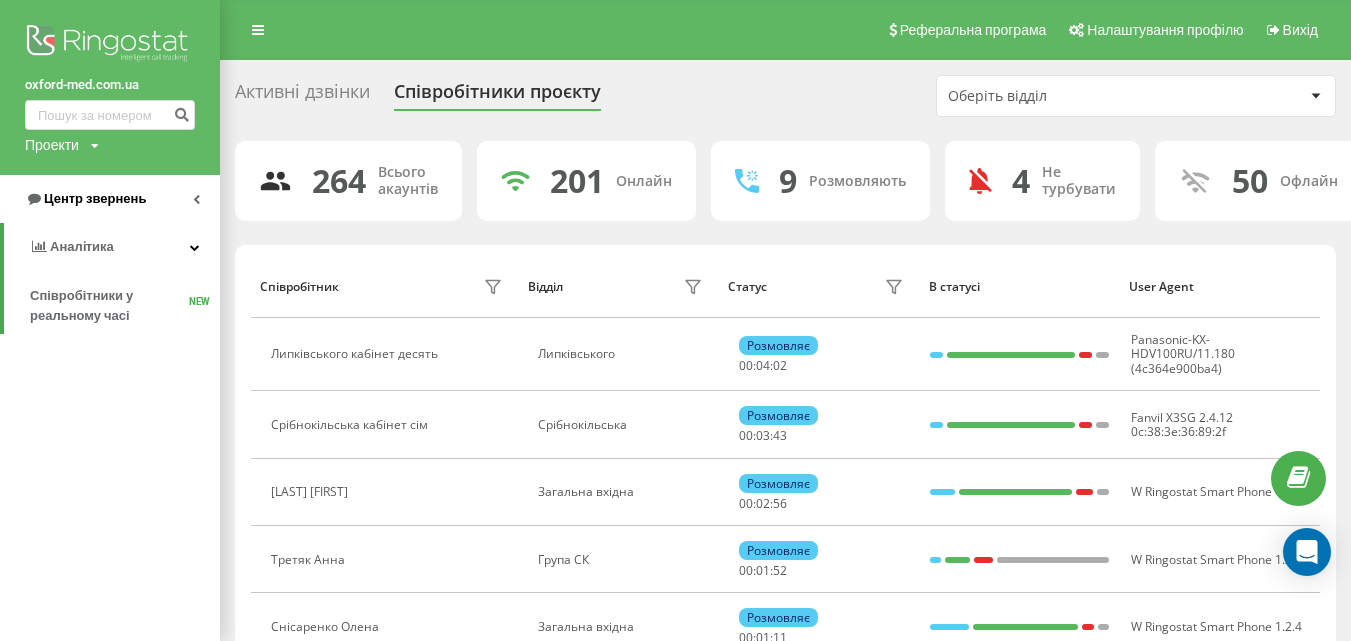 click on "Аналiтика" at bounding box center [82, 246] 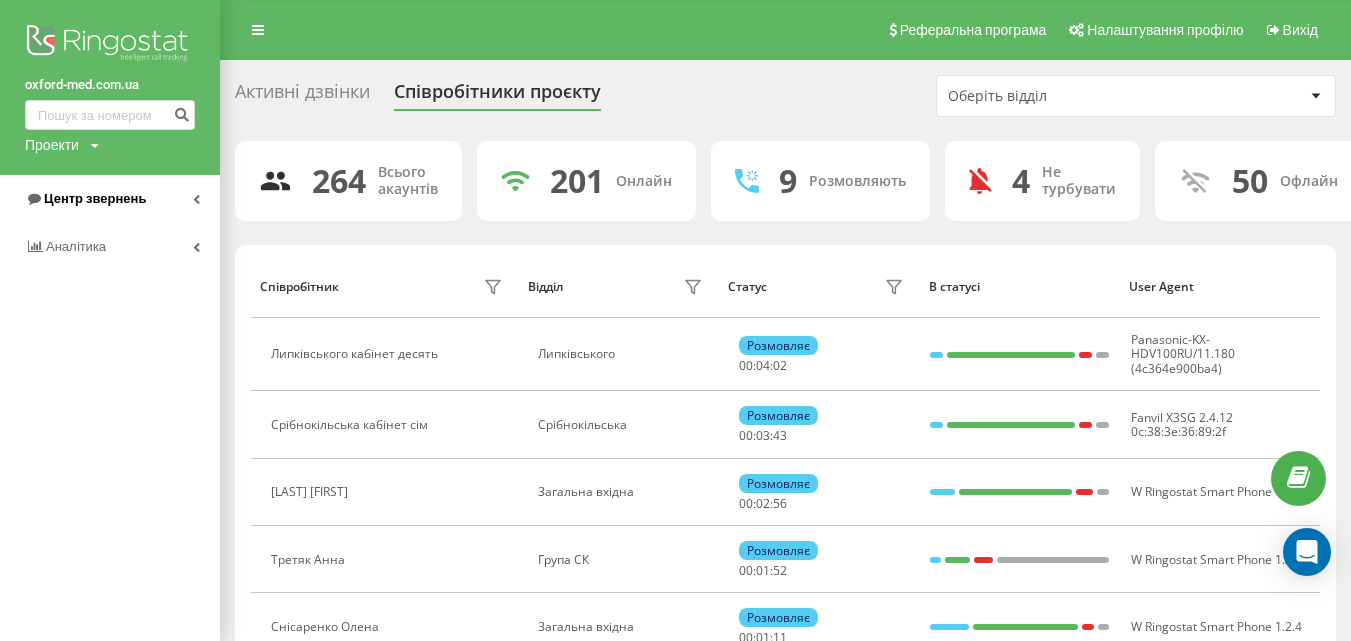 click on "Центр звернень" at bounding box center (85, 199) 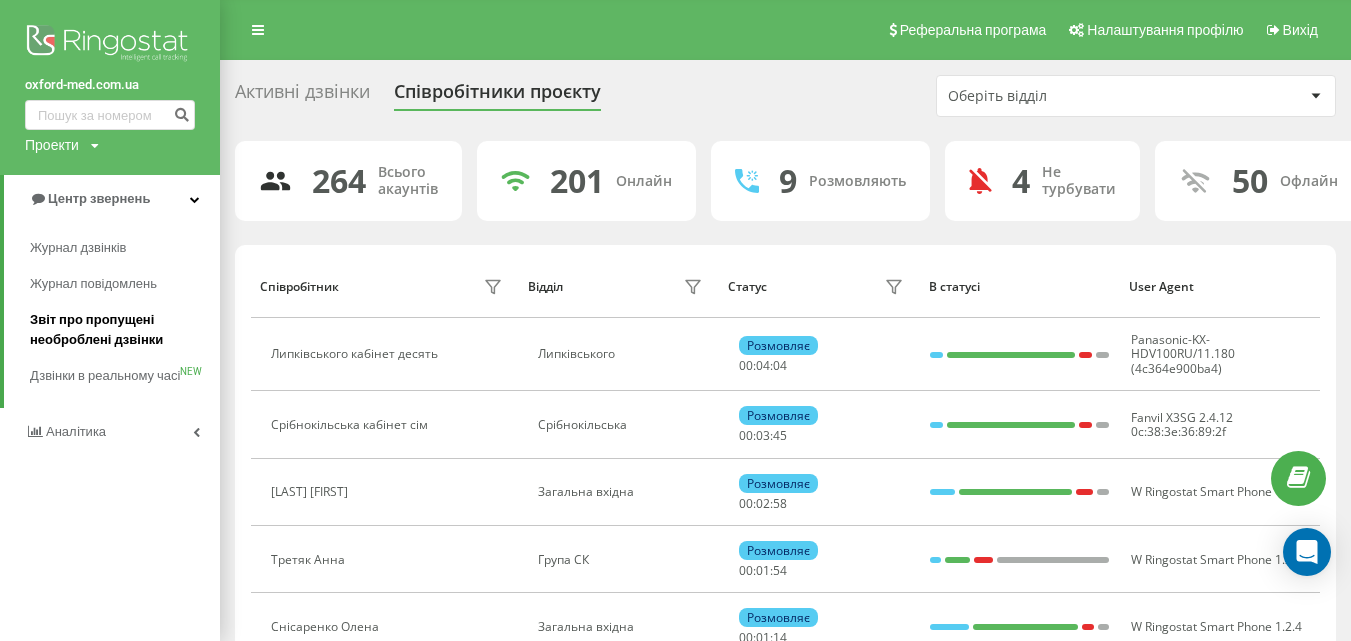 click on "Звіт про пропущені необроблені дзвінки" at bounding box center [120, 330] 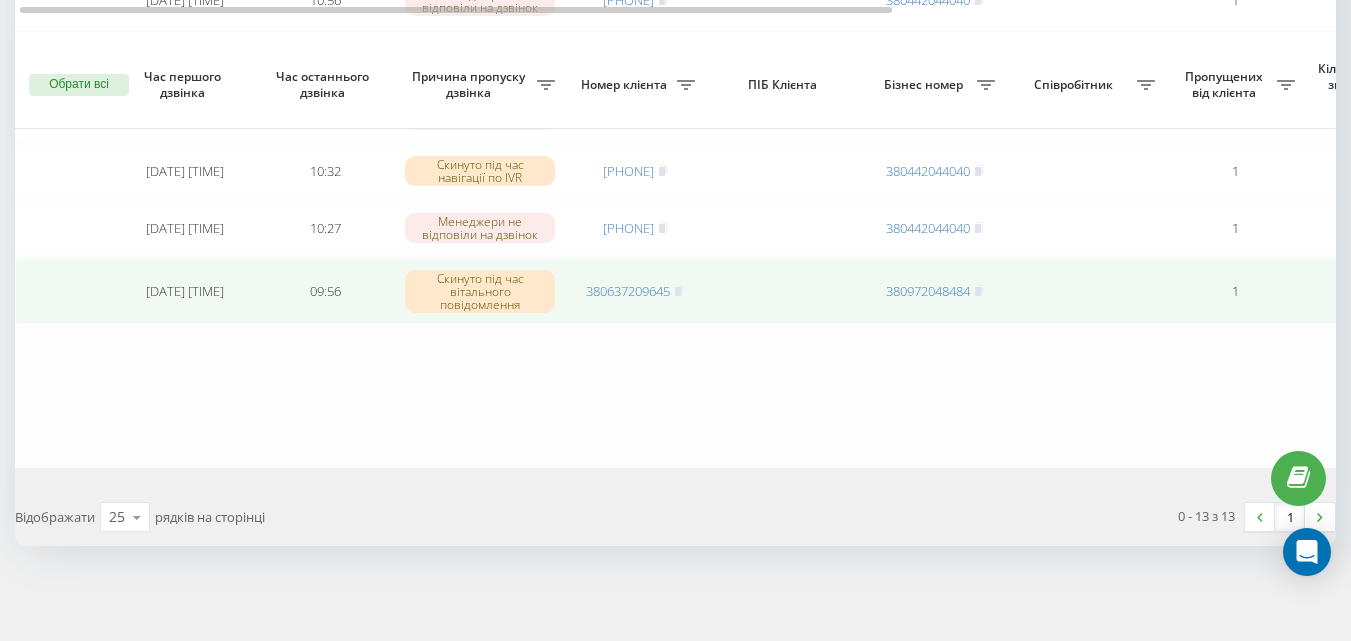 scroll, scrollTop: 741, scrollLeft: 0, axis: vertical 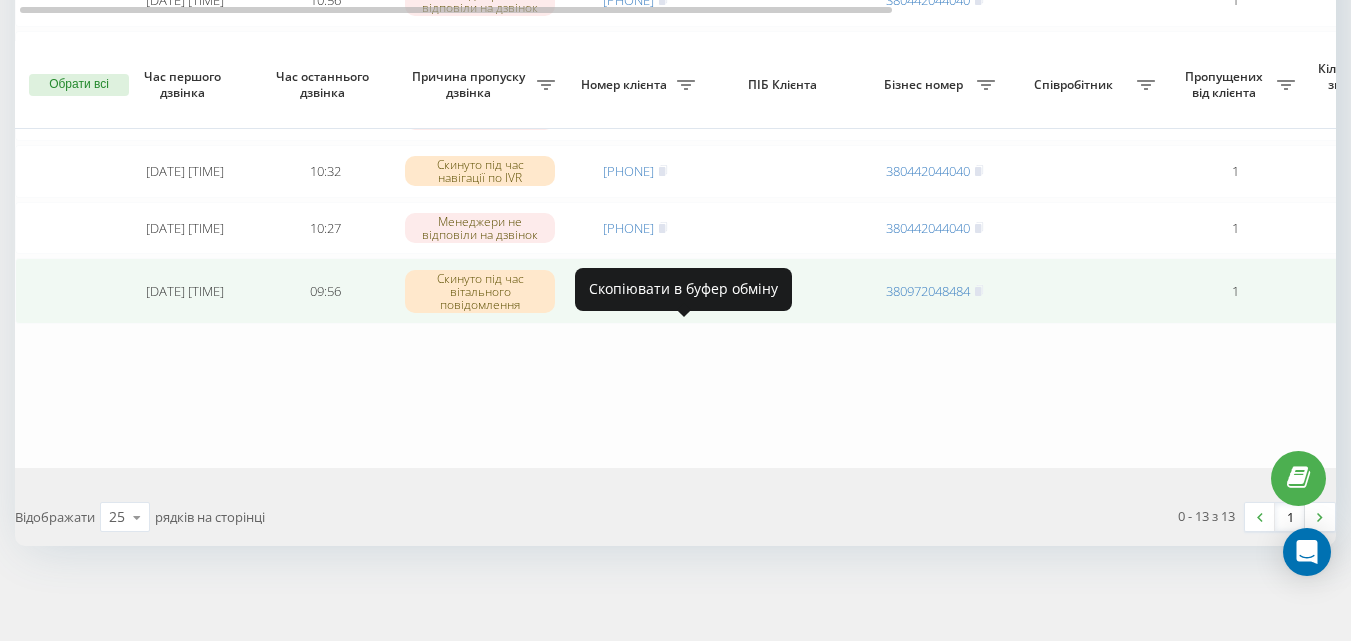 click 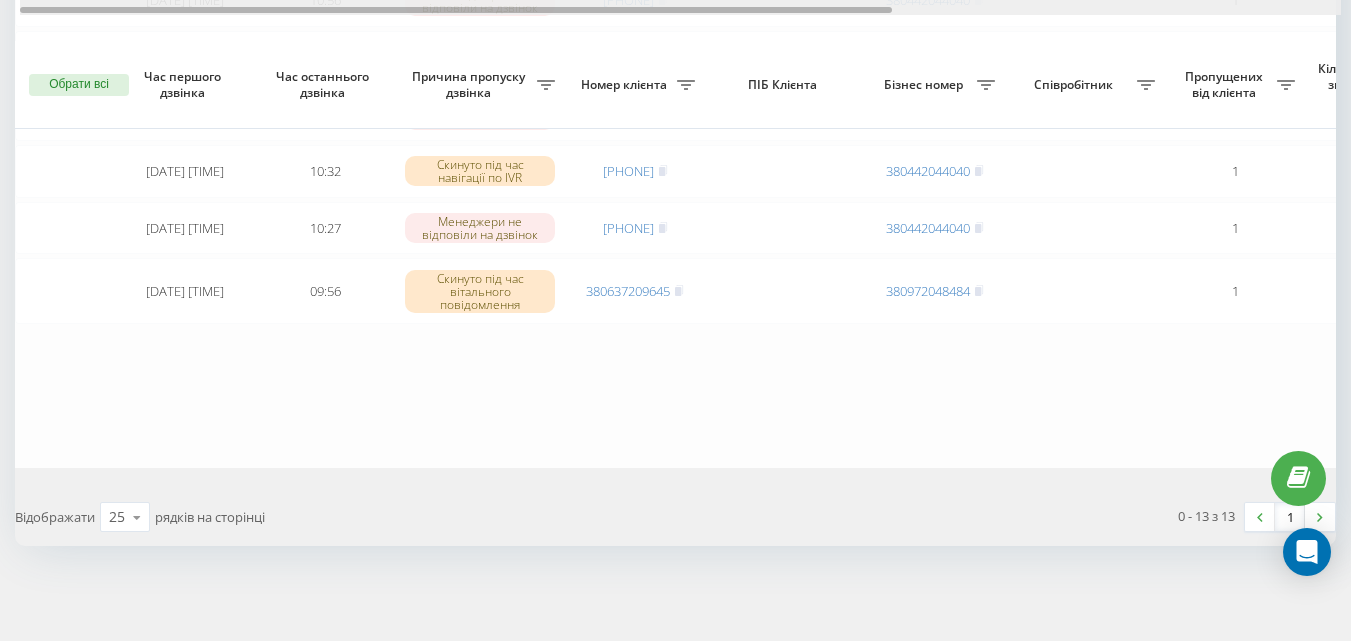 scroll, scrollTop: 341, scrollLeft: 0, axis: vertical 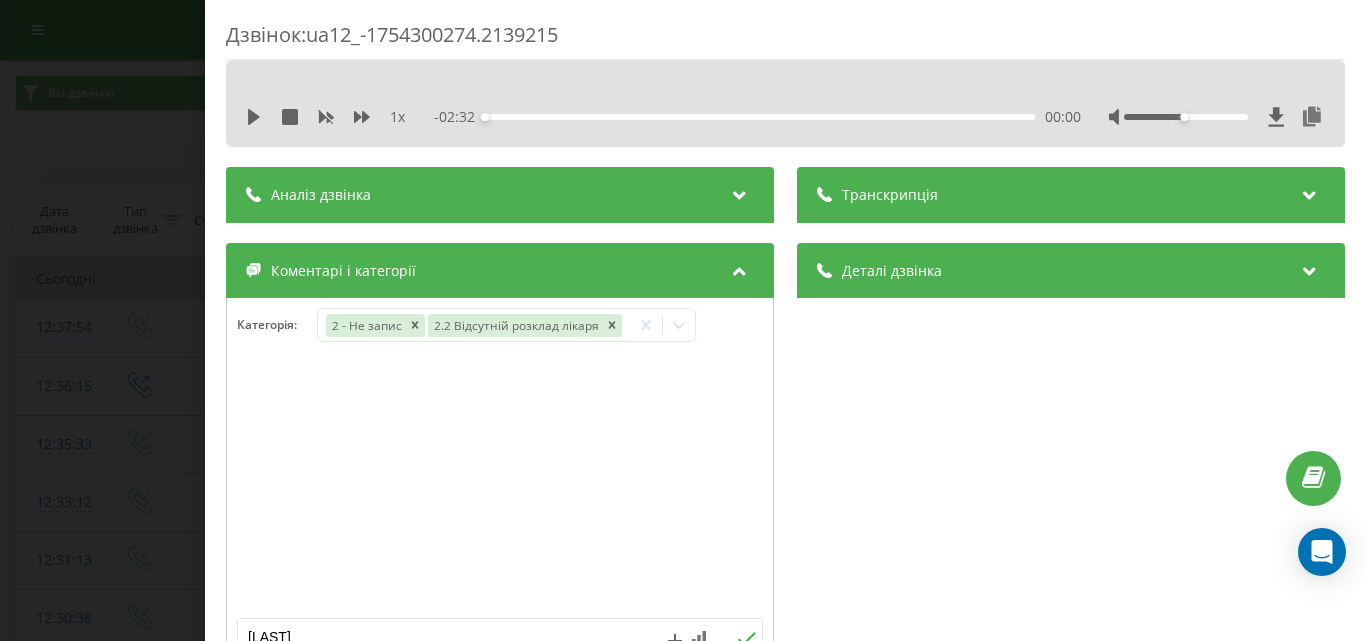 type on "соломчук" 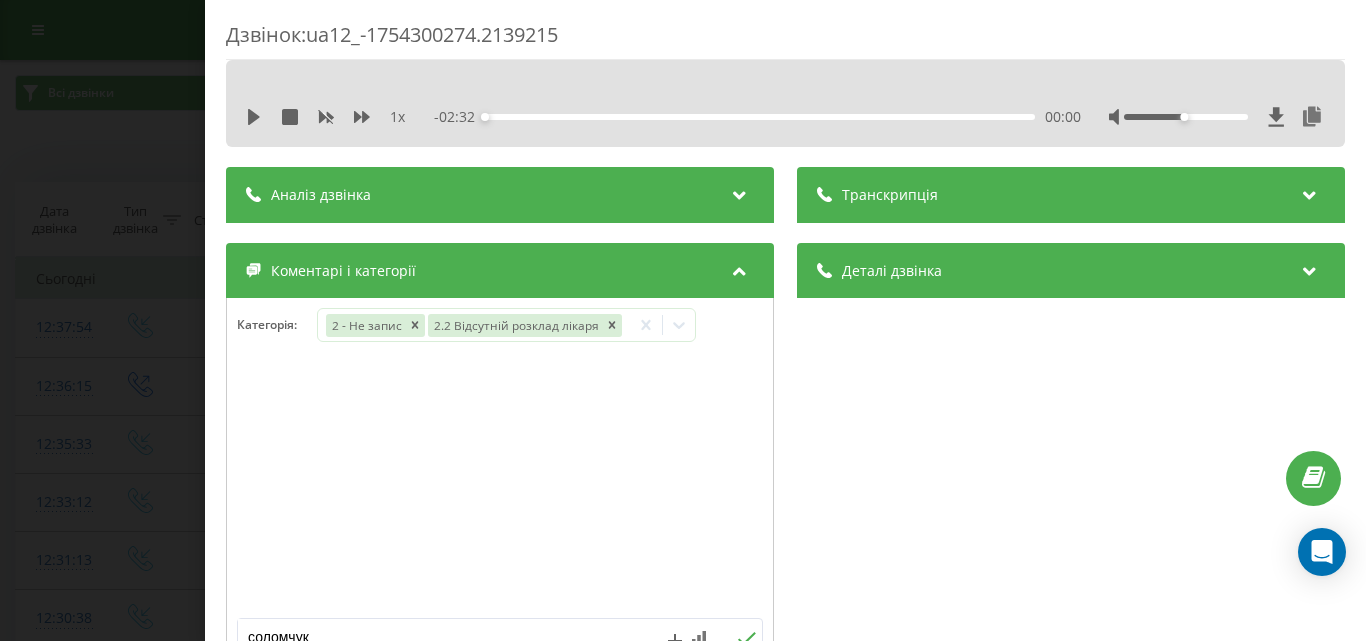 scroll, scrollTop: 500, scrollLeft: 0, axis: vertical 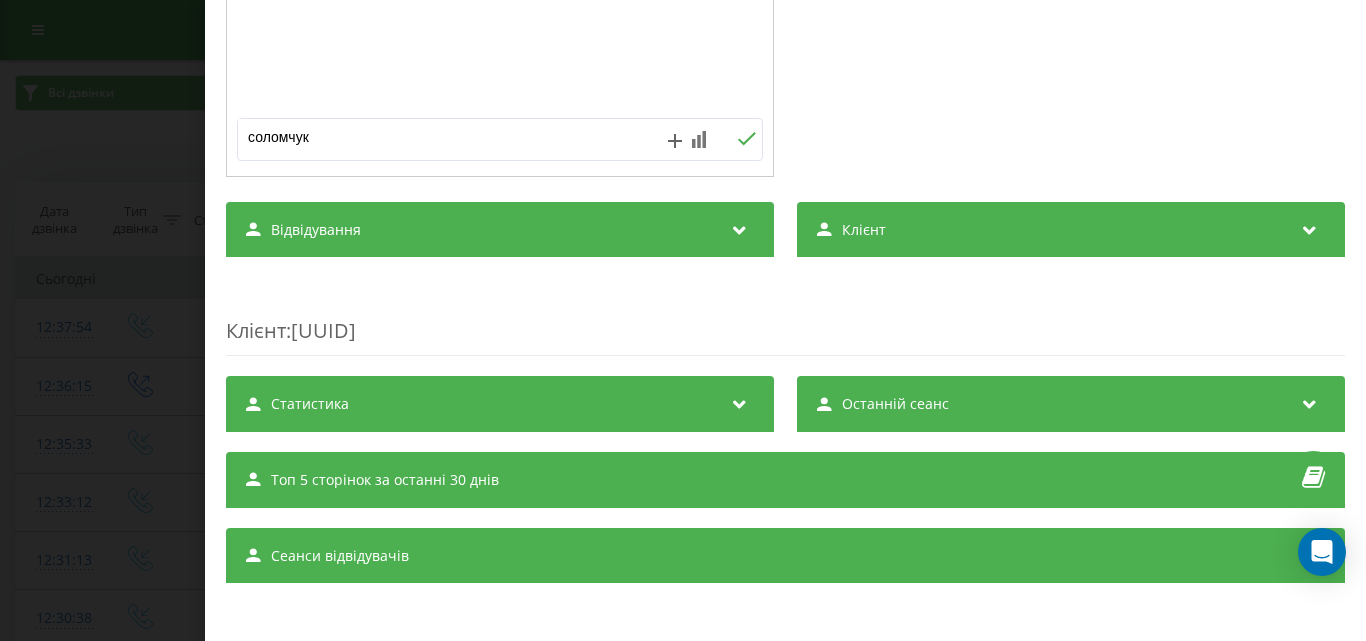 click at bounding box center (746, 139) 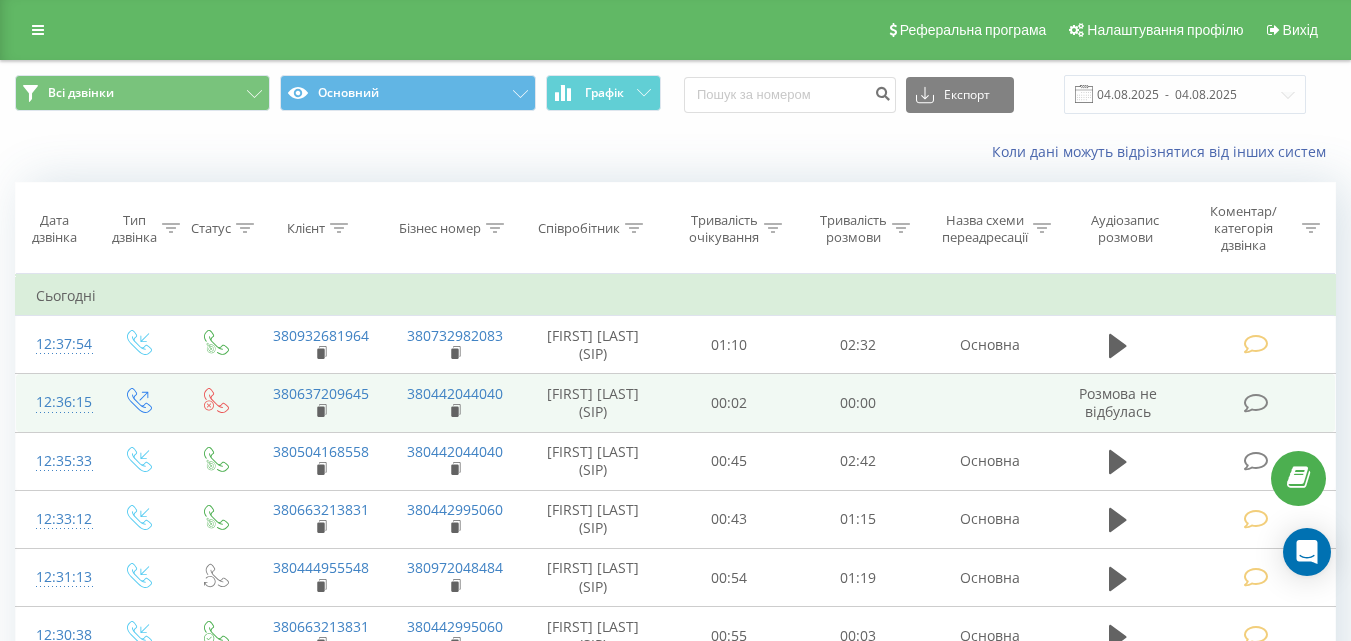 click at bounding box center [1255, 403] 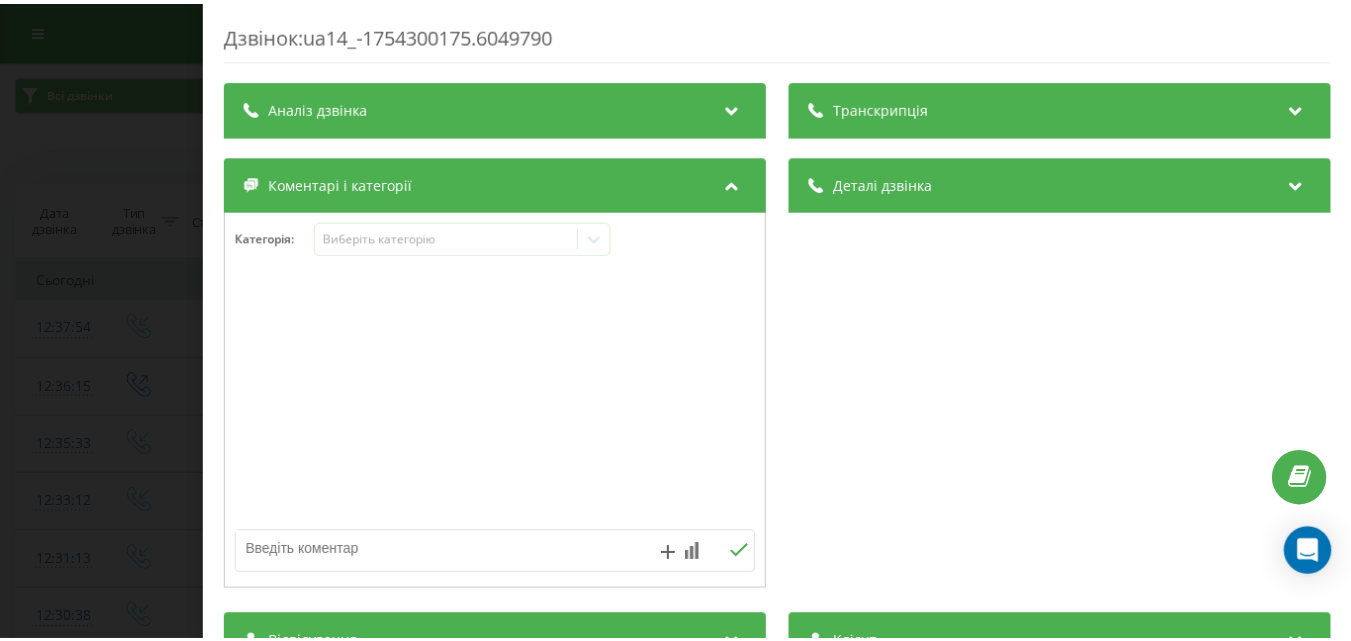scroll, scrollTop: 200, scrollLeft: 0, axis: vertical 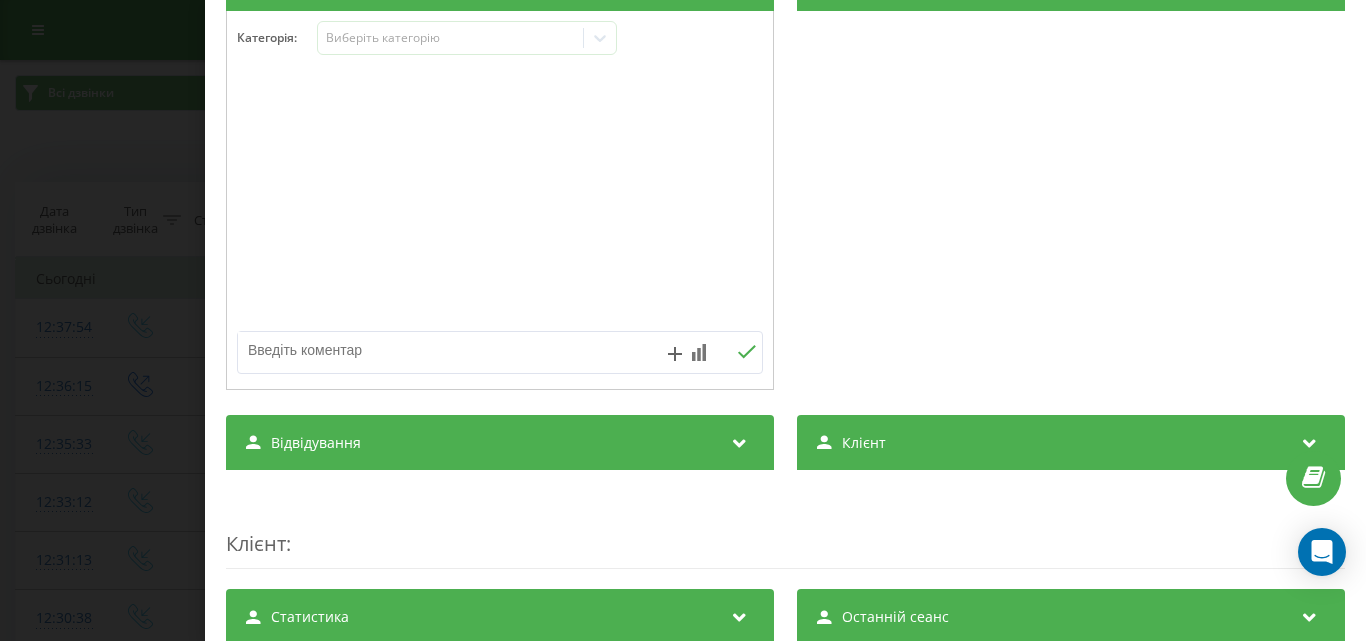 click at bounding box center (447, 350) 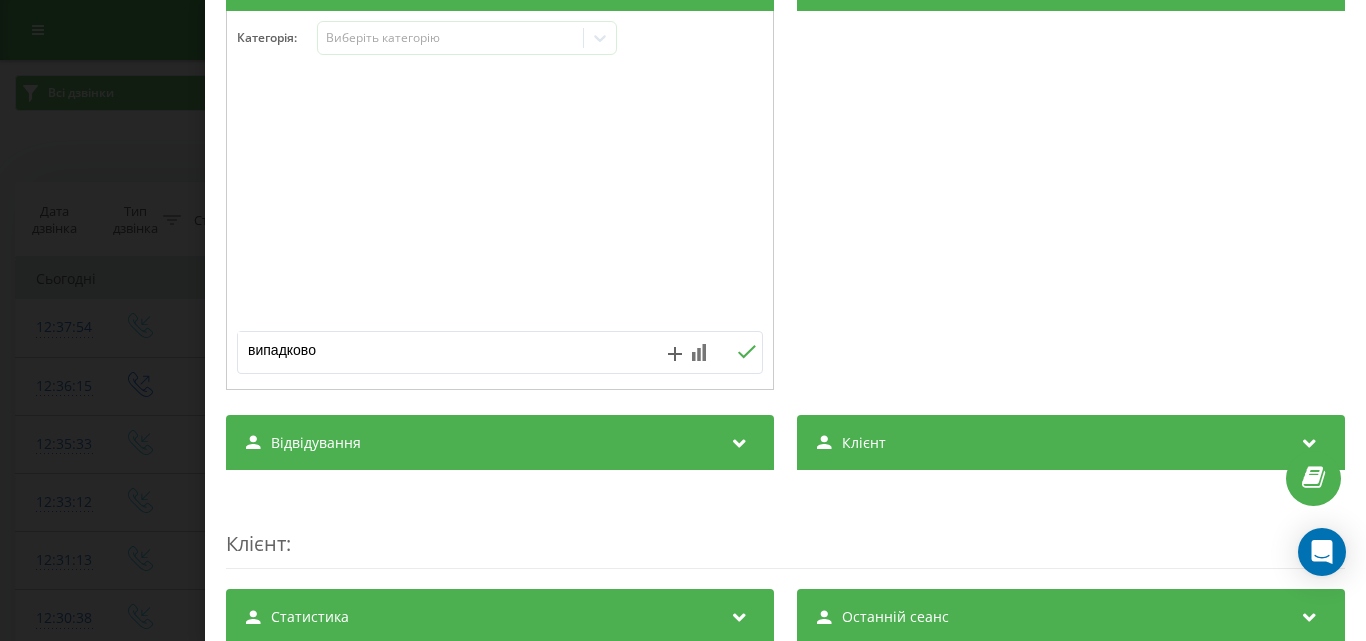 type on "випадково" 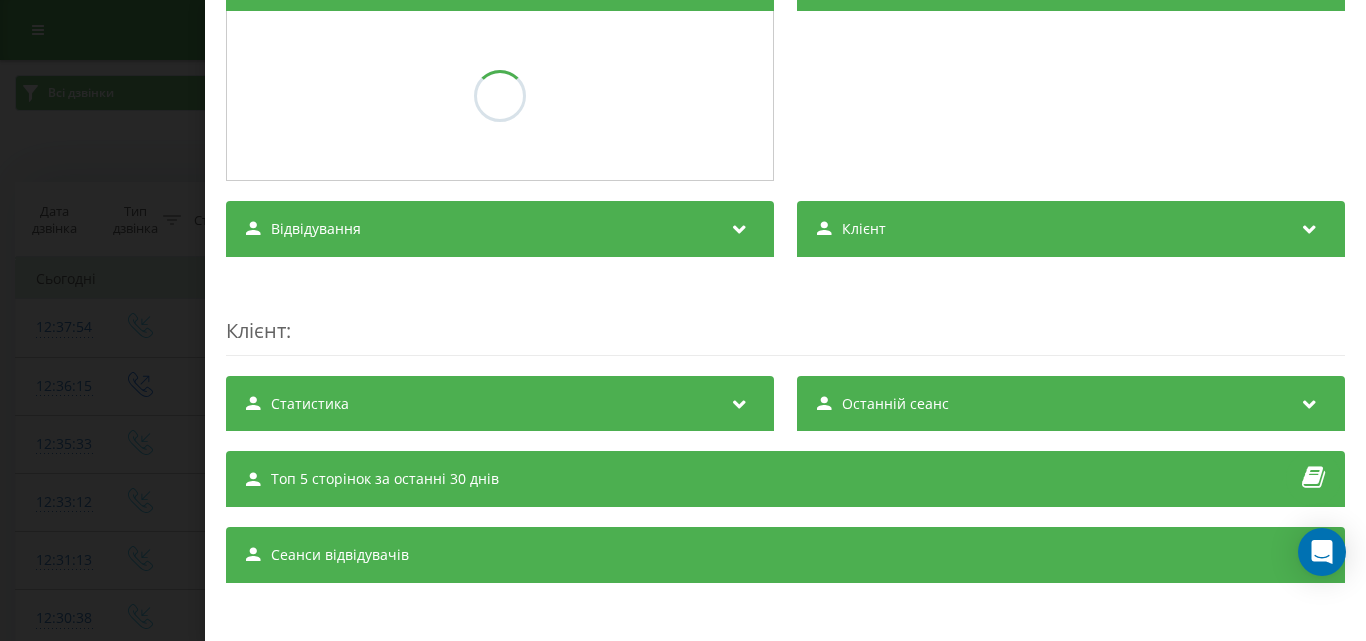 click on "Дзвінок :  ua14_-1754300175.6049790 Транскрипція Для AI-аналізу майбутніх дзвінків  налаштуйте та активуйте профіль на сторінці . Якщо профіль вже є і дзвінок відповідає його умовам, оновіть сторінку через 10 хвилин - AI аналізує поточний дзвінок. Аналіз дзвінка Для AI-аналізу майбутніх дзвінків  налаштуйте та активуйте профіль на сторінці . Якщо профіль вже є і дзвінок відповідає його умовам, оновіть сторінку через 10 хвилин - AI аналізує поточний дзвінок. Деталі дзвінка Загальне Дата дзвінка 2025-08-04 12:36:15 Тип дзвінка Вихідний Статус дзвінка Немає відповіді Хто дзвонив - n/a :" at bounding box center (683, 320) 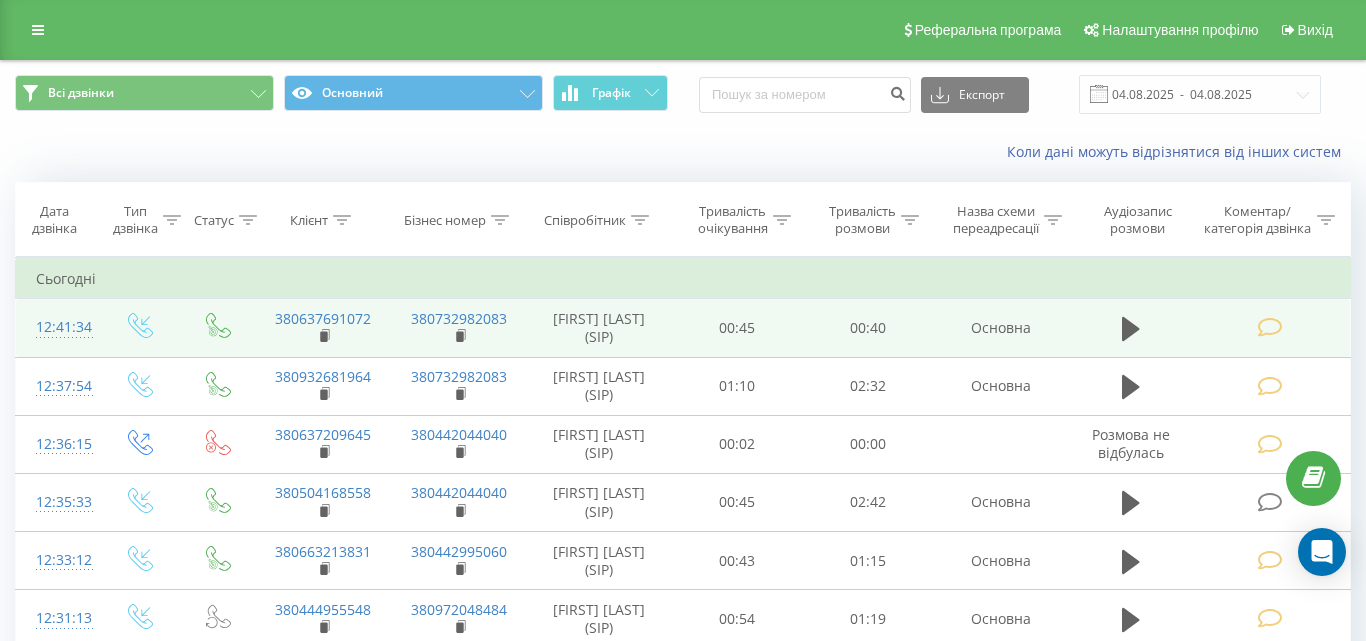 scroll, scrollTop: 0, scrollLeft: 0, axis: both 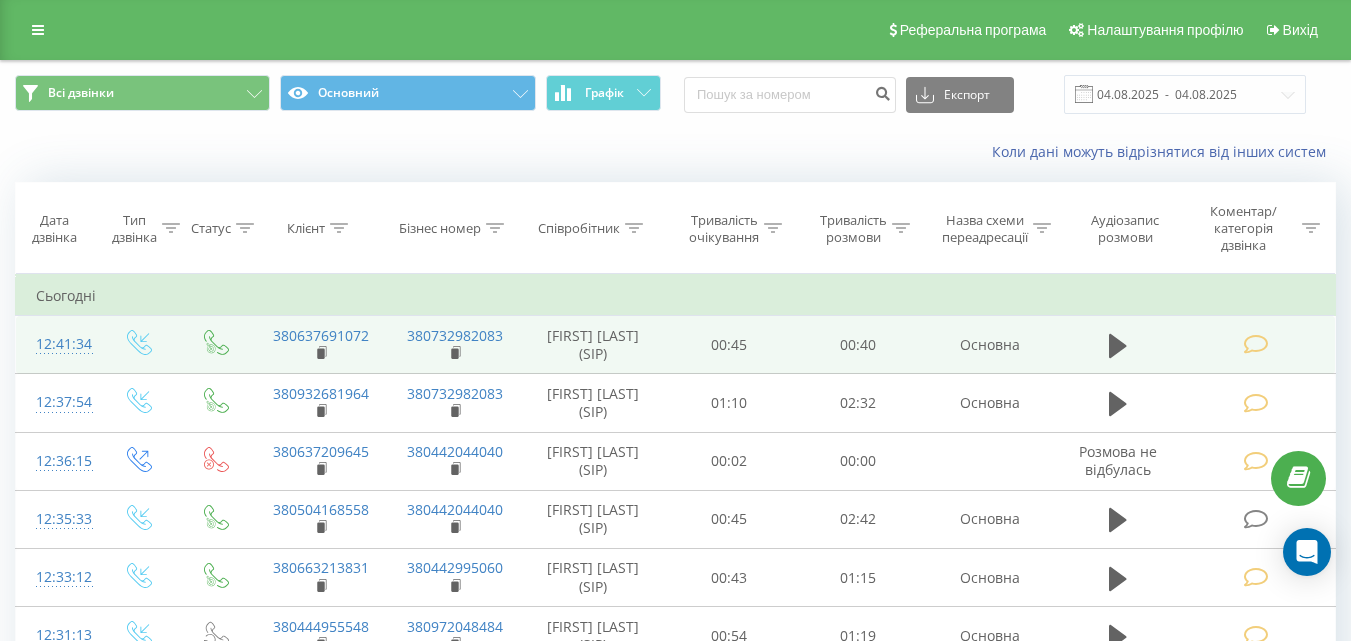 click at bounding box center [1255, 344] 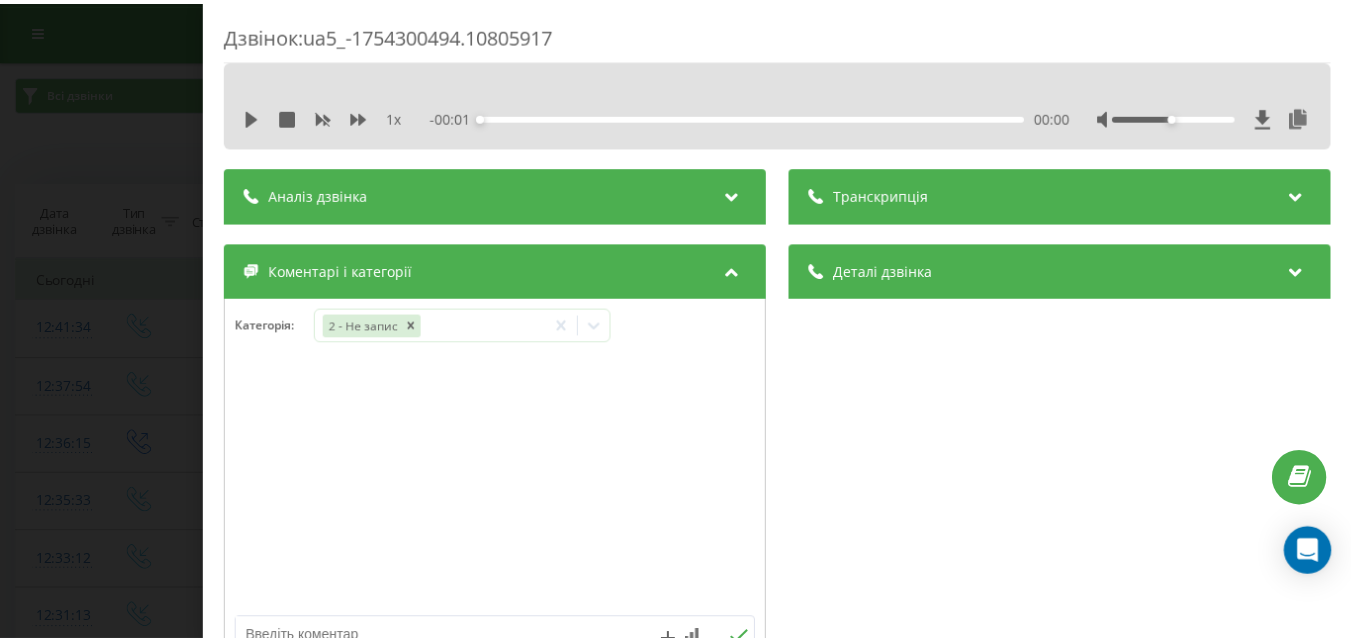 scroll, scrollTop: 0, scrollLeft: 0, axis: both 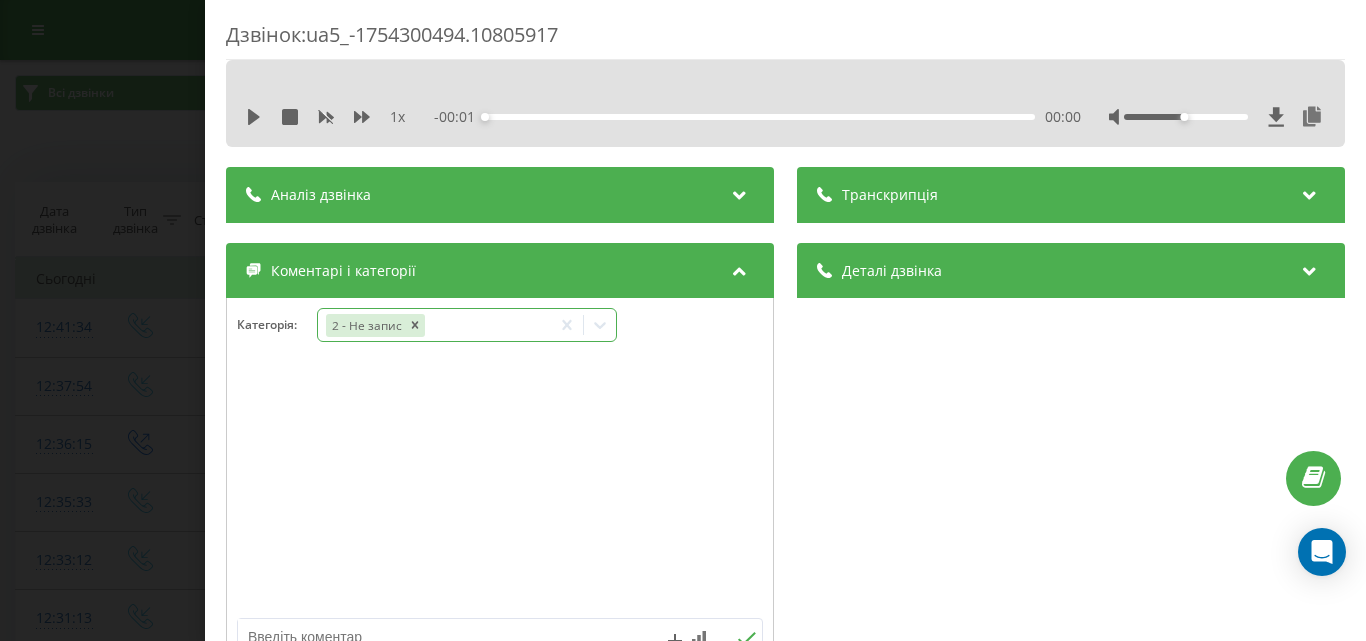 click 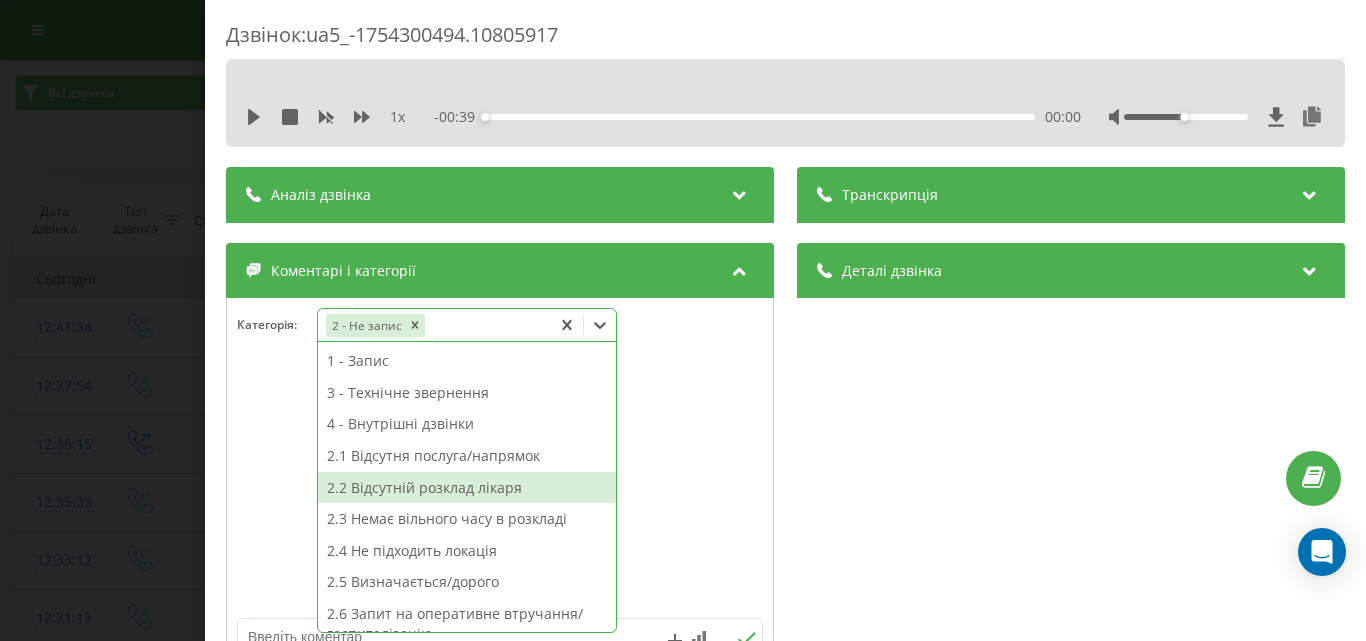 click on "2.2 Відсутній розклад лікаря" at bounding box center [467, 488] 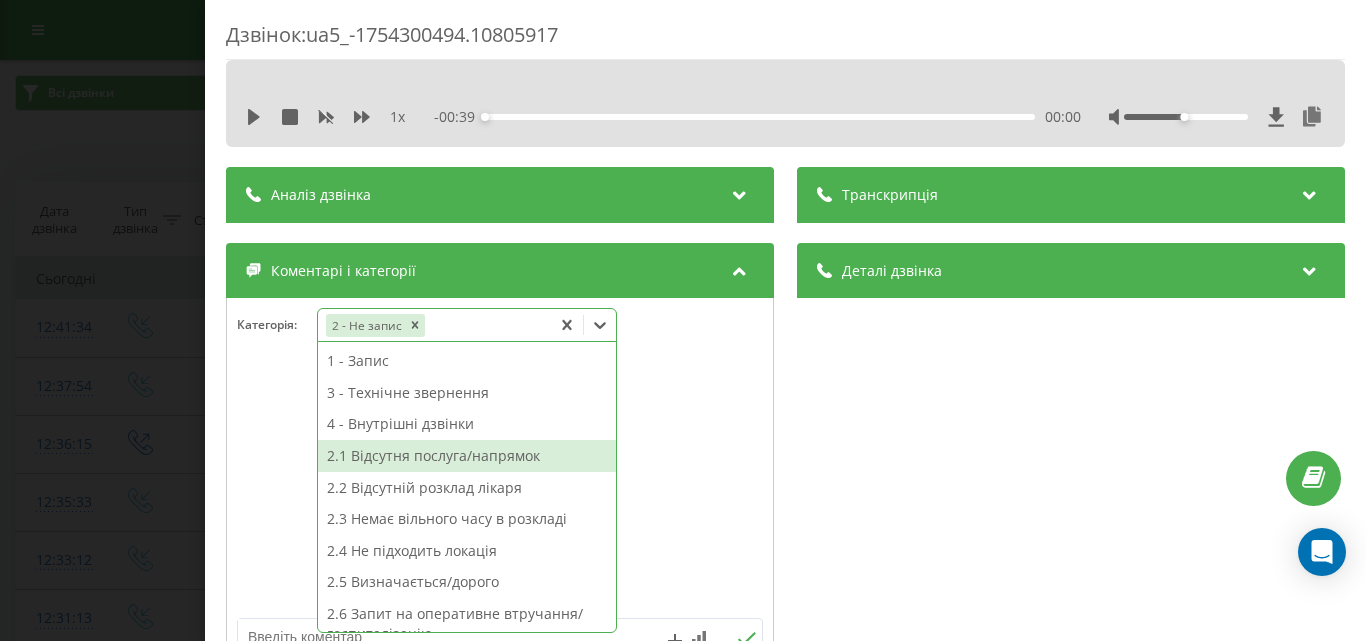 click on "Дзвінок :  ua5_-1754300494.10805917   1 x  - 00:39 00:00   00:00   Транскрипція Для AI-аналізу майбутніх дзвінків  налаштуйте та активуйте профіль на сторінці . Якщо профіль вже є і дзвінок відповідає його умовам, оновіть сторінку через 10 хвилин - AI аналізує поточний дзвінок. Аналіз дзвінка Для AI-аналізу майбутніх дзвінків  налаштуйте та активуйте профіль на сторінці . Якщо профіль вже є і дзвінок відповідає його умовам, оновіть сторінку через 10 хвилин - AI аналізує поточний дзвінок. Деталі дзвінка Загальне Дата дзвінка 2025-08-04 12:41:34 Тип дзвінка Вхідний Статус дзвінка Цільовий 380637691072 :" at bounding box center (683, 320) 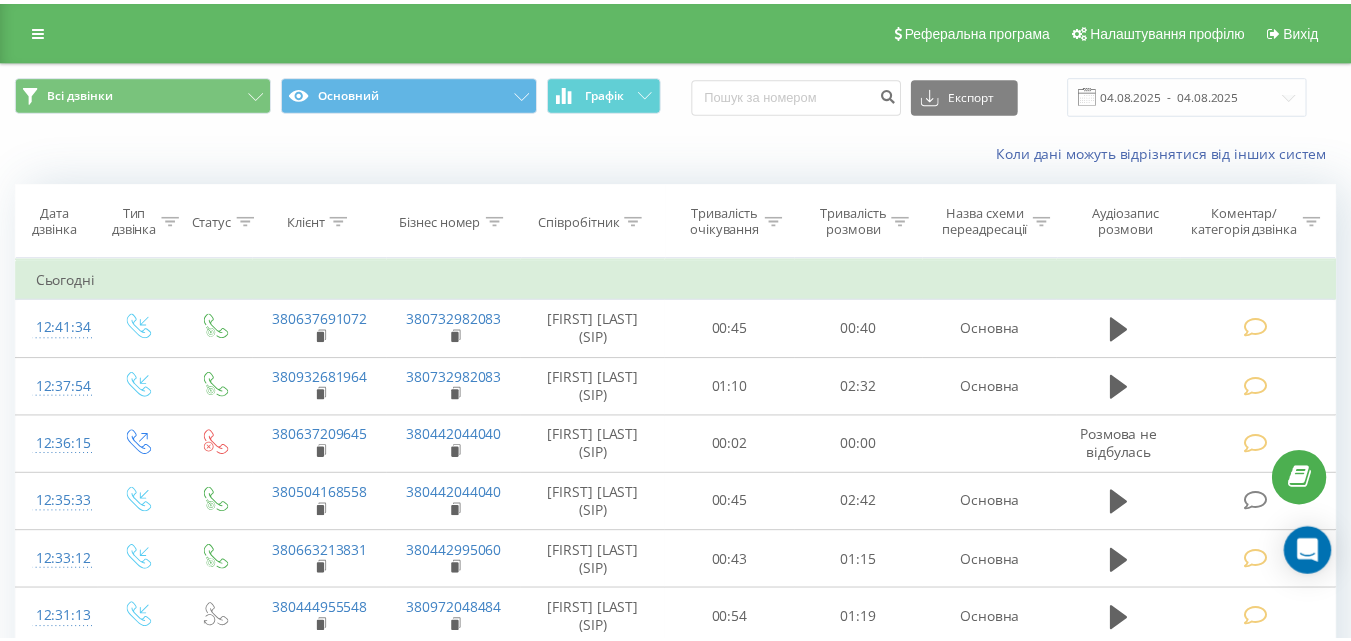 scroll, scrollTop: 0, scrollLeft: 0, axis: both 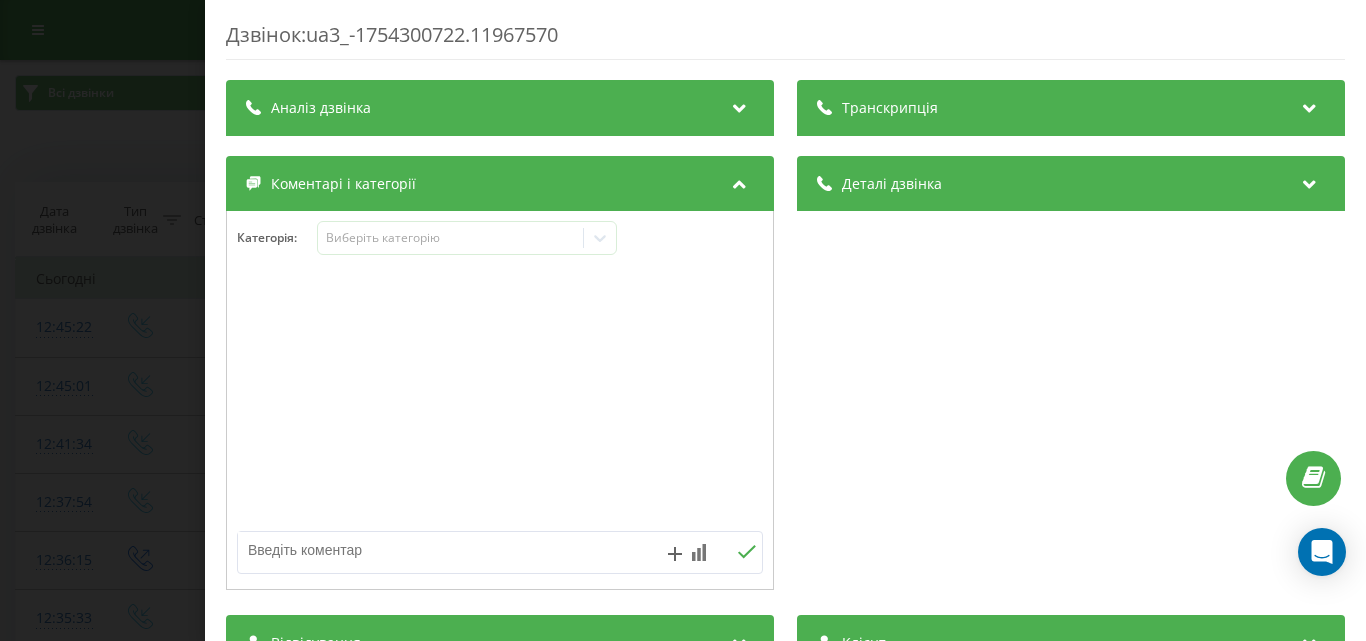 click on "Категорія : Виберіть категорію" at bounding box center (500, 251) 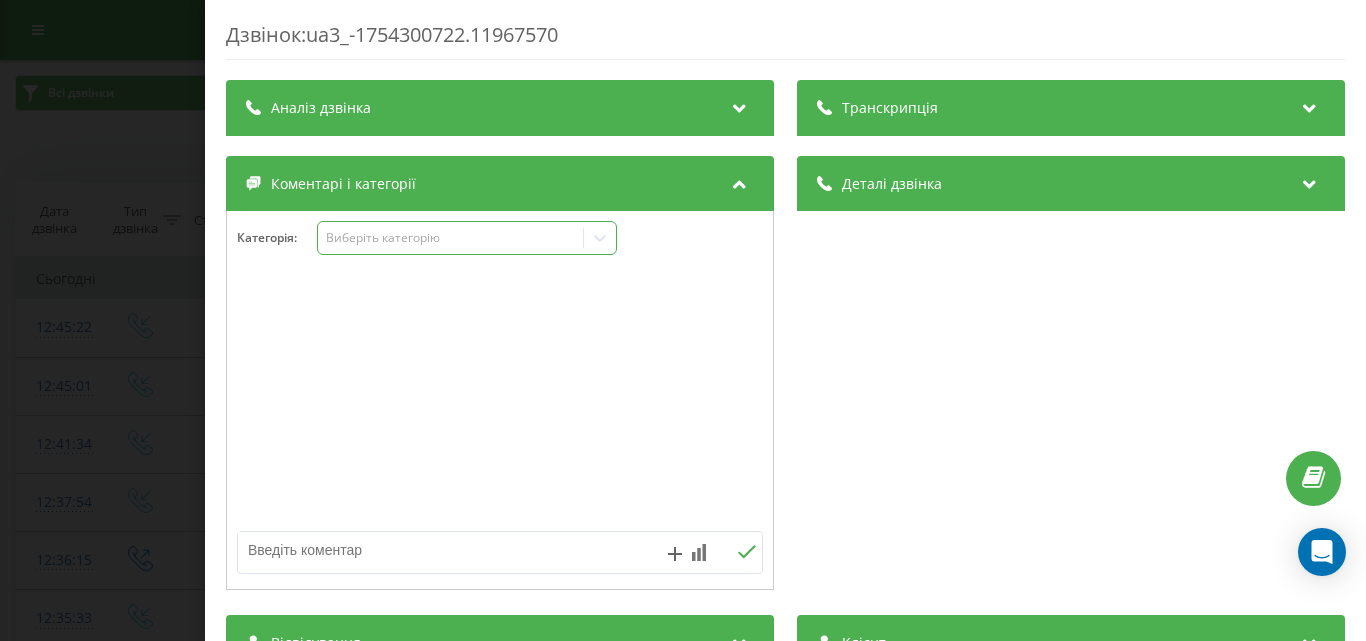 click on "Виберіть категорію" at bounding box center [467, 238] 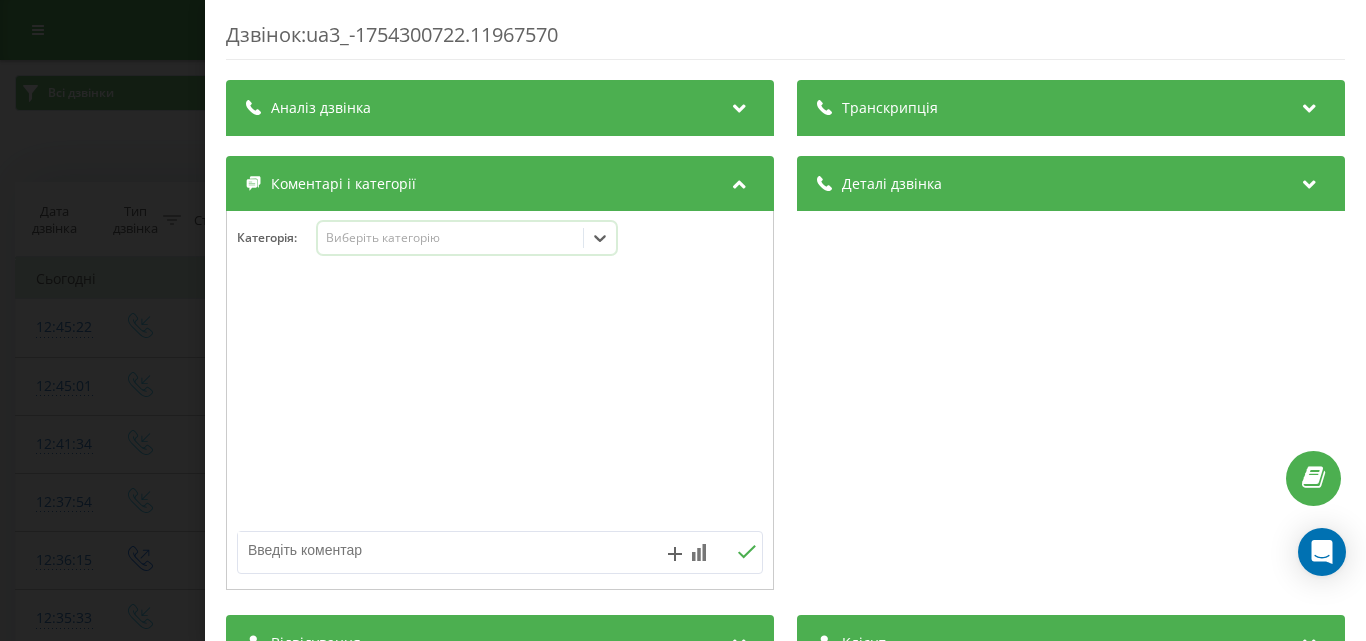 click on "Виберіть категорію" at bounding box center [450, 238] 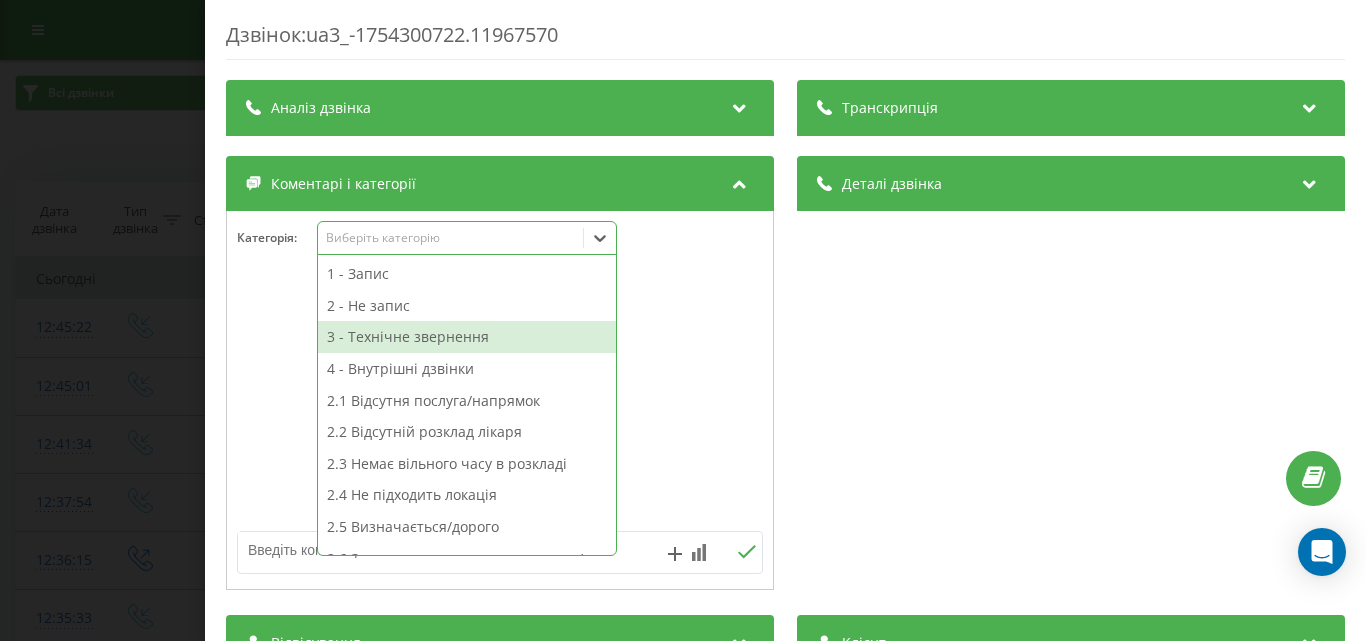 drag, startPoint x: 446, startPoint y: 333, endPoint x: 455, endPoint y: 559, distance: 226.17914 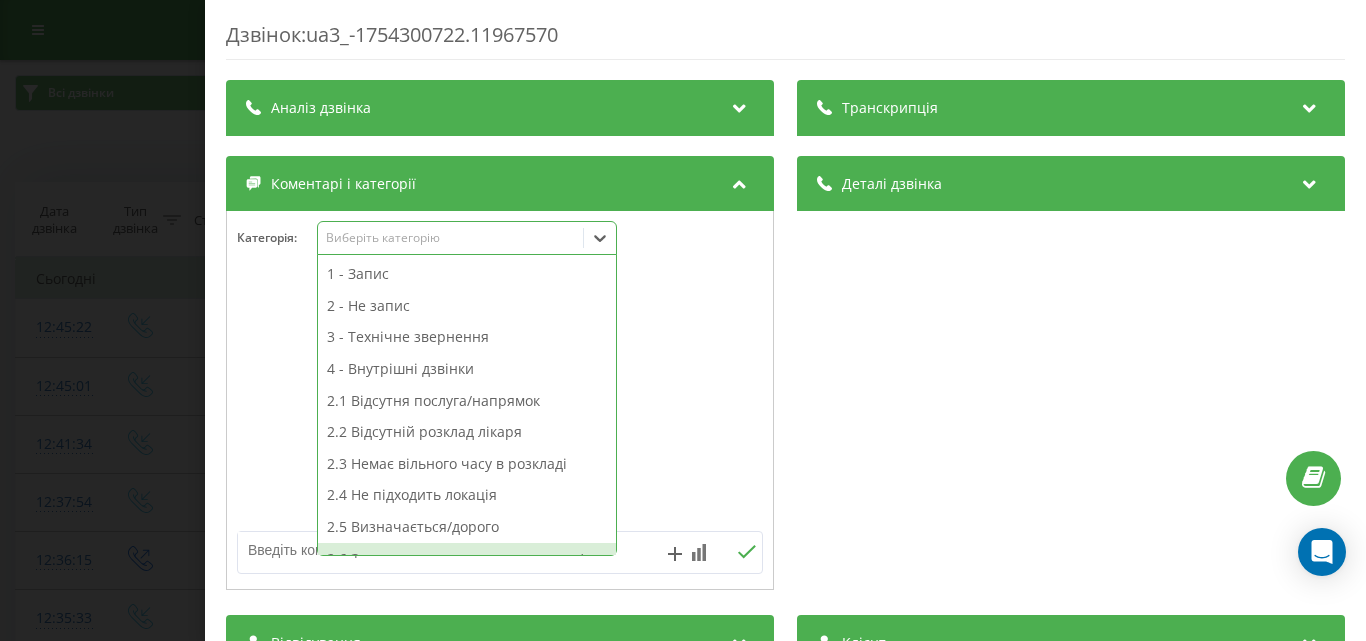 click at bounding box center (447, 550) 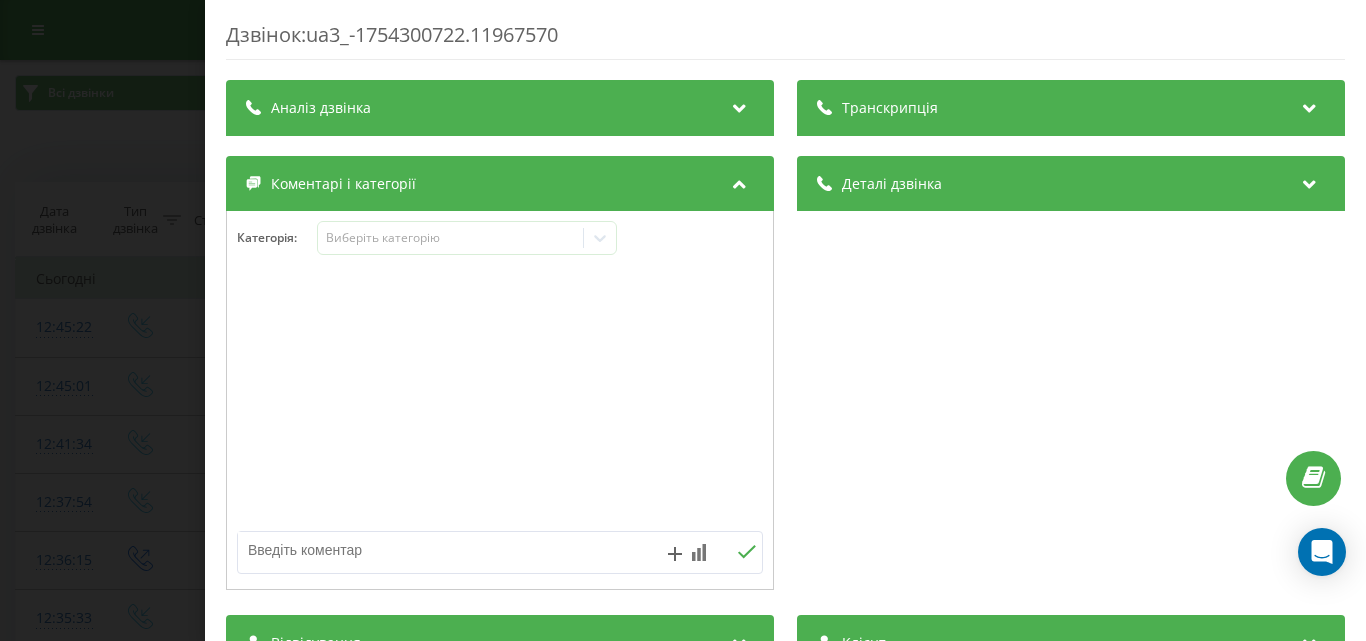 click at bounding box center [447, 550] 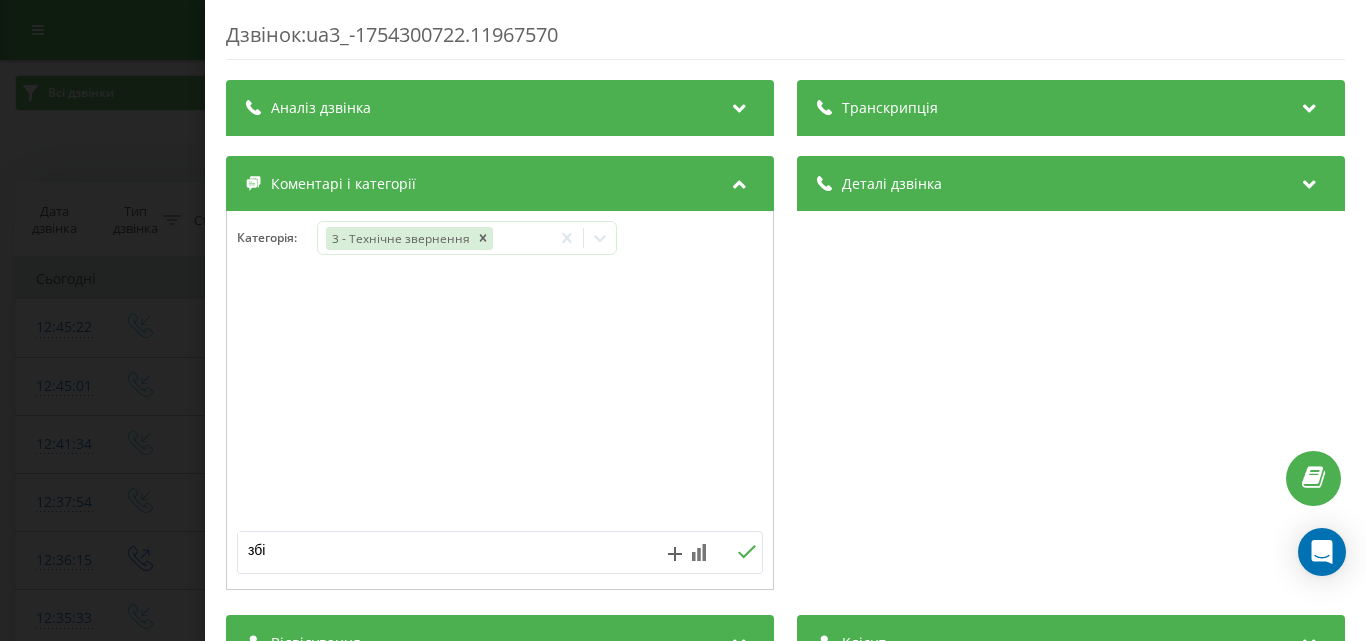 type on "збій" 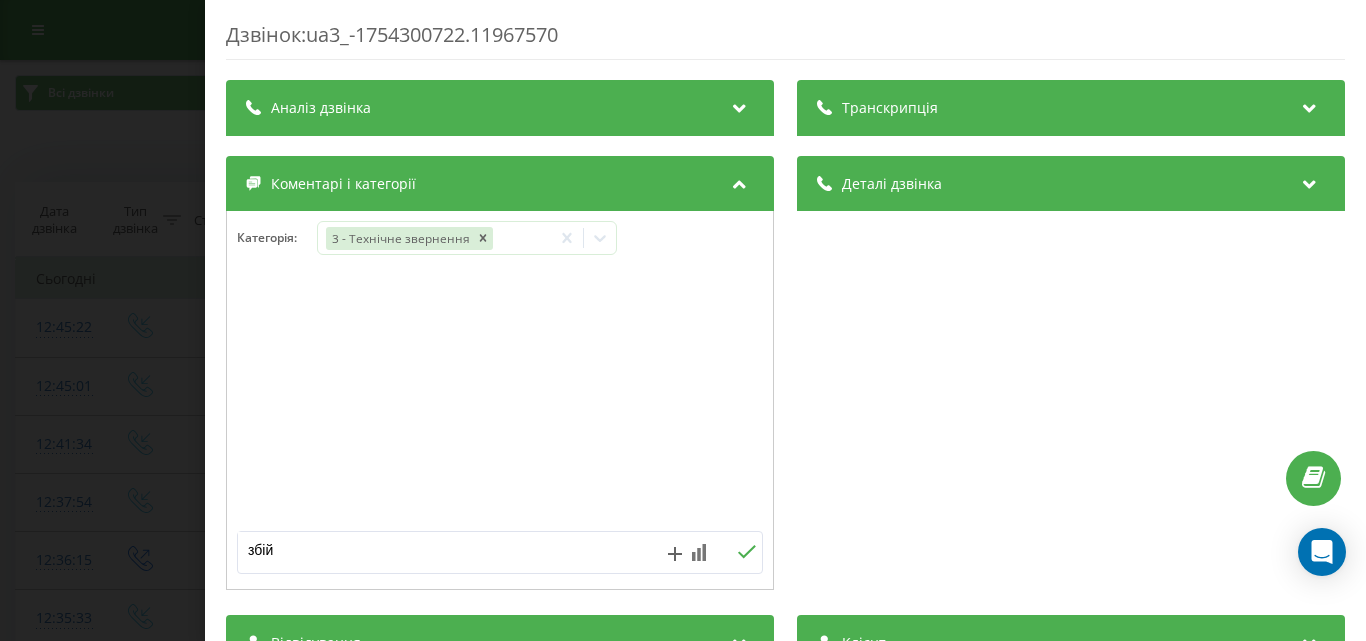click 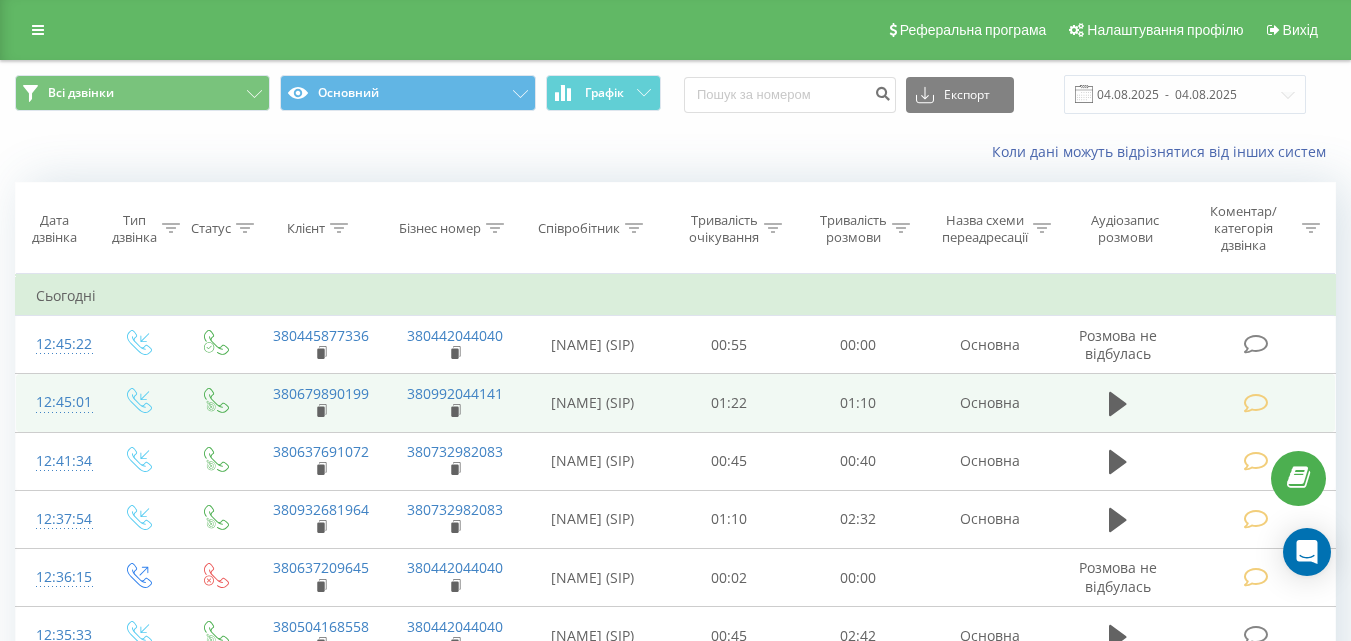 click at bounding box center (1255, 403) 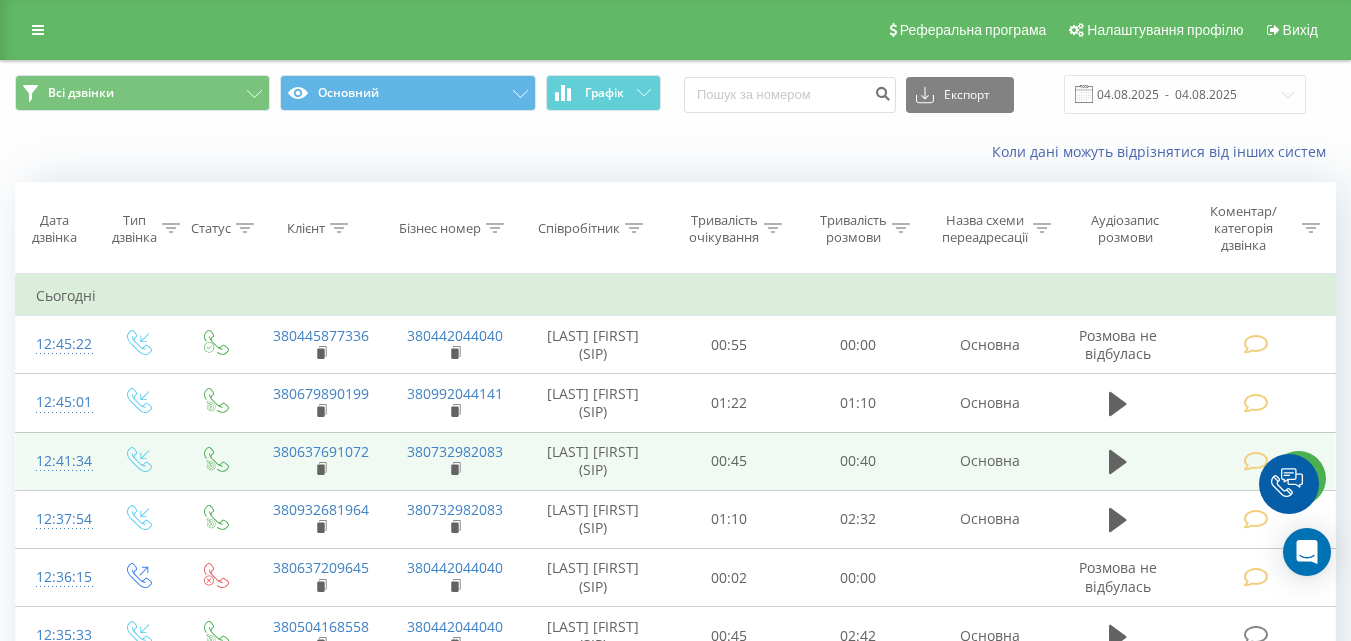 scroll, scrollTop: 0, scrollLeft: 0, axis: both 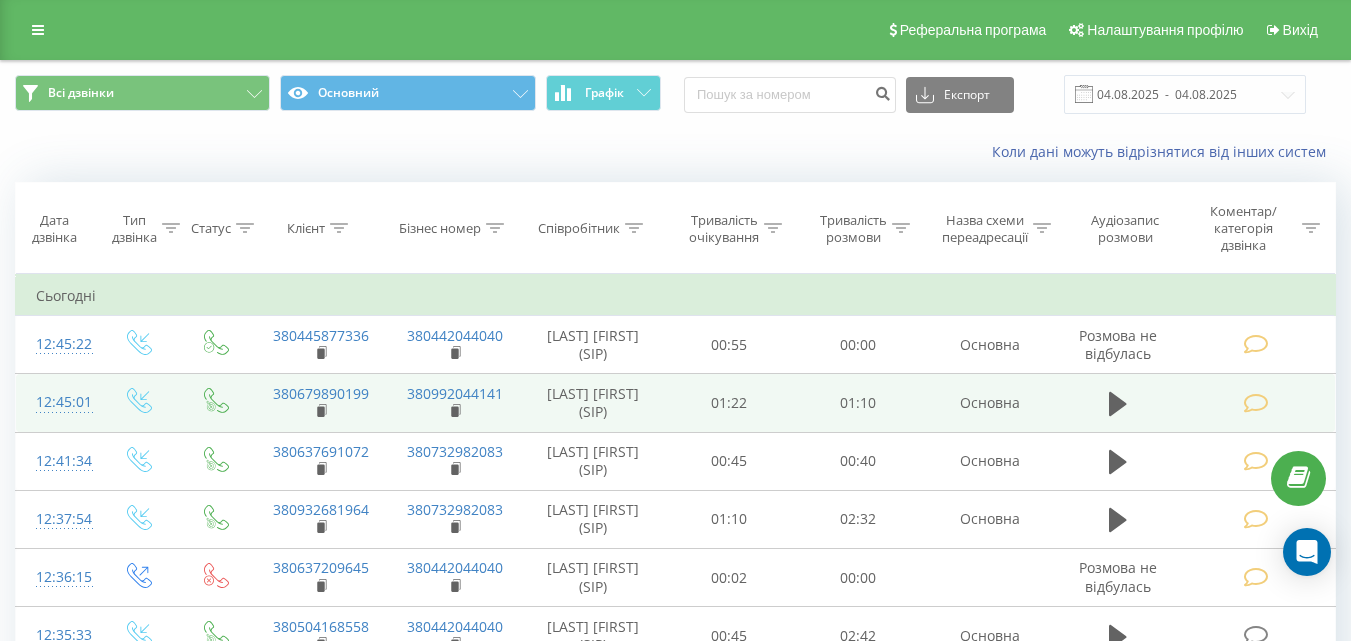 click at bounding box center (1255, 403) 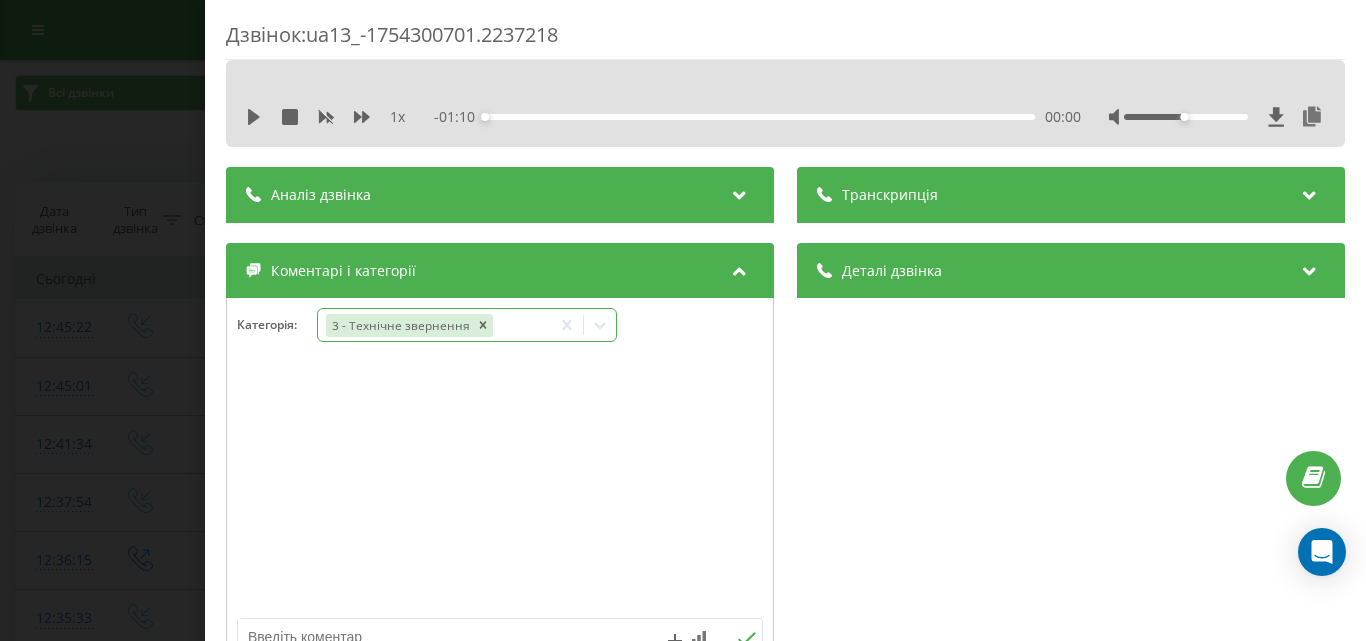 click 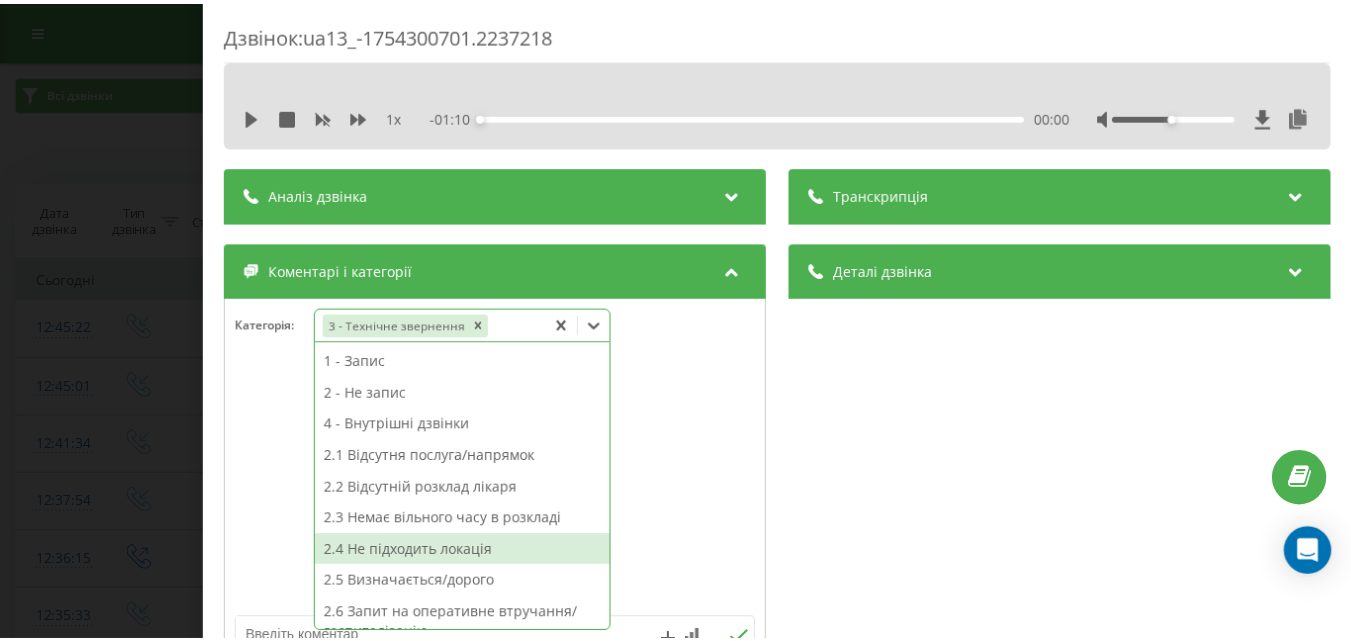 scroll, scrollTop: 100, scrollLeft: 0, axis: vertical 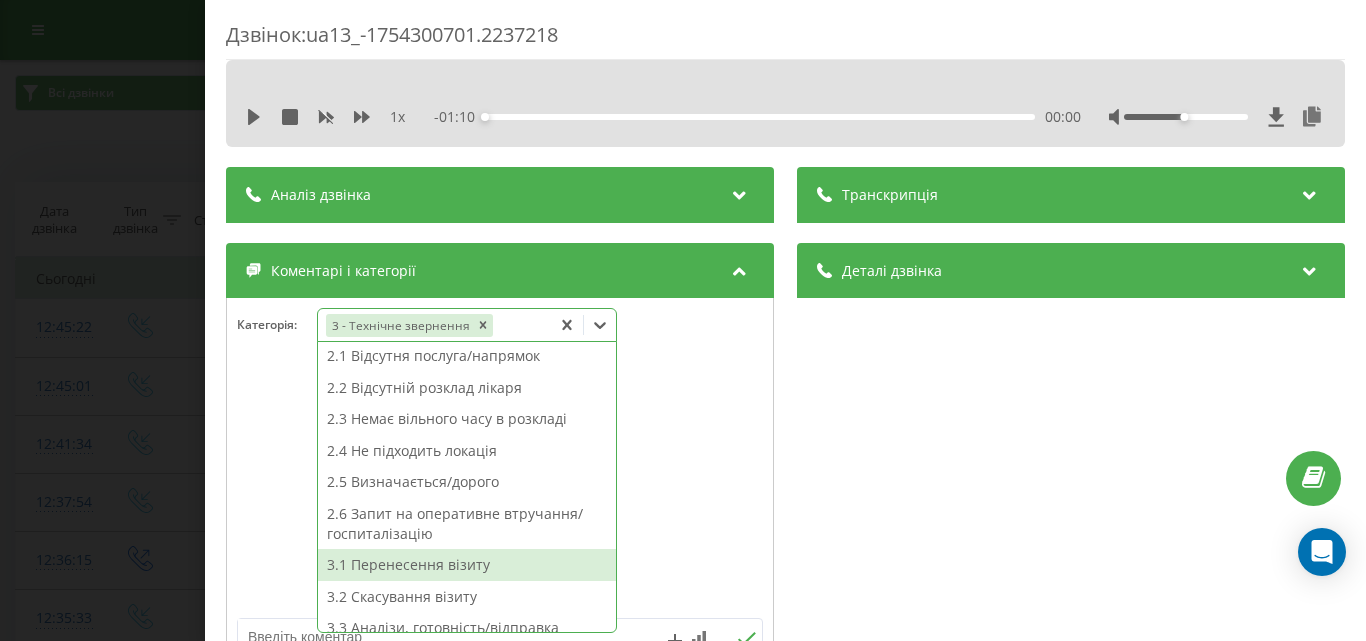 click on "3.1  Перенесення візиту" at bounding box center (467, 565) 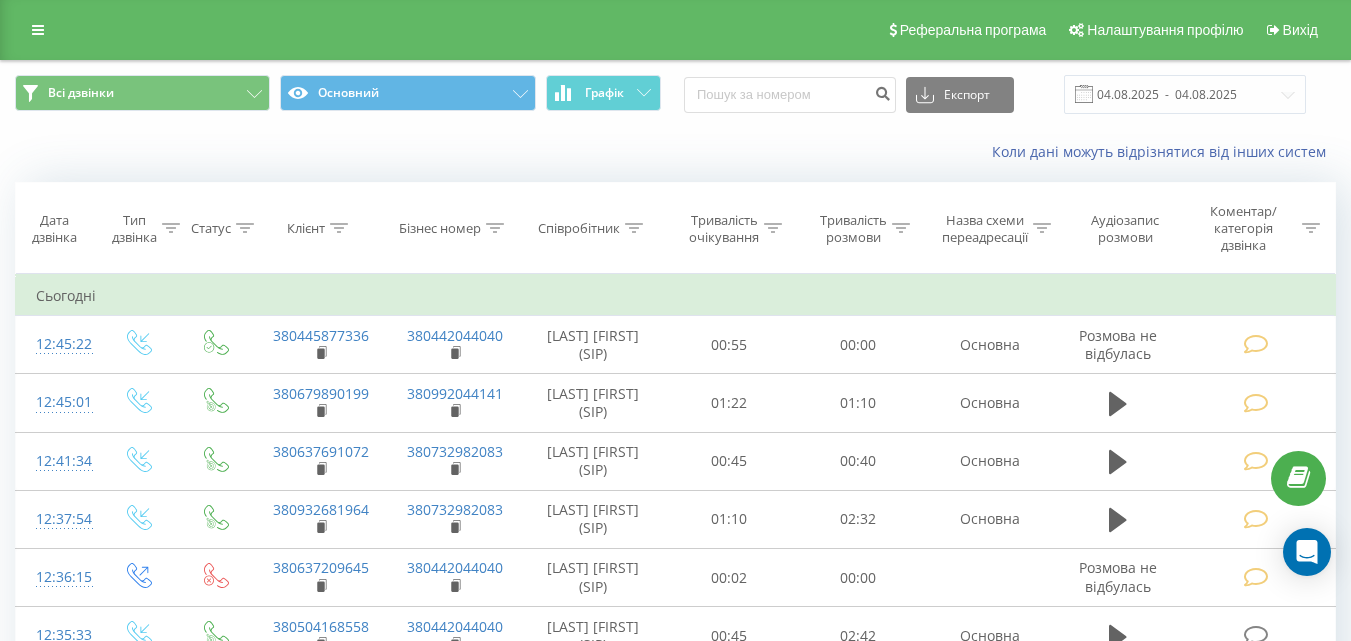 scroll, scrollTop: 0, scrollLeft: 0, axis: both 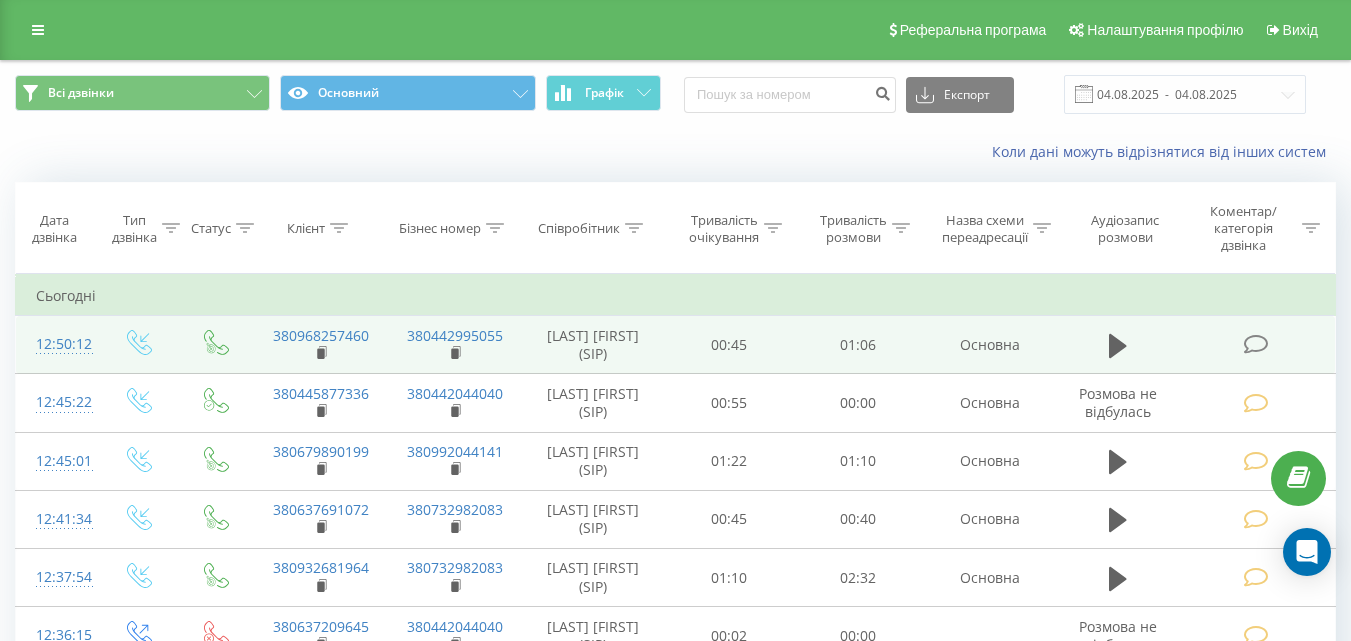 click at bounding box center [1255, 344] 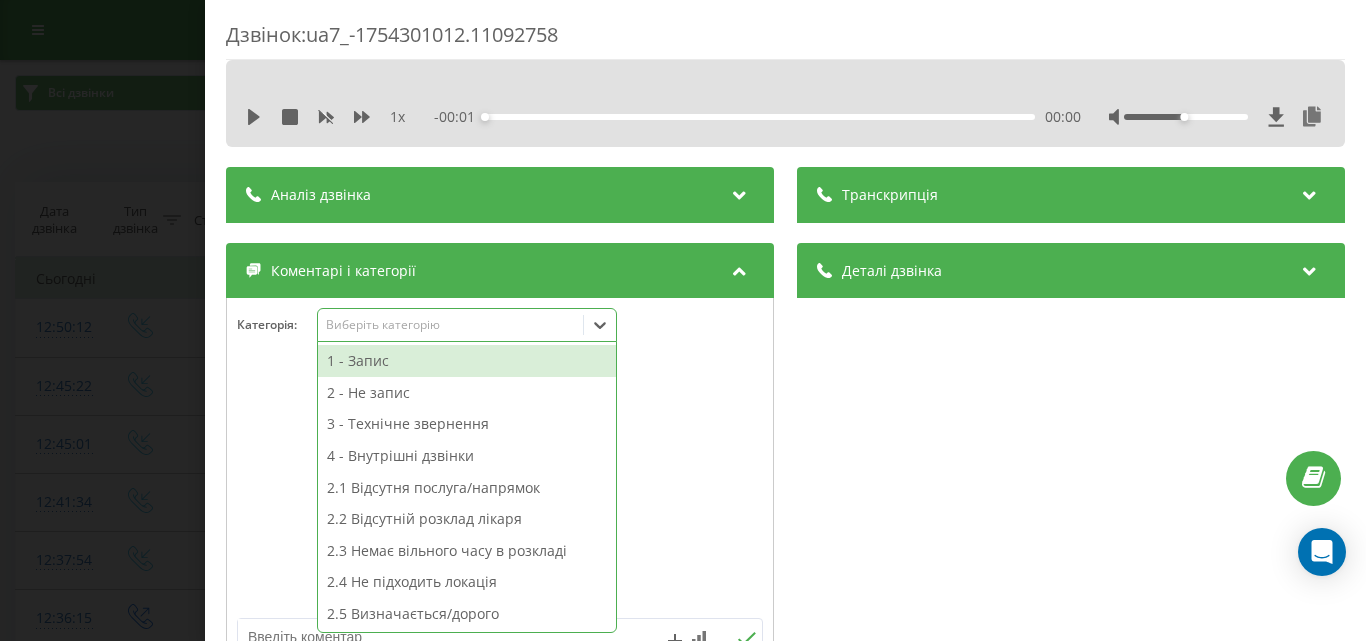 drag, startPoint x: 548, startPoint y: 331, endPoint x: 428, endPoint y: 347, distance: 121.061966 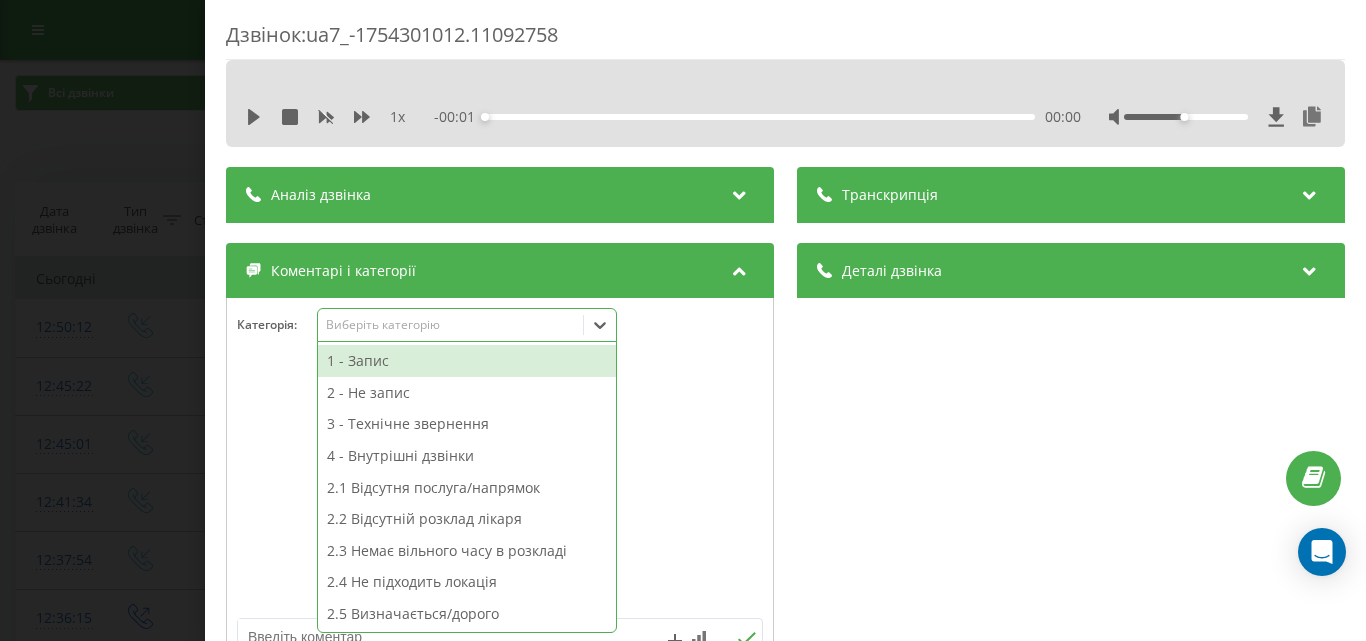 click on "Виберіть категорію" at bounding box center [450, 325] 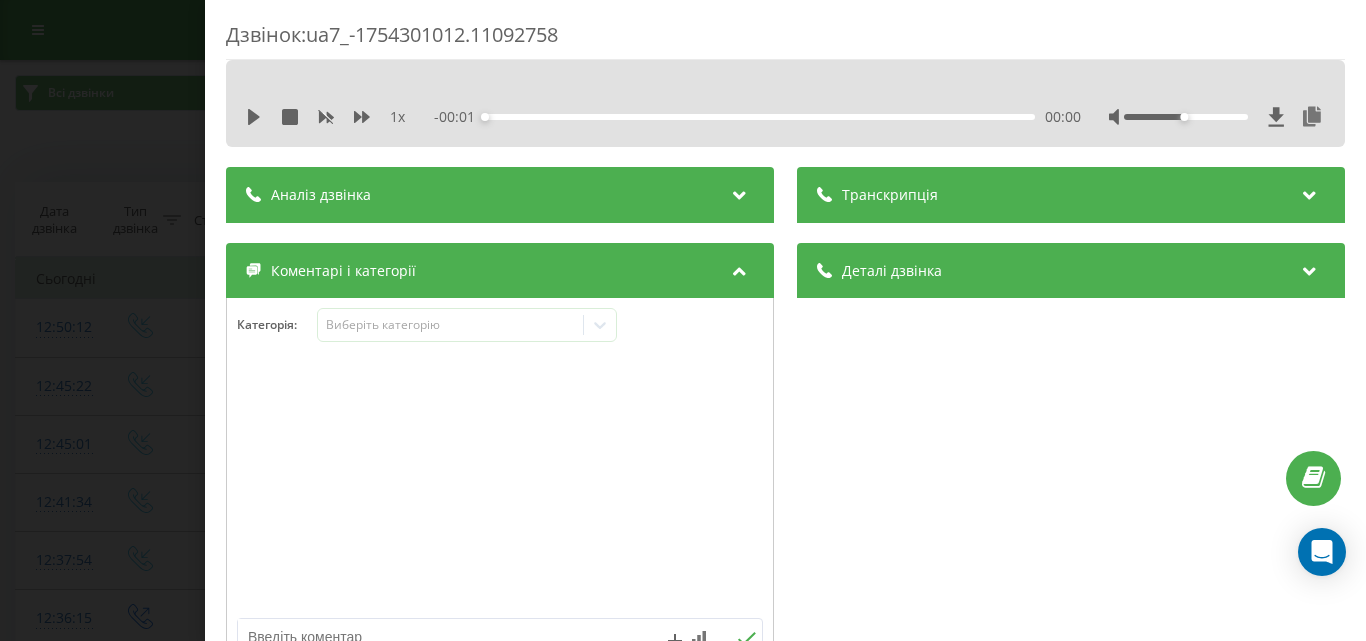 click on "Дзвінок :  ua7_-1754301012.11092758   1 x  - 00:01 00:00   00:00   Транскрипція Для AI-аналізу майбутніх дзвінків  налаштуйте та активуйте профіль на сторінці . Якщо профіль вже є і дзвінок відповідає його умовам, оновіть сторінку через 10 хвилин - AI аналізує поточний дзвінок. Аналіз дзвінка Для AI-аналізу майбутніх дзвінків  налаштуйте та активуйте профіль на сторінці . Якщо профіль вже є і дзвінок відповідає його умовам, оновіть сторінку через 10 хвилин - AI аналізує поточний дзвінок. Деталі дзвінка Загальне Дата дзвінка 2025-08-04 12:50:12 Тип дзвінка Вхідний Статус дзвінка Цільовий 380968257460 :" at bounding box center (683, 320) 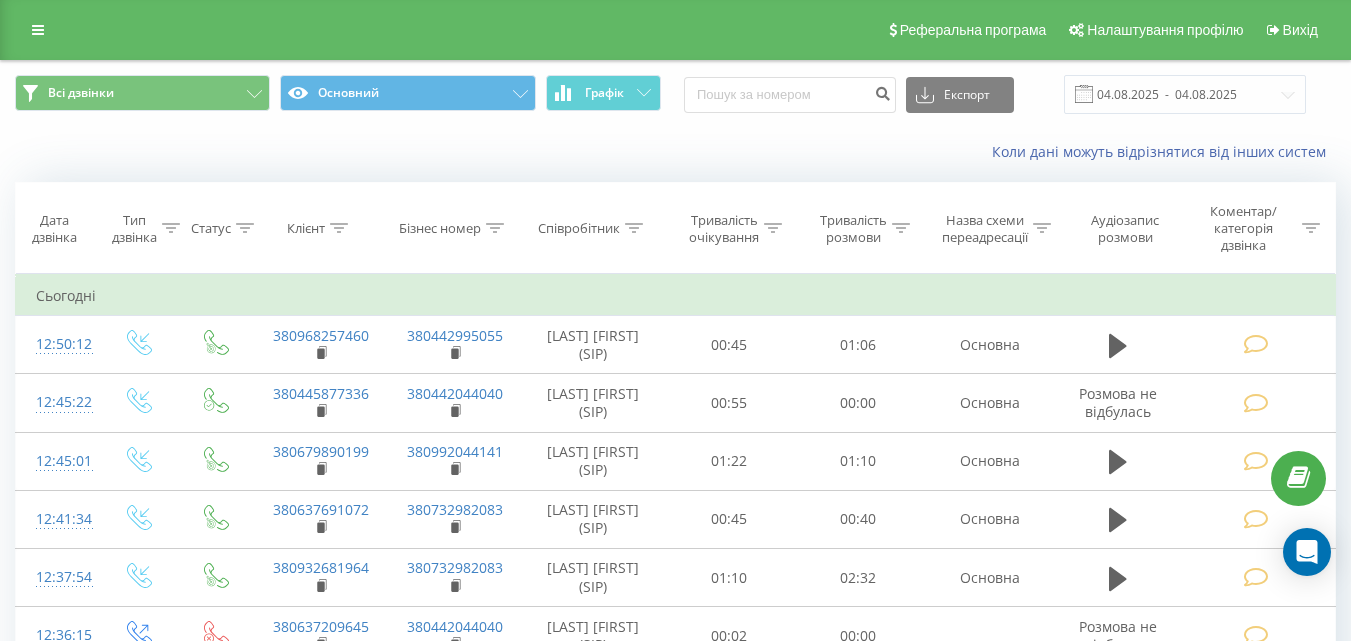 scroll, scrollTop: 0, scrollLeft: 0, axis: both 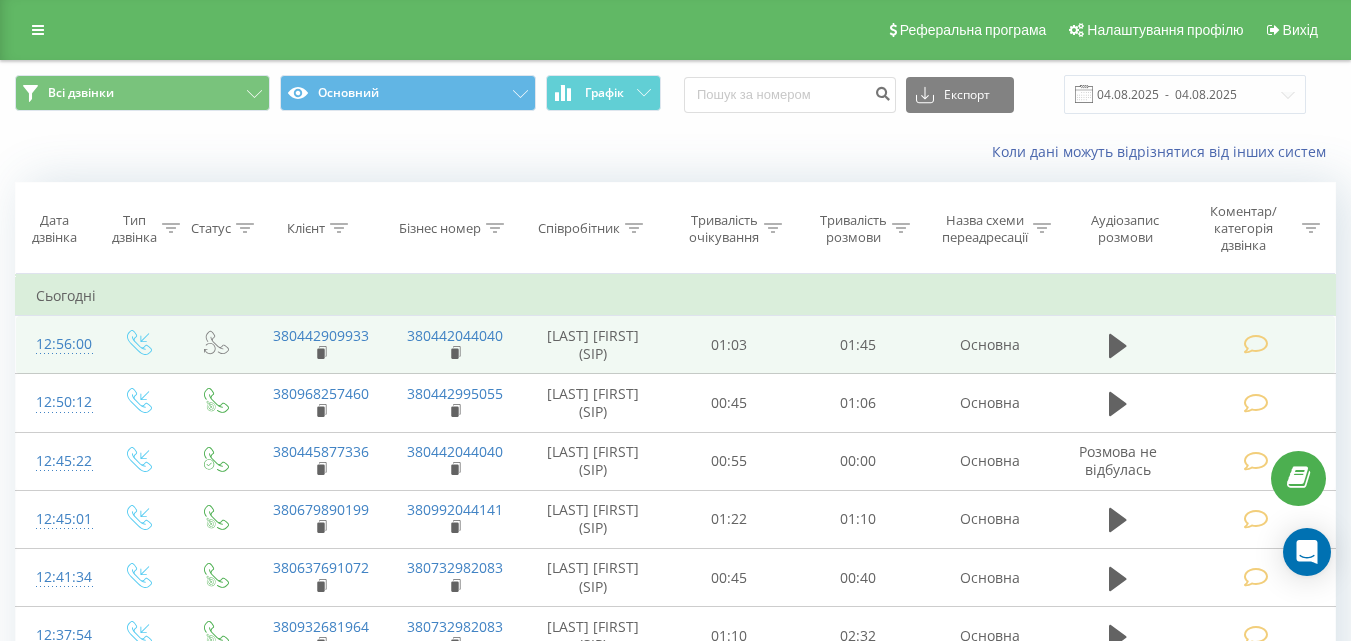 click at bounding box center [1255, 344] 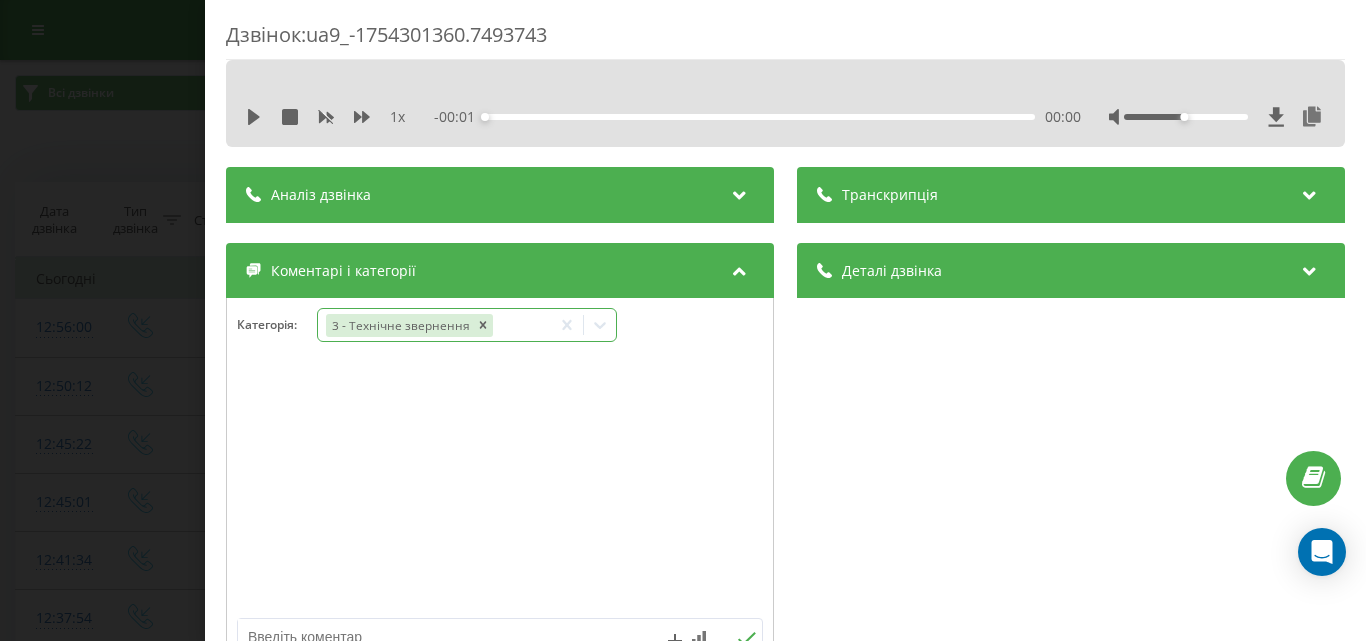 click 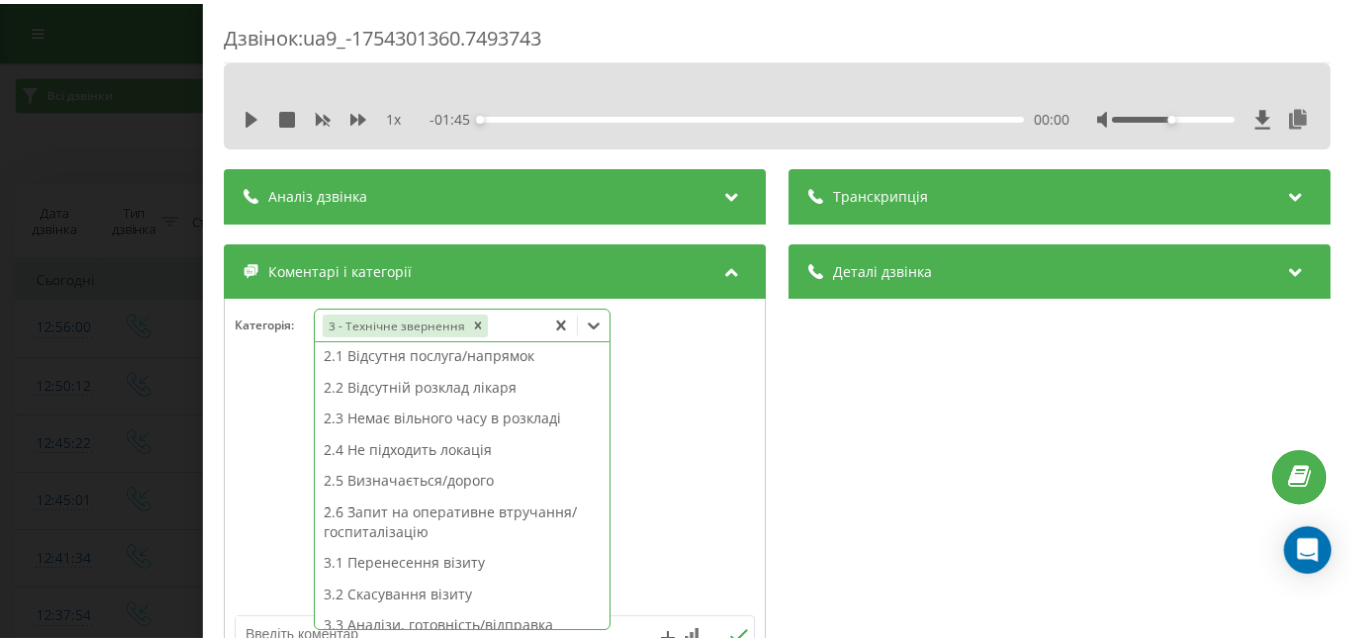 scroll, scrollTop: 324, scrollLeft: 0, axis: vertical 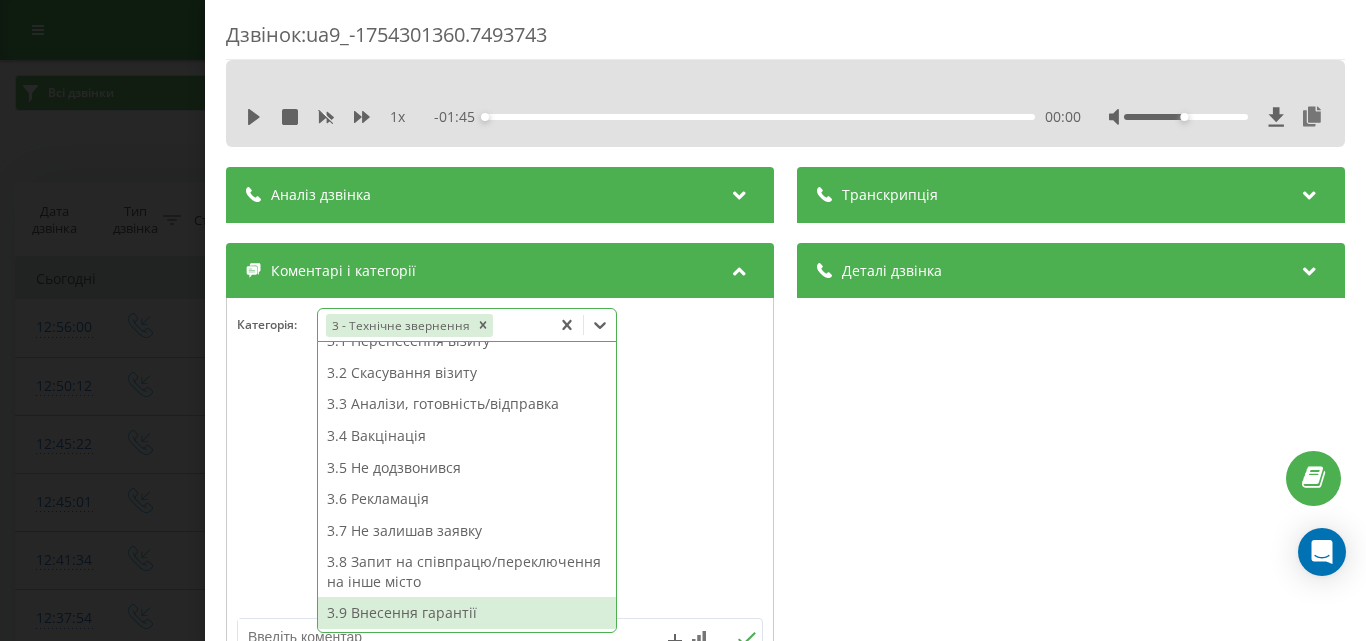 click on "3.9 Внесення гарантії" at bounding box center [467, 613] 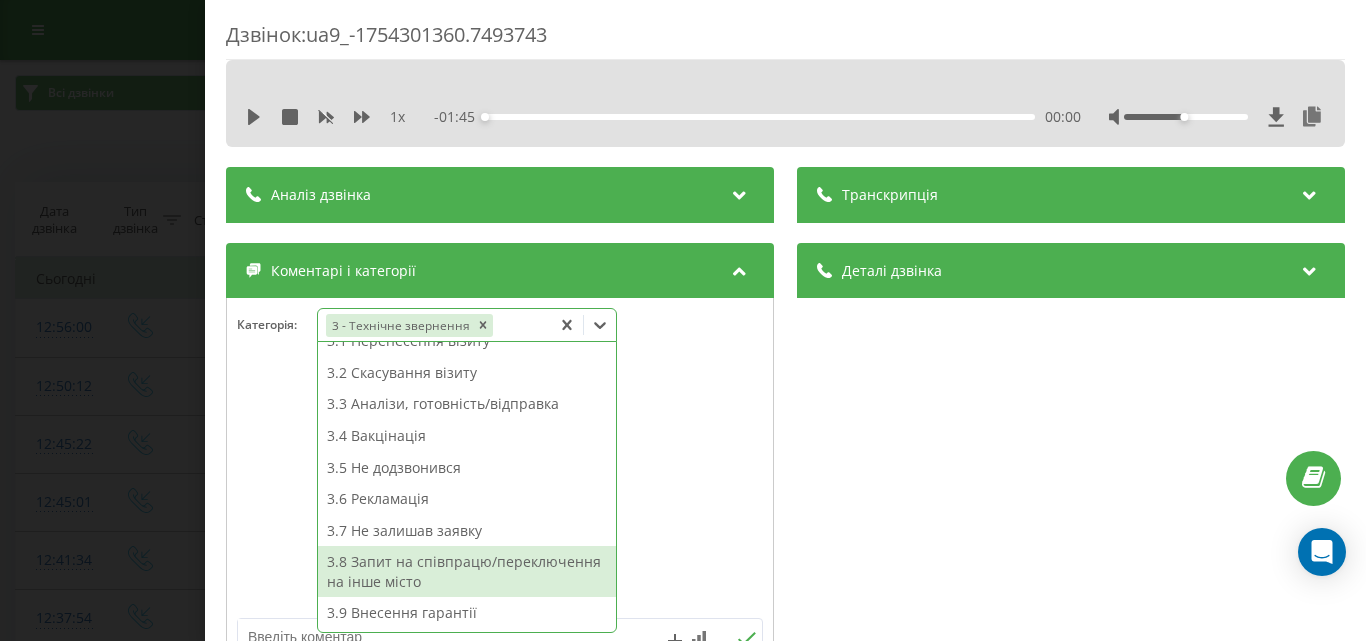 click on "Дзвінок : ua9_-1754301360.7493743 1 x - 01:45 00:00 00:00 Транскрипція Для AI-аналізу майбутніх дзвінків налаштуйте та активуйте профіль на сторінці . Якщо профіль вже є і дзвінок відповідає його умовам, оновіть сторінку через 10 хвилин - AI аналізує поточний дзвінок. Аналіз дзвінка Для AI-аналізу майбутніх дзвінків налаштуйте та активуйте профіль на сторінці . Якщо профіль вже є і дзвінок відповідає його умовам, оновіть сторінку через 10 хвилин - AI аналізує поточний дзвінок. Деталі дзвінка Загальне Дата дзвінка [DATETIME] Тип дзвінка Вхідний Статус дзвінка Повторний [PHONE]" at bounding box center [683, 320] 